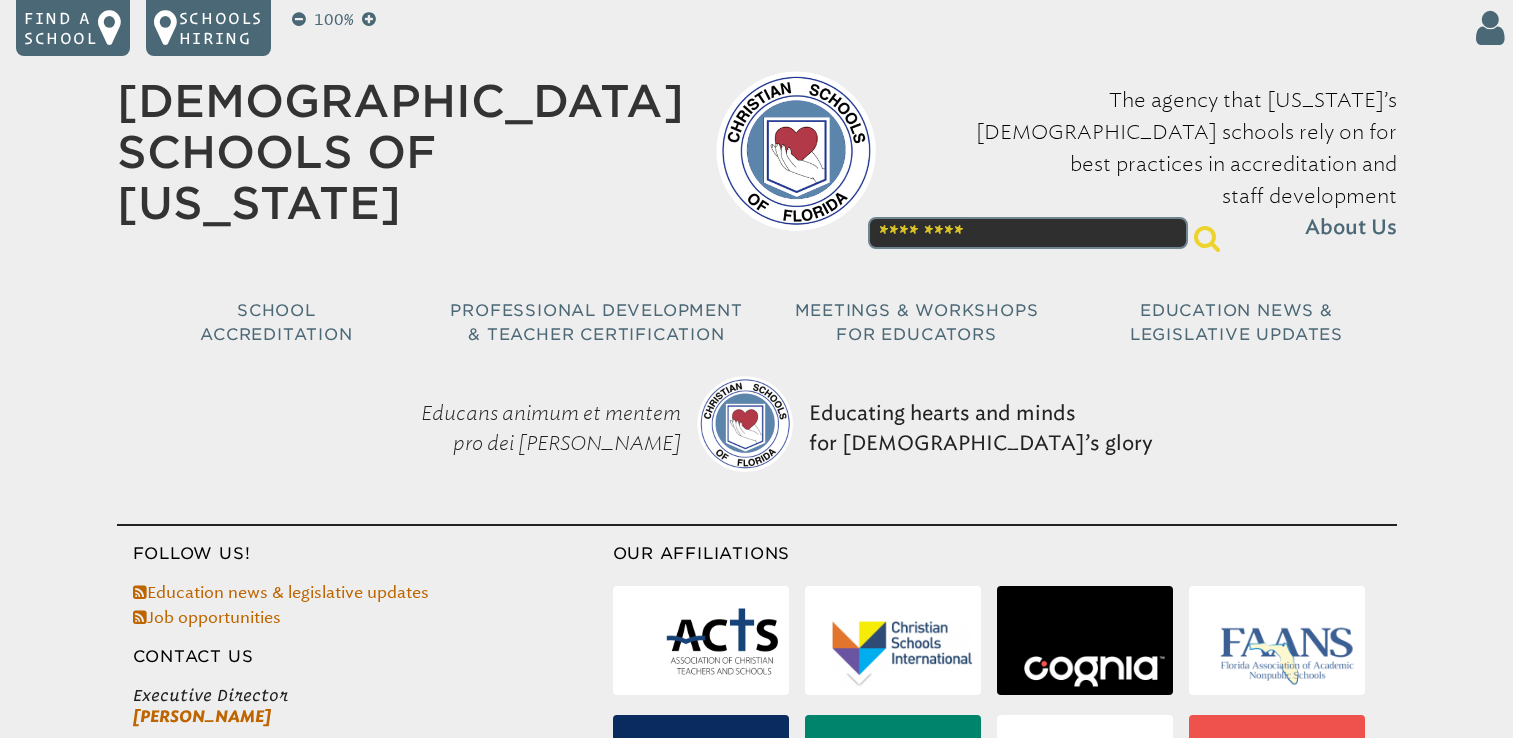 scroll, scrollTop: 0, scrollLeft: 0, axis: both 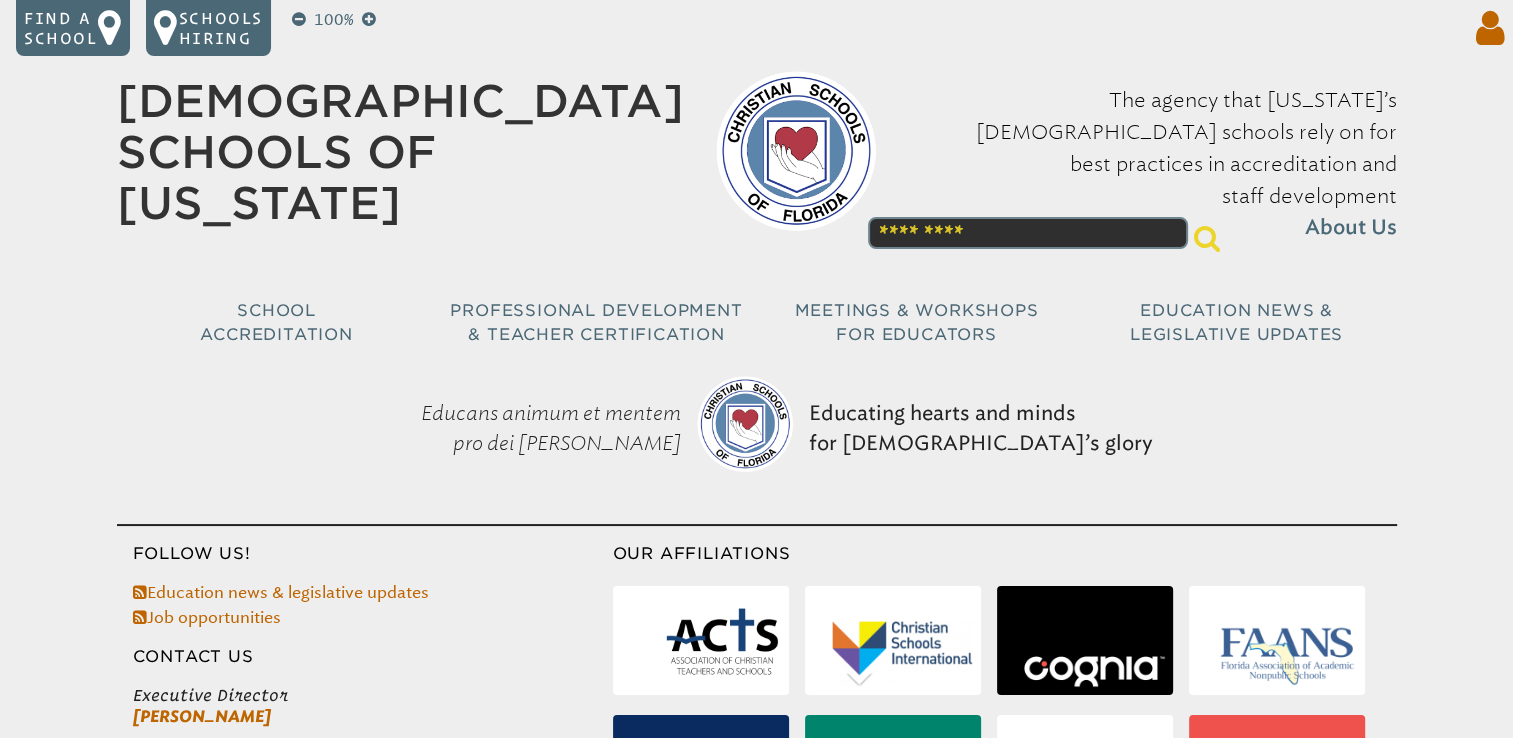 type on "**********" 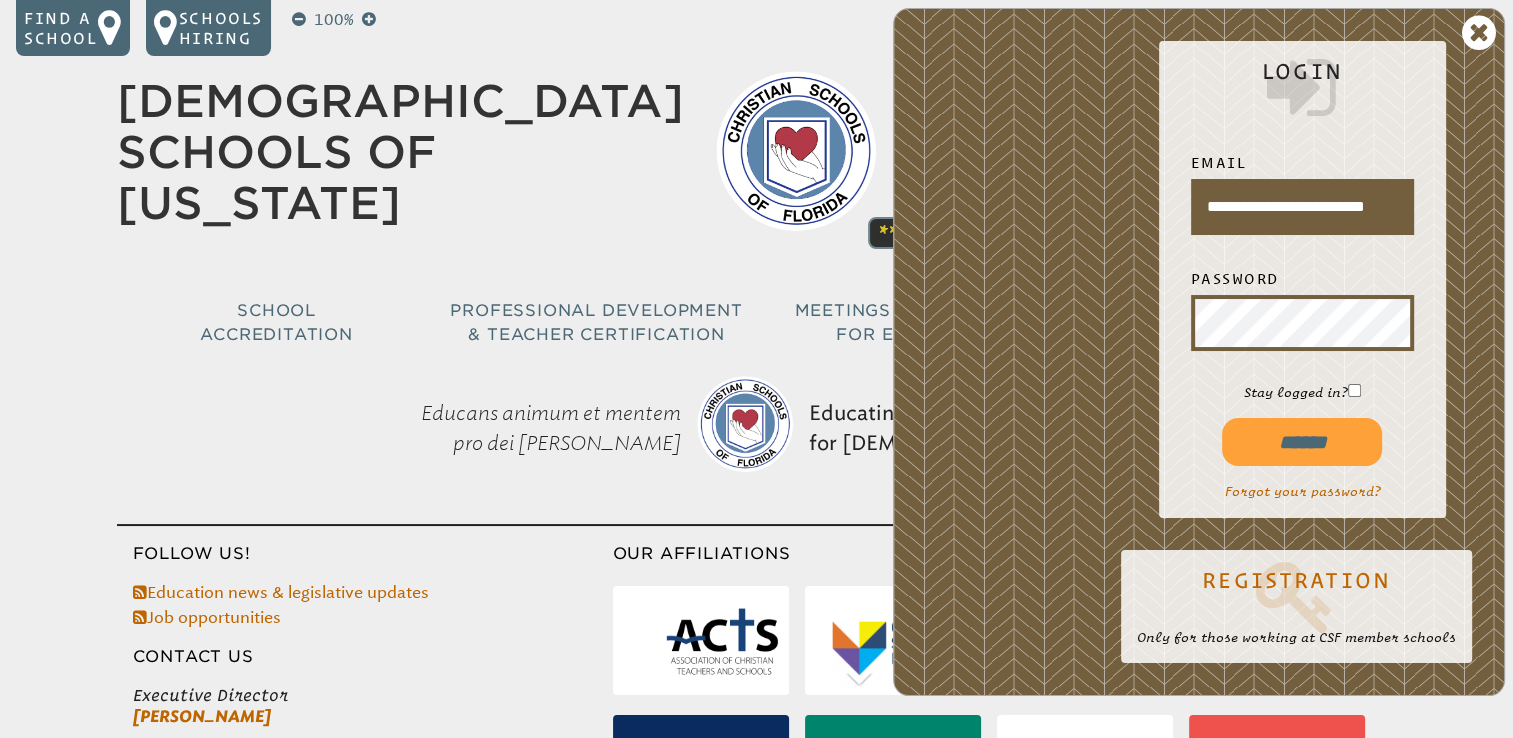 click on "******" at bounding box center [1302, 442] 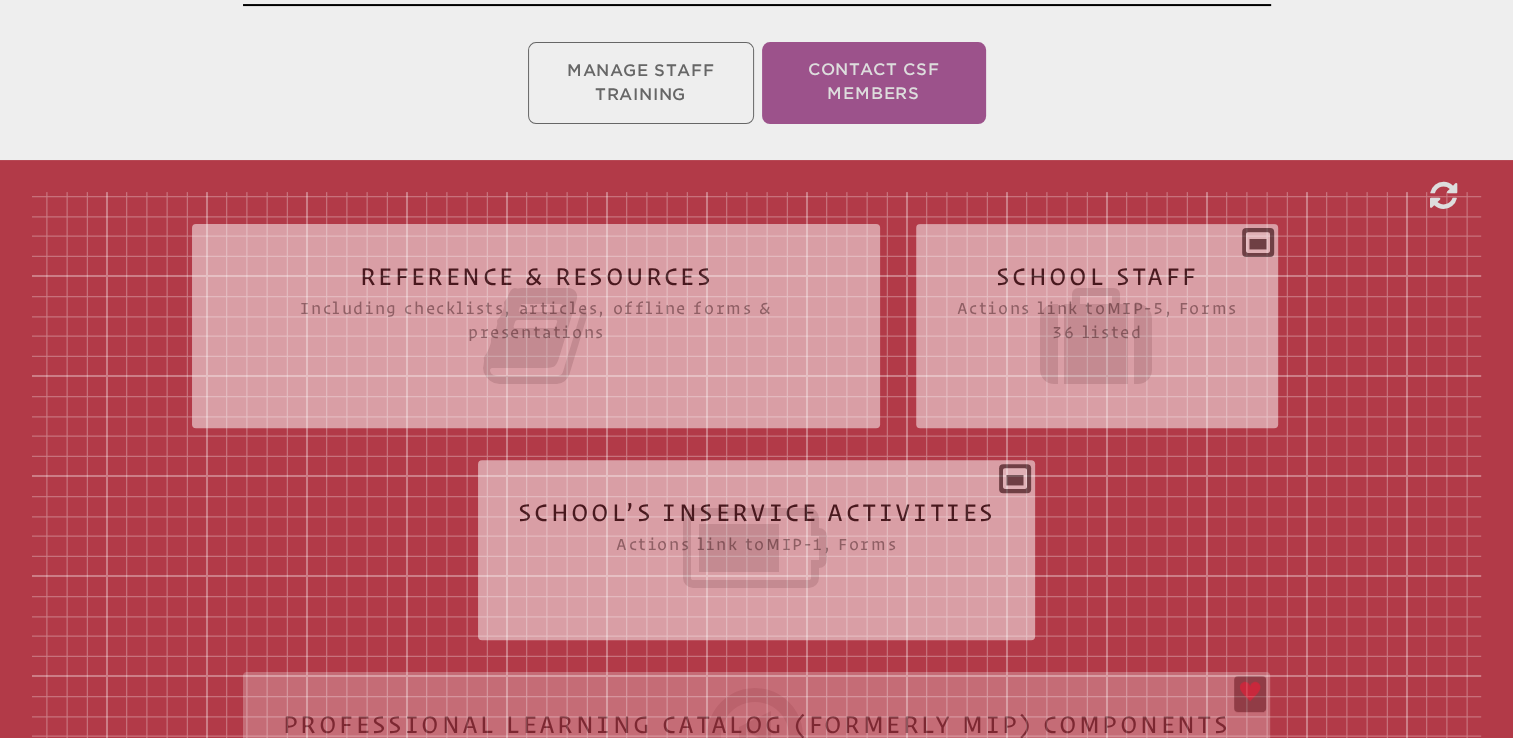 scroll, scrollTop: 659, scrollLeft: 0, axis: vertical 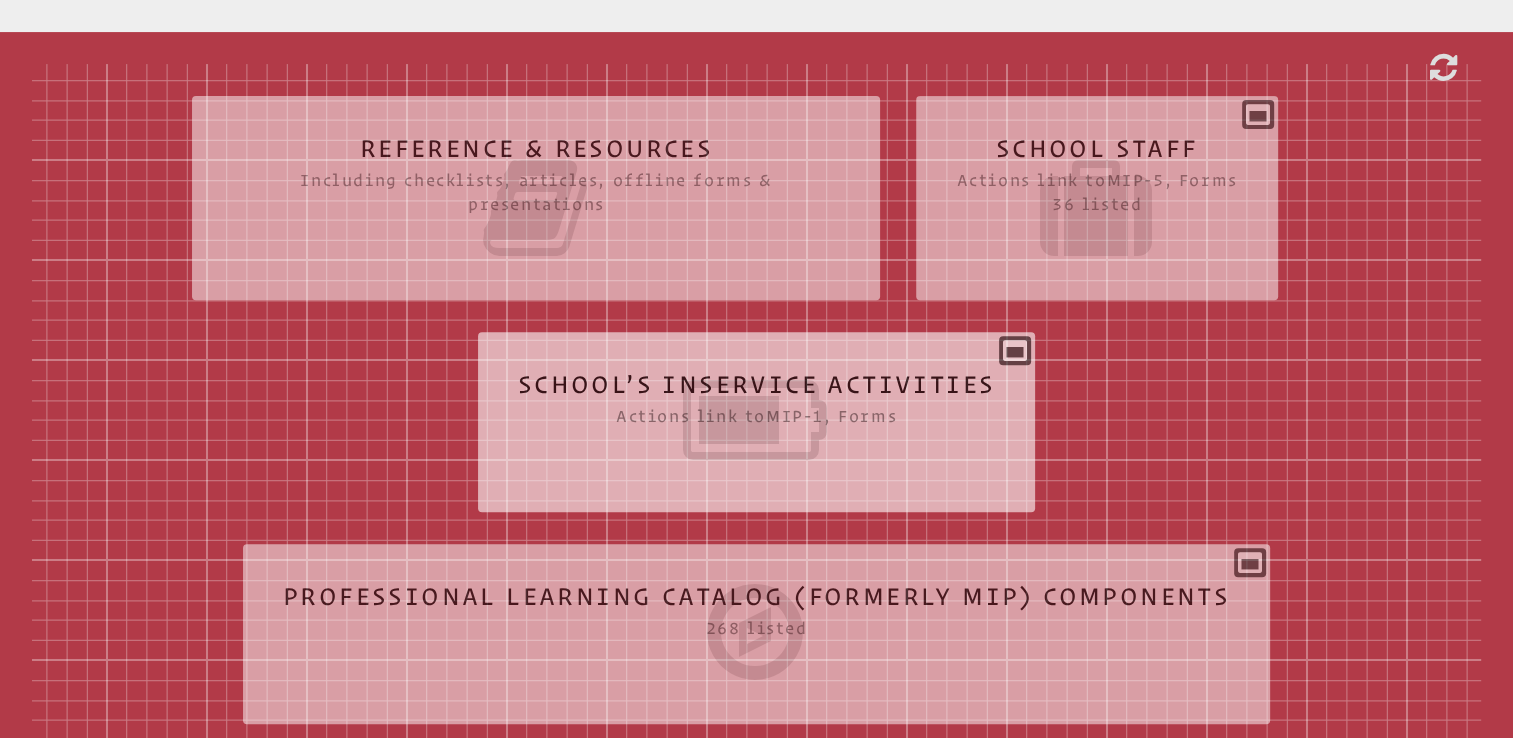 click on "School’s Inservice Activities
Actions link
to
mip-1 ,                     Forms
Status
Year
#
Title & Participants
Component
Points
Personnel
Documents
Notes
Actions
Add New PLC Activity" at bounding box center [757, 414] 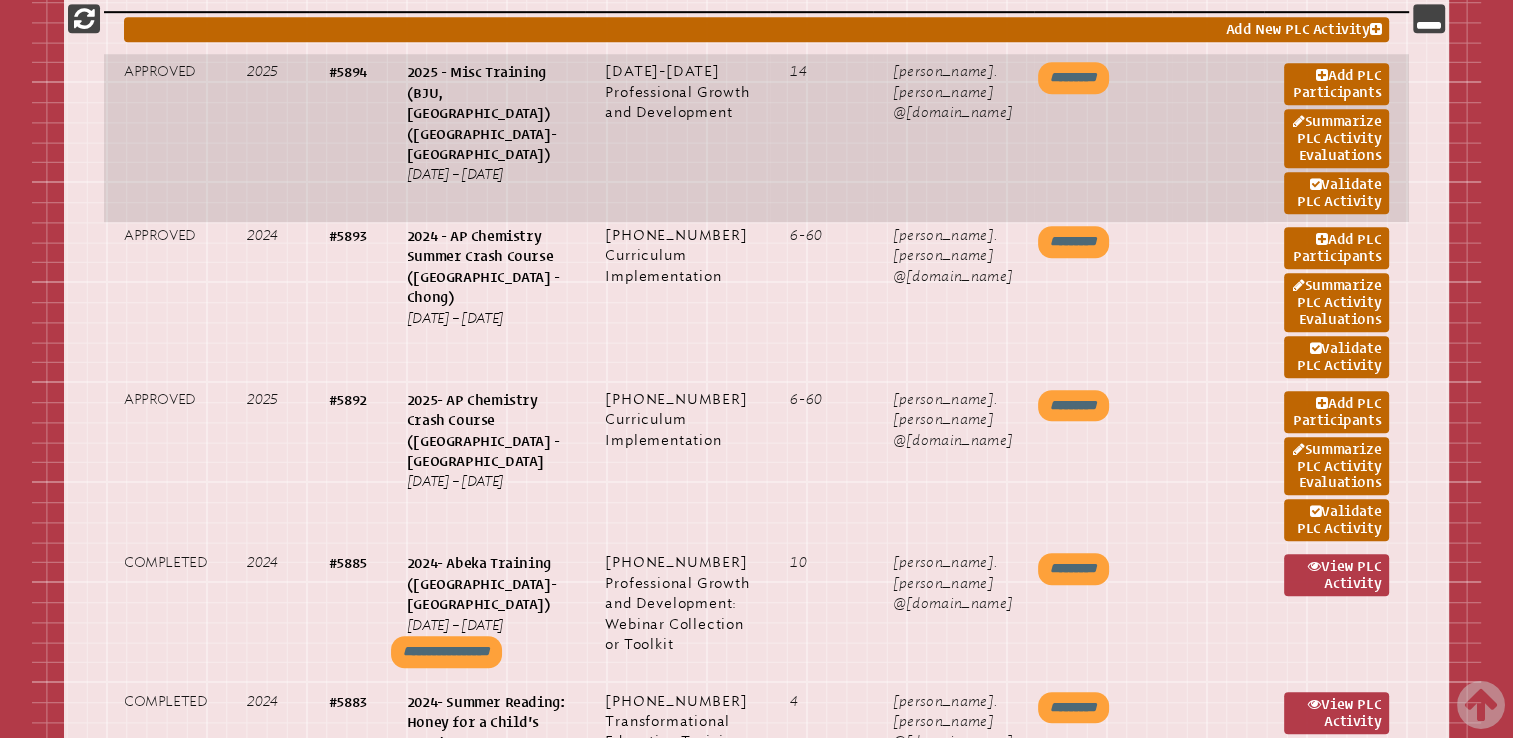 scroll, scrollTop: 1280, scrollLeft: 0, axis: vertical 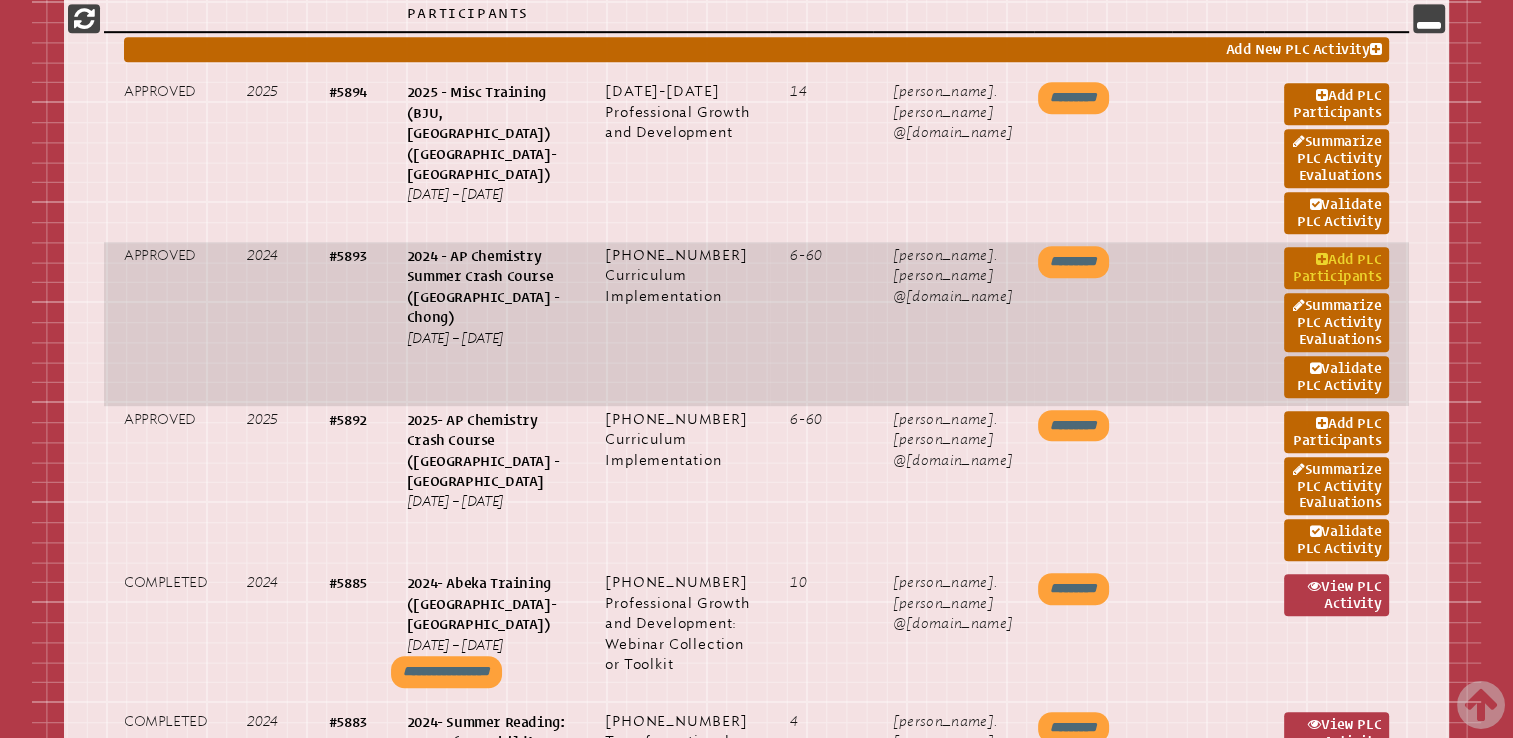 click on "Add PLC Participants" at bounding box center [1336, 268] 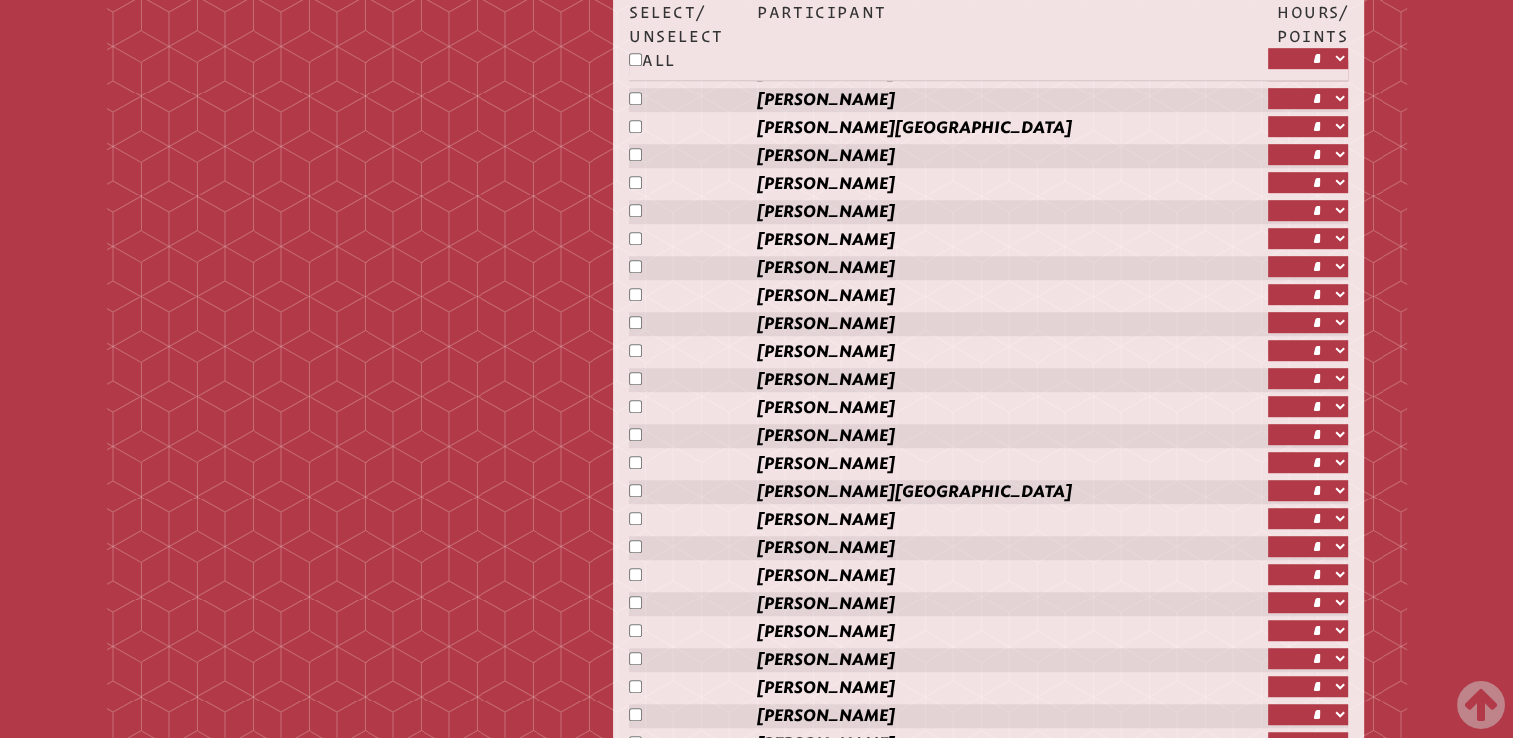 scroll, scrollTop: 1228, scrollLeft: 0, axis: vertical 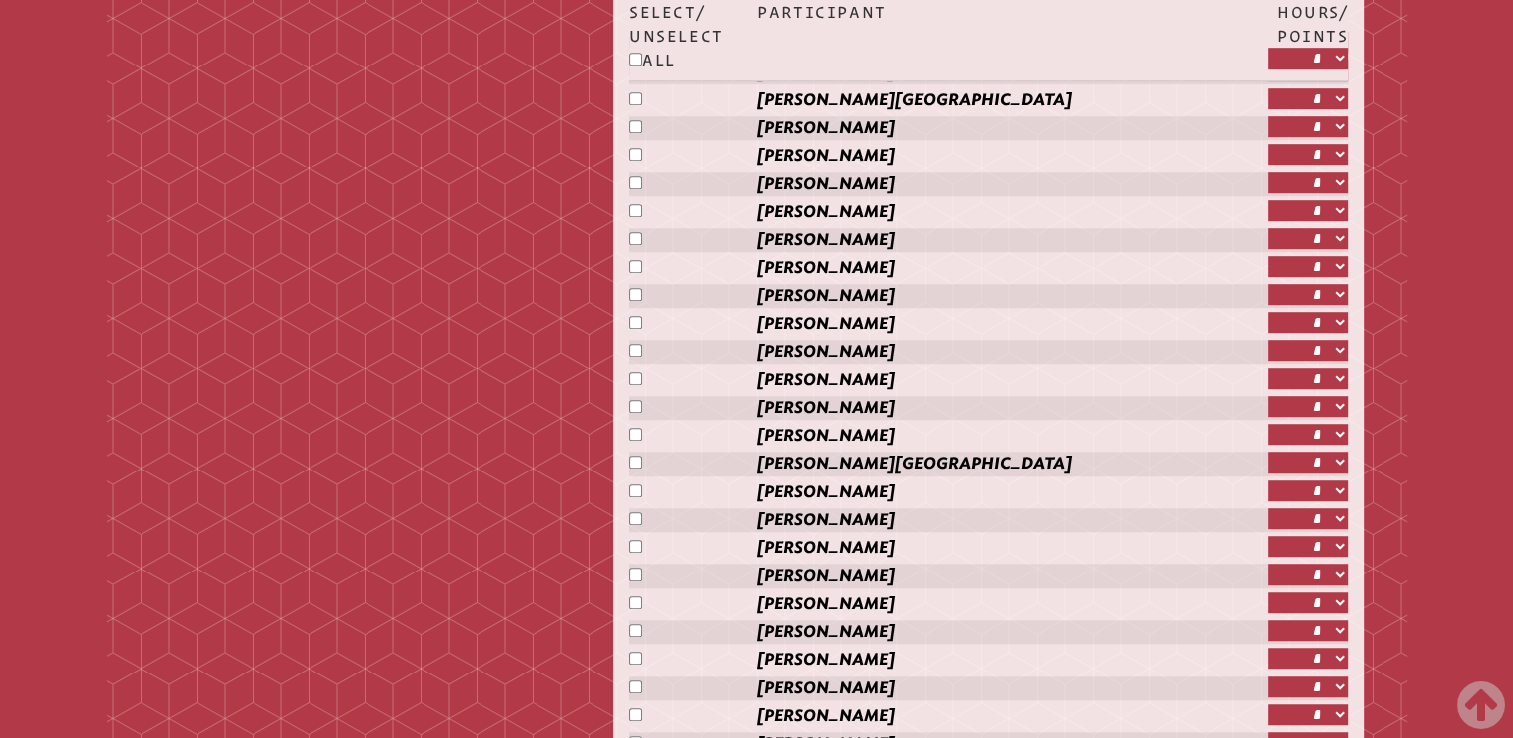 click on "*
*
*
*
**
**
**
**
**
**
**
**
**
**
**
**
**
**" at bounding box center (1308, 266) 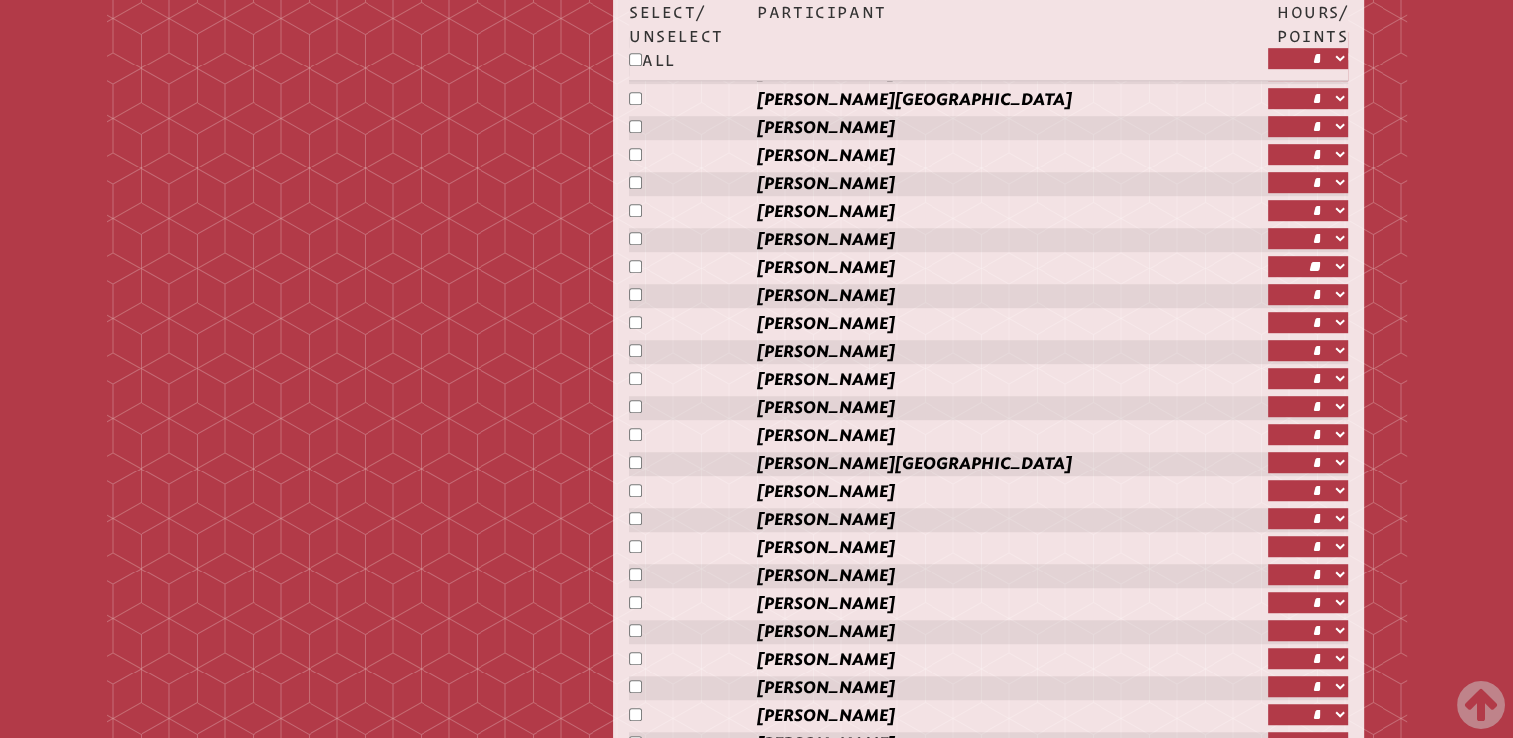 click on "*
*
*
*
**
**
**
**
**
**
**
**
**
**
**
**
**
**" at bounding box center (1308, 266) 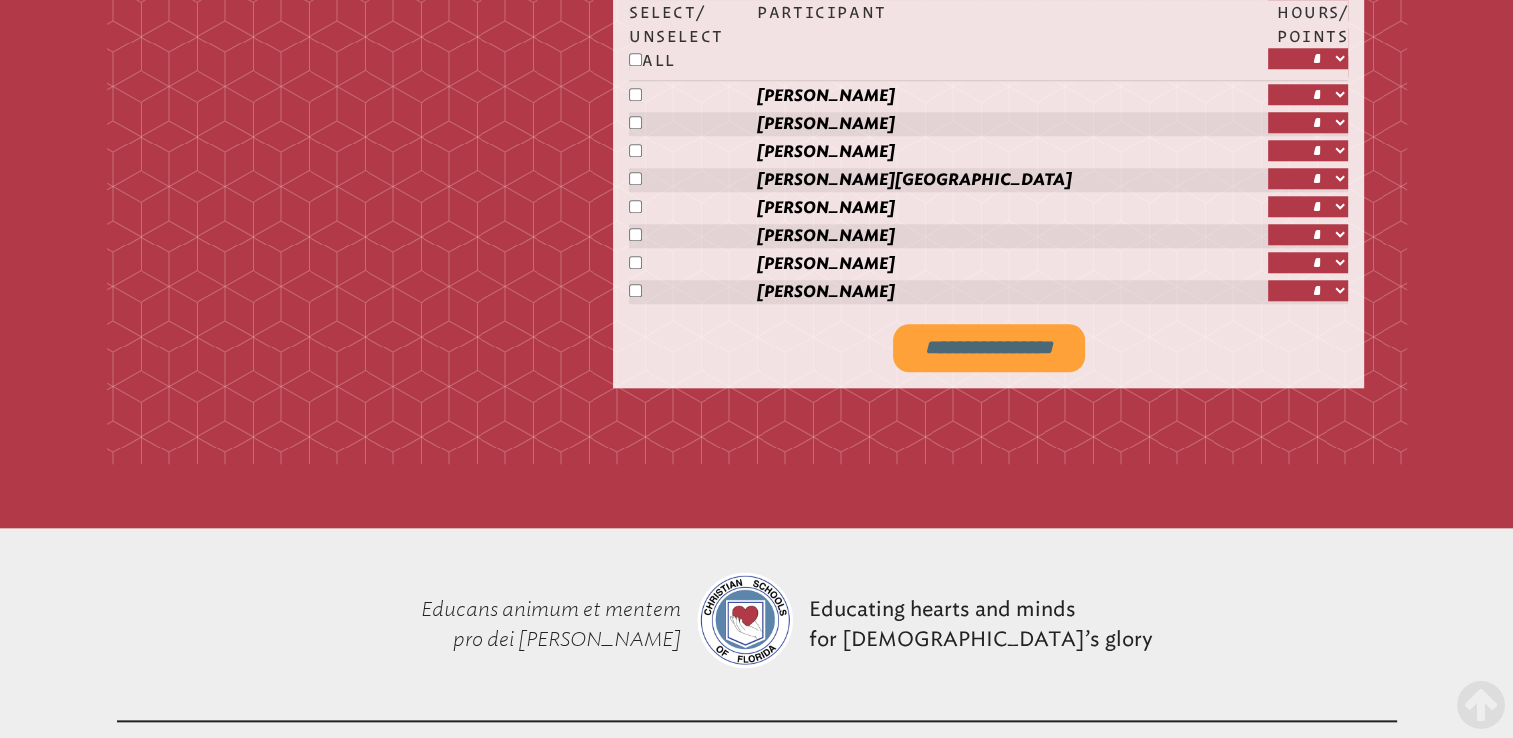 scroll, scrollTop: 1972, scrollLeft: 0, axis: vertical 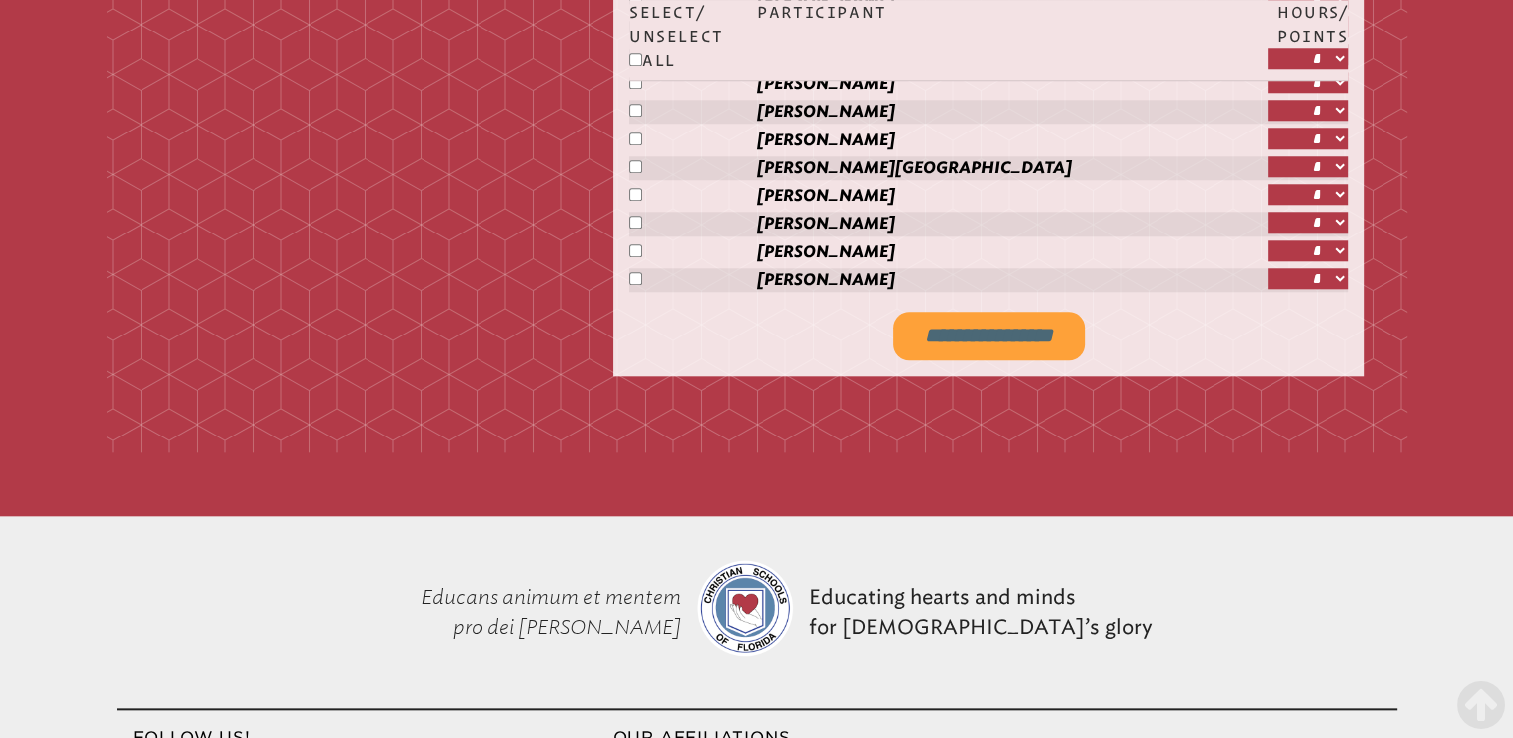 click on "**********" at bounding box center (989, 336) 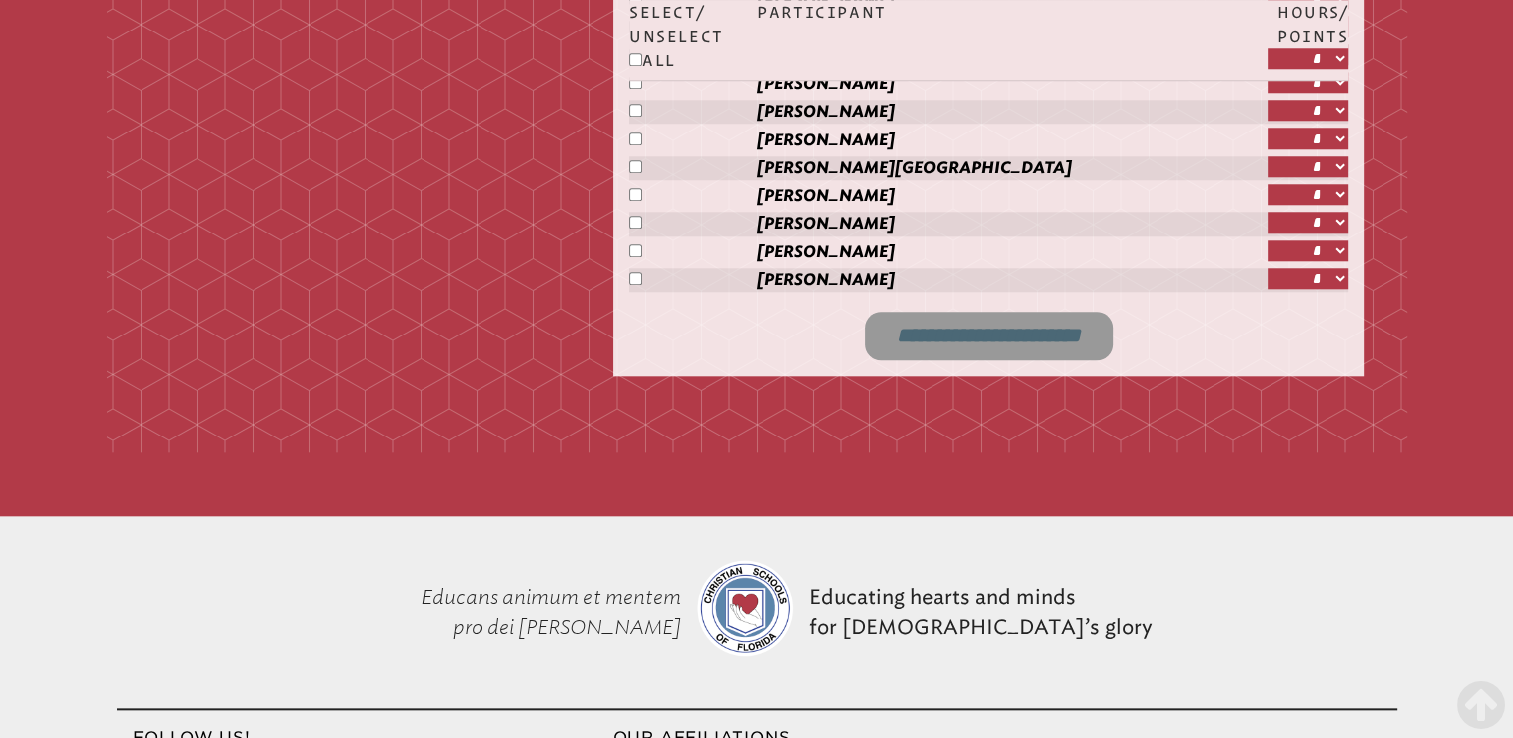 type on "**********" 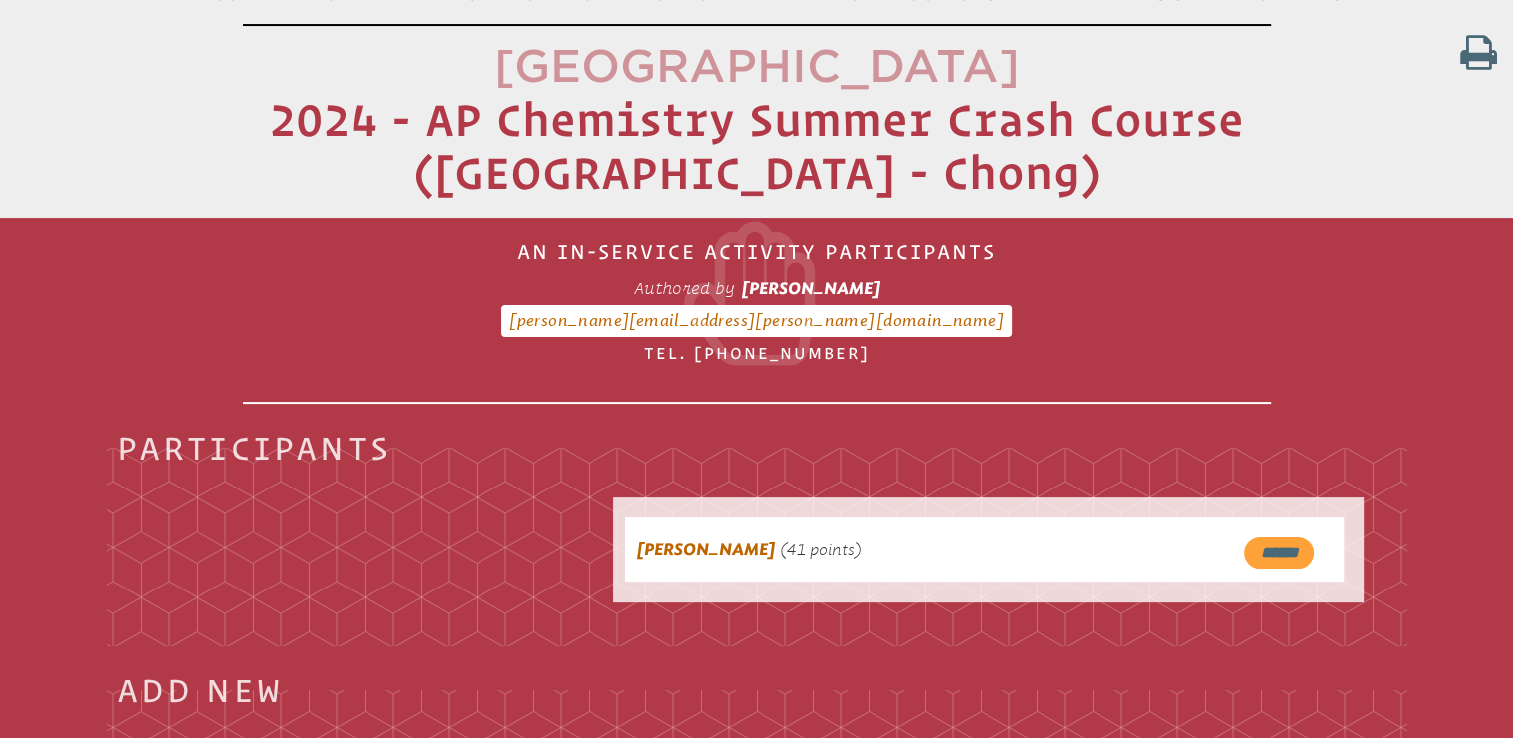 scroll, scrollTop: 0, scrollLeft: 0, axis: both 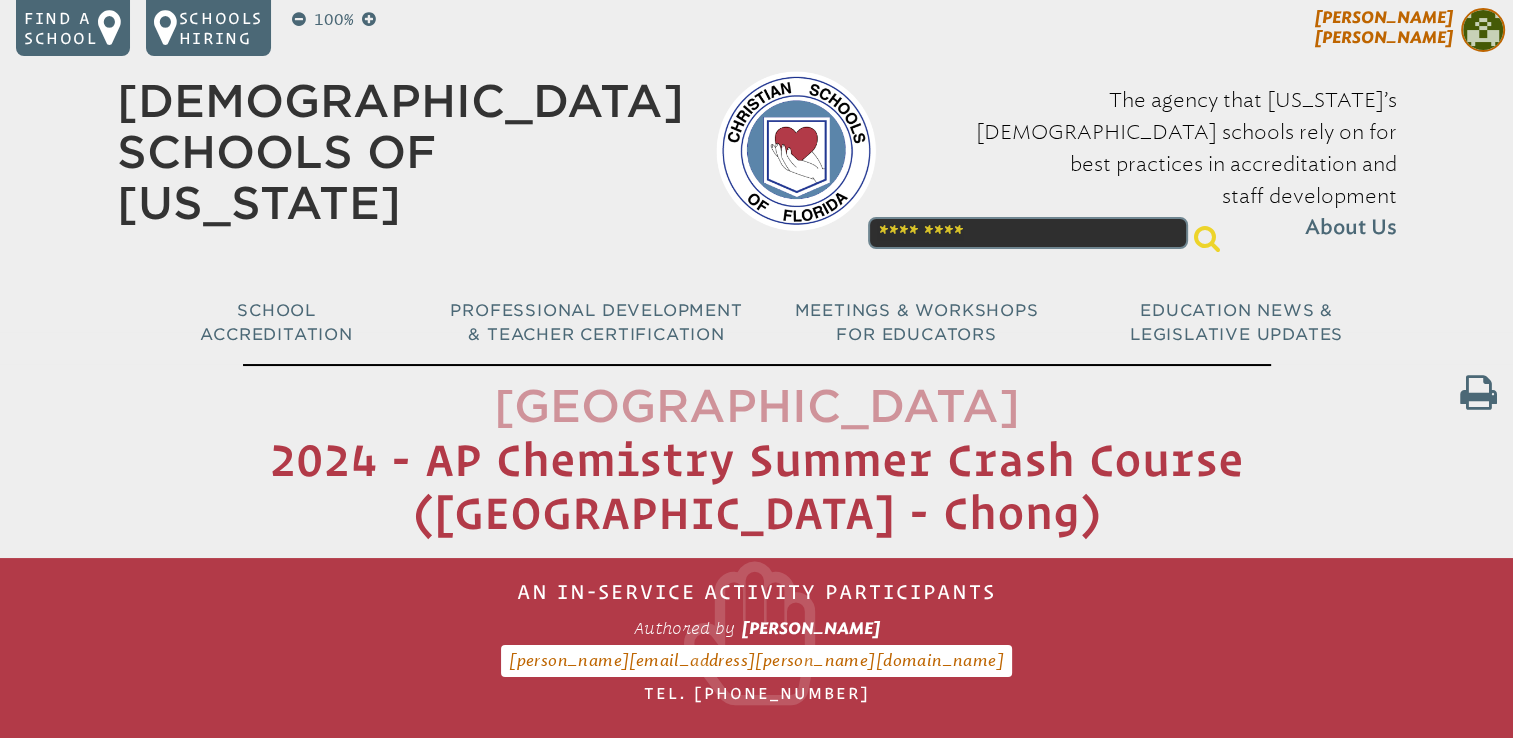 click on "[PERSON_NAME]" at bounding box center (1384, 27) 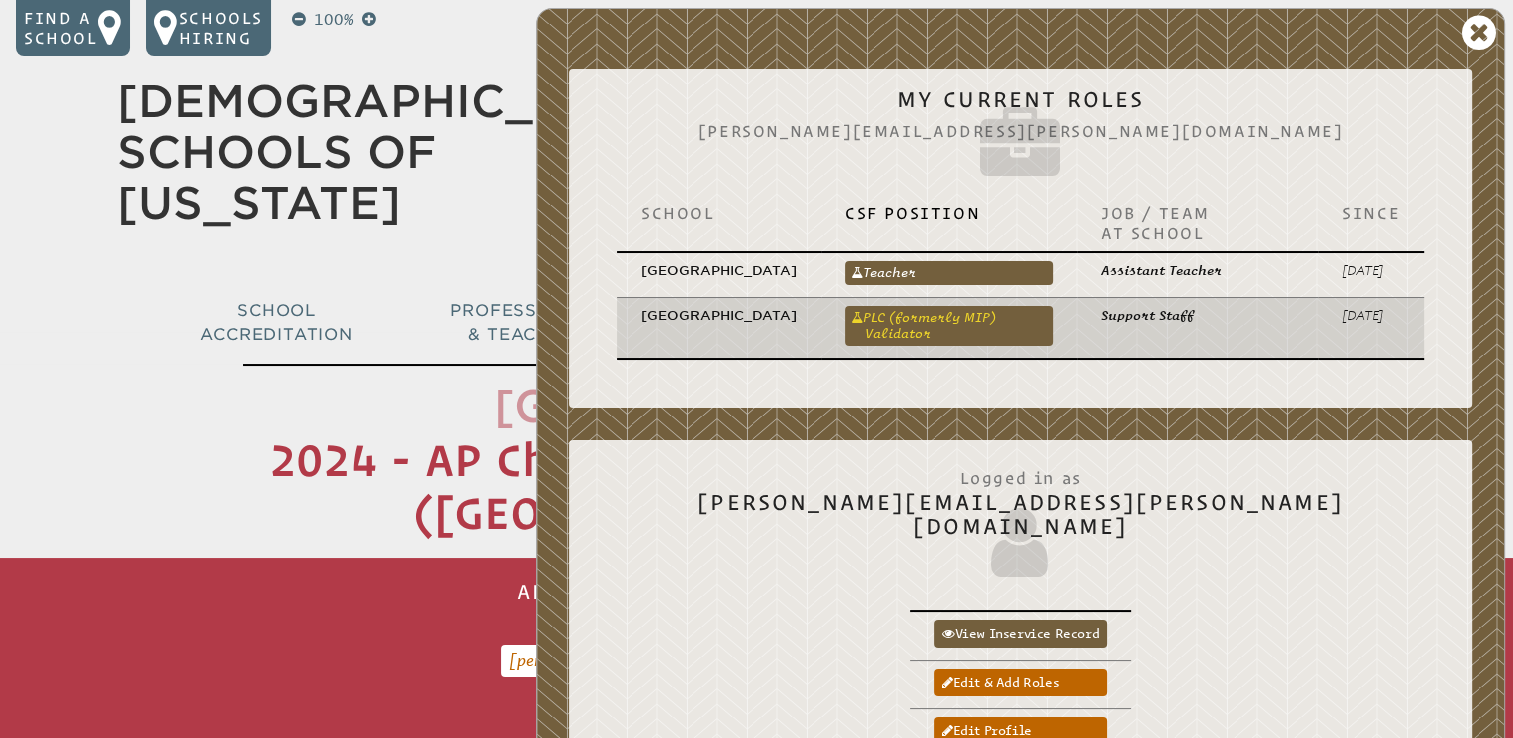 click on "PLC (formerly MIP) Validator" at bounding box center (949, 326) 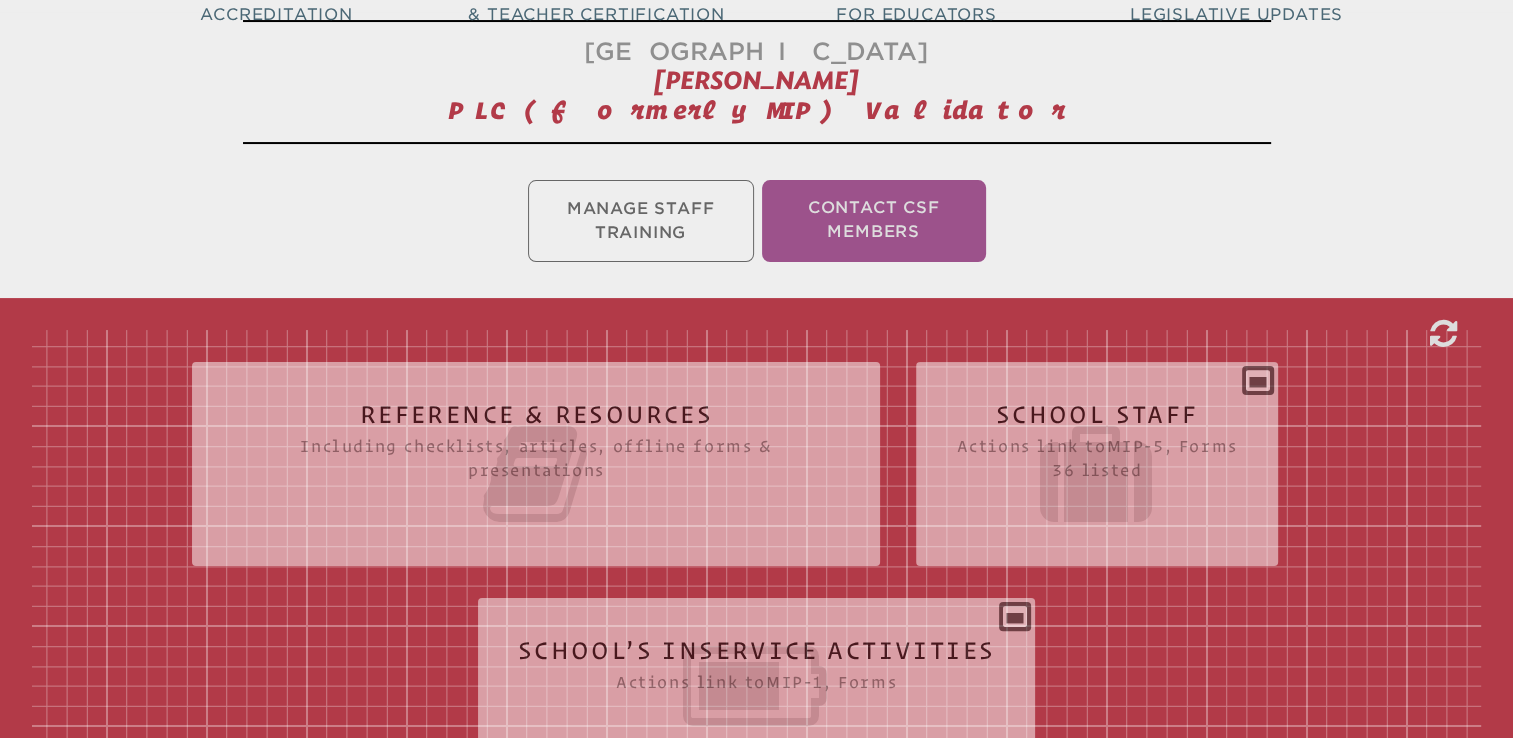 scroll, scrollTop: 326, scrollLeft: 0, axis: vertical 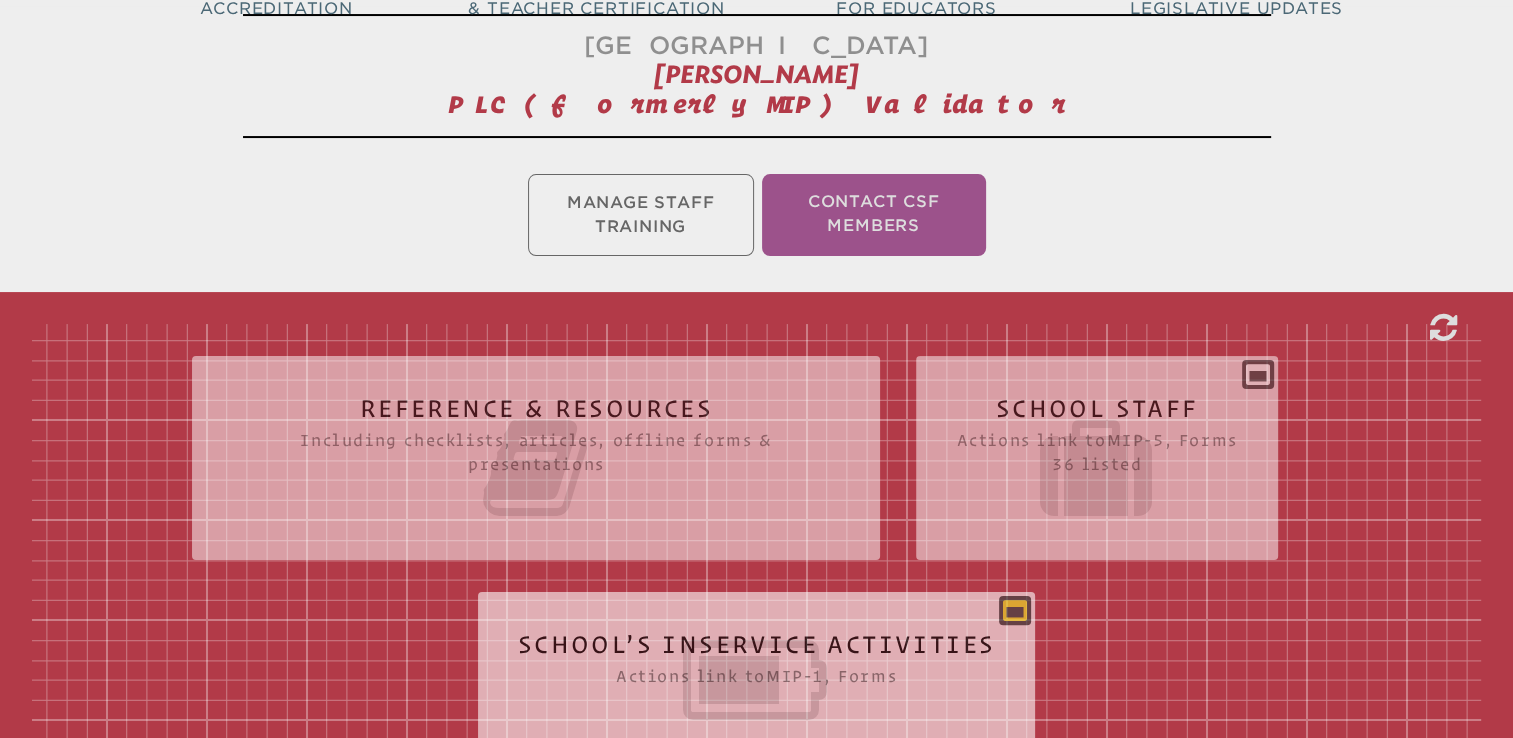 click at bounding box center [1015, 610] 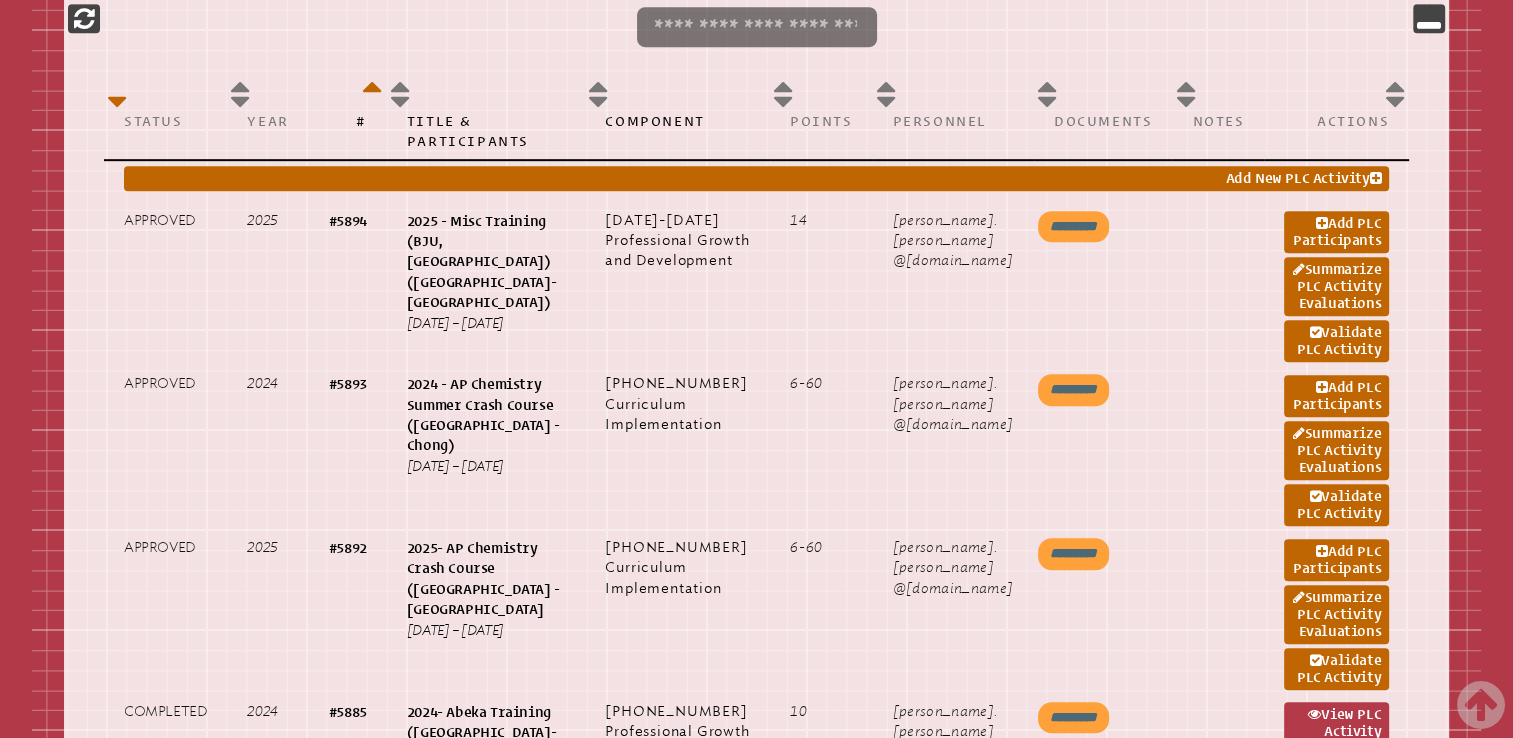 scroll, scrollTop: 1156, scrollLeft: 0, axis: vertical 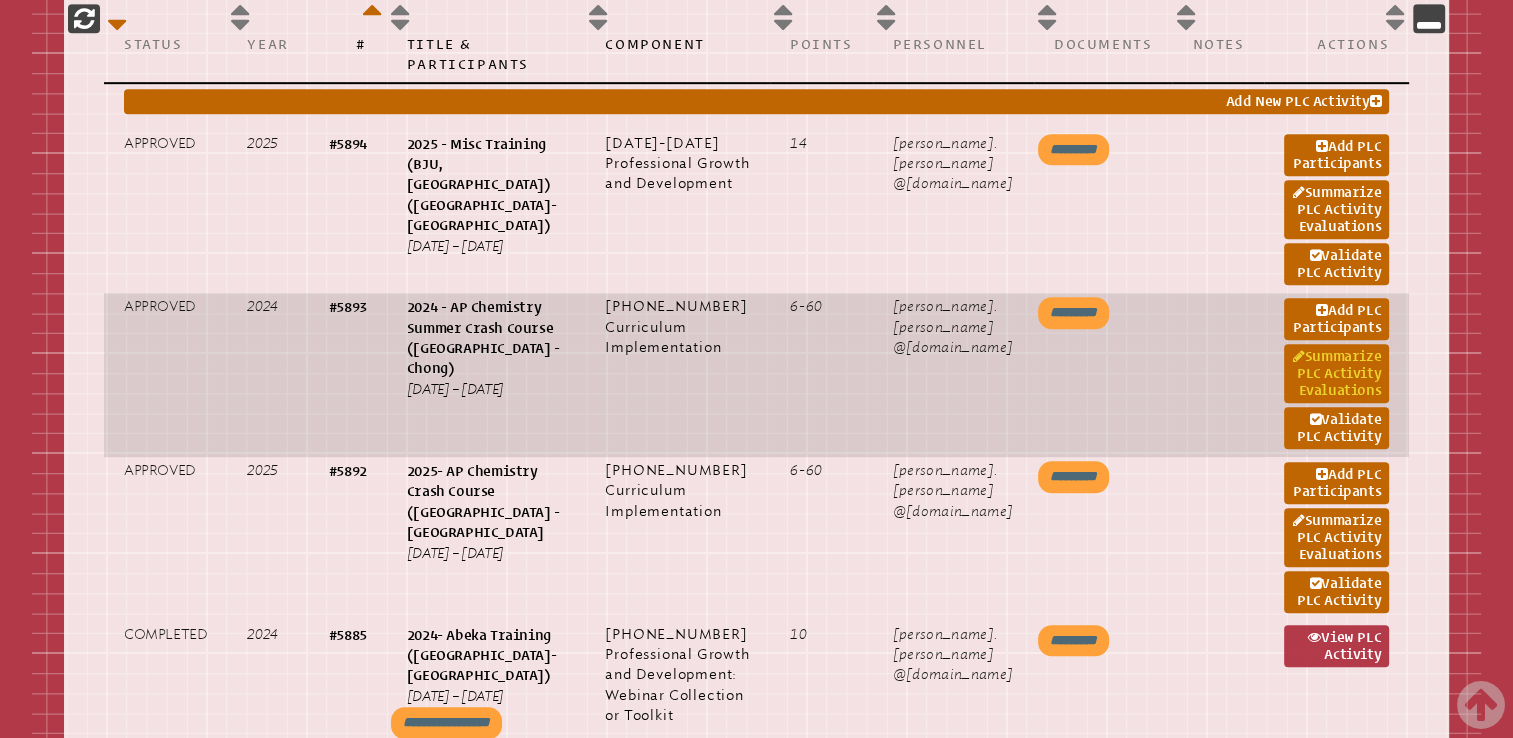click on "Summarize PLC Activity Evaluations" at bounding box center [1336, 373] 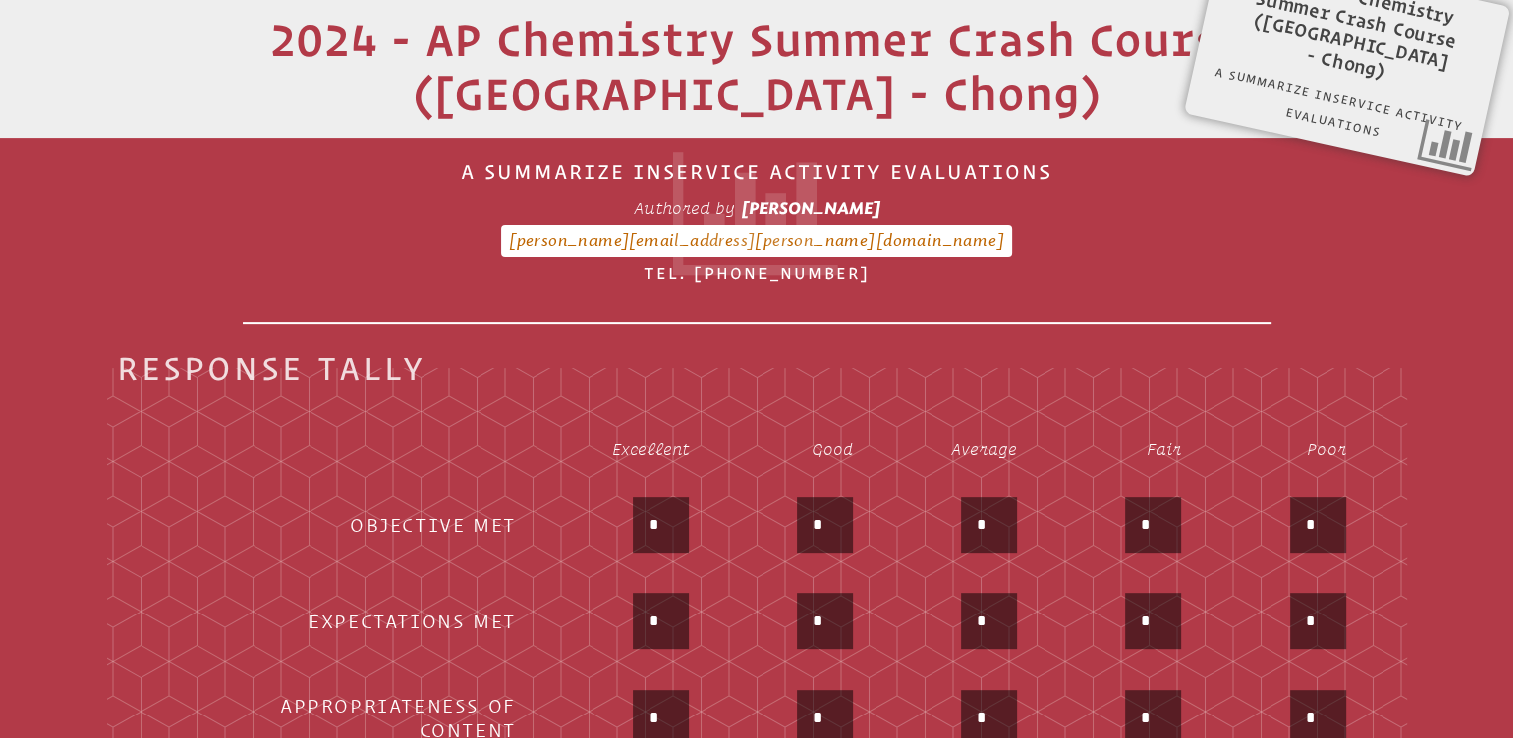 scroll, scrollTop: 620, scrollLeft: 0, axis: vertical 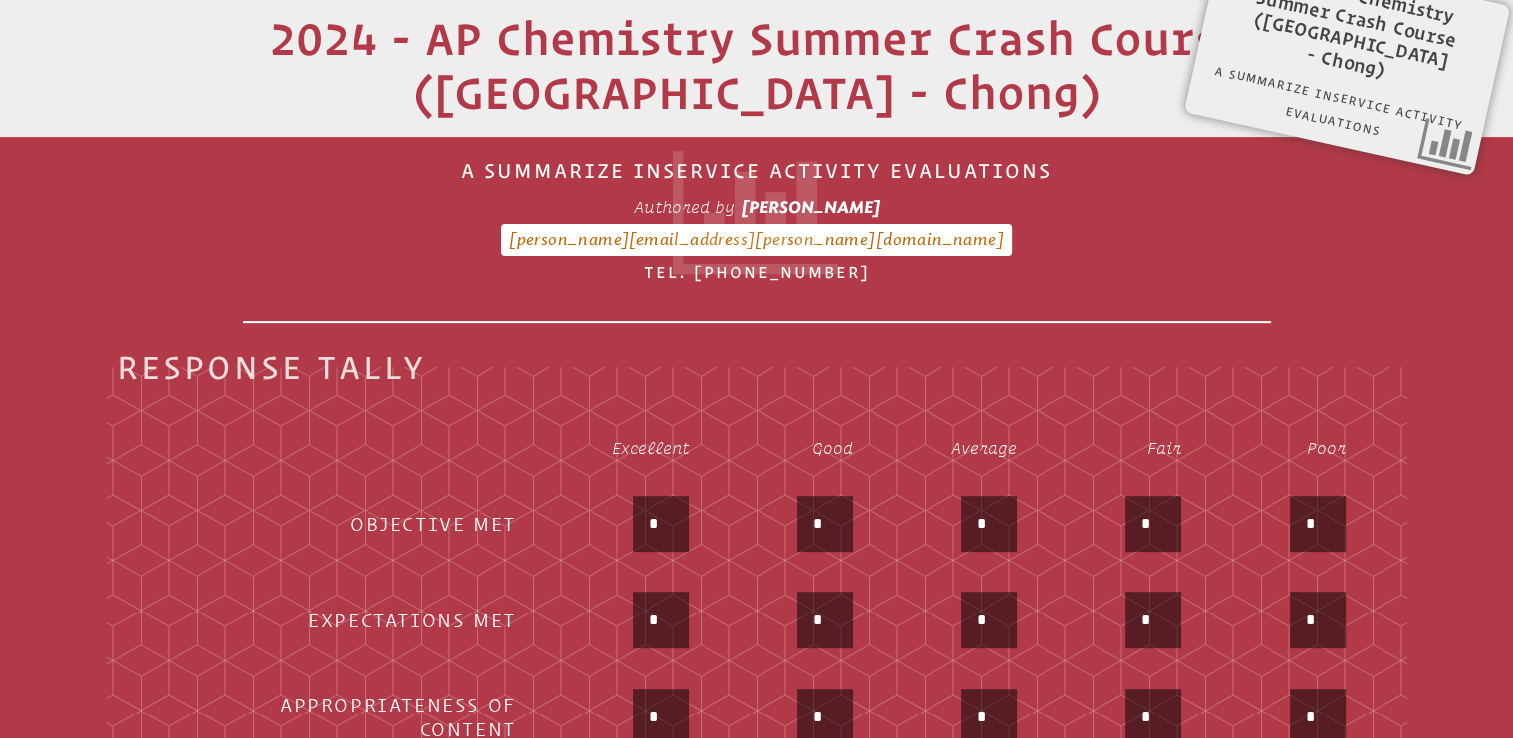 click on "*" at bounding box center [661, 524] 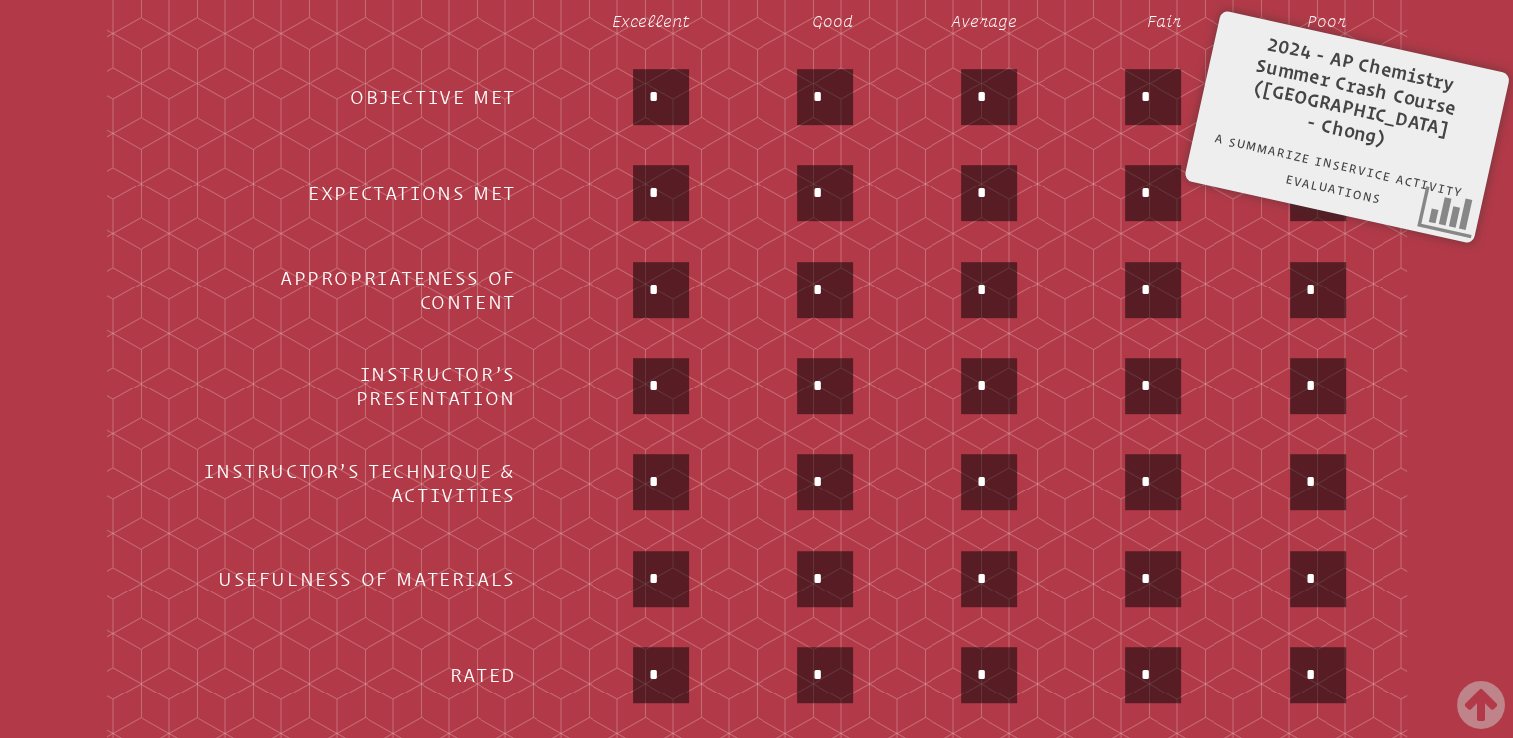 type on "*" 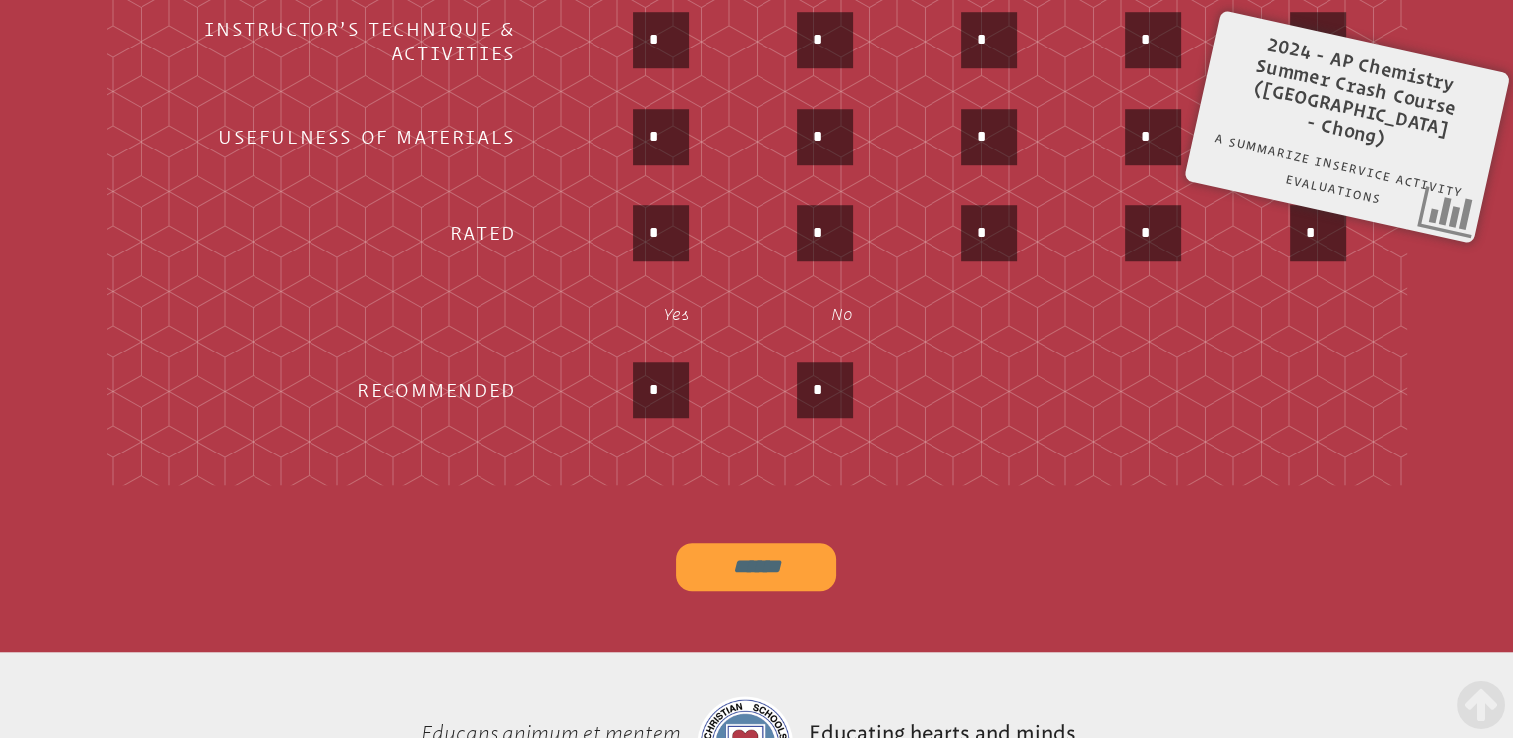 type on "*" 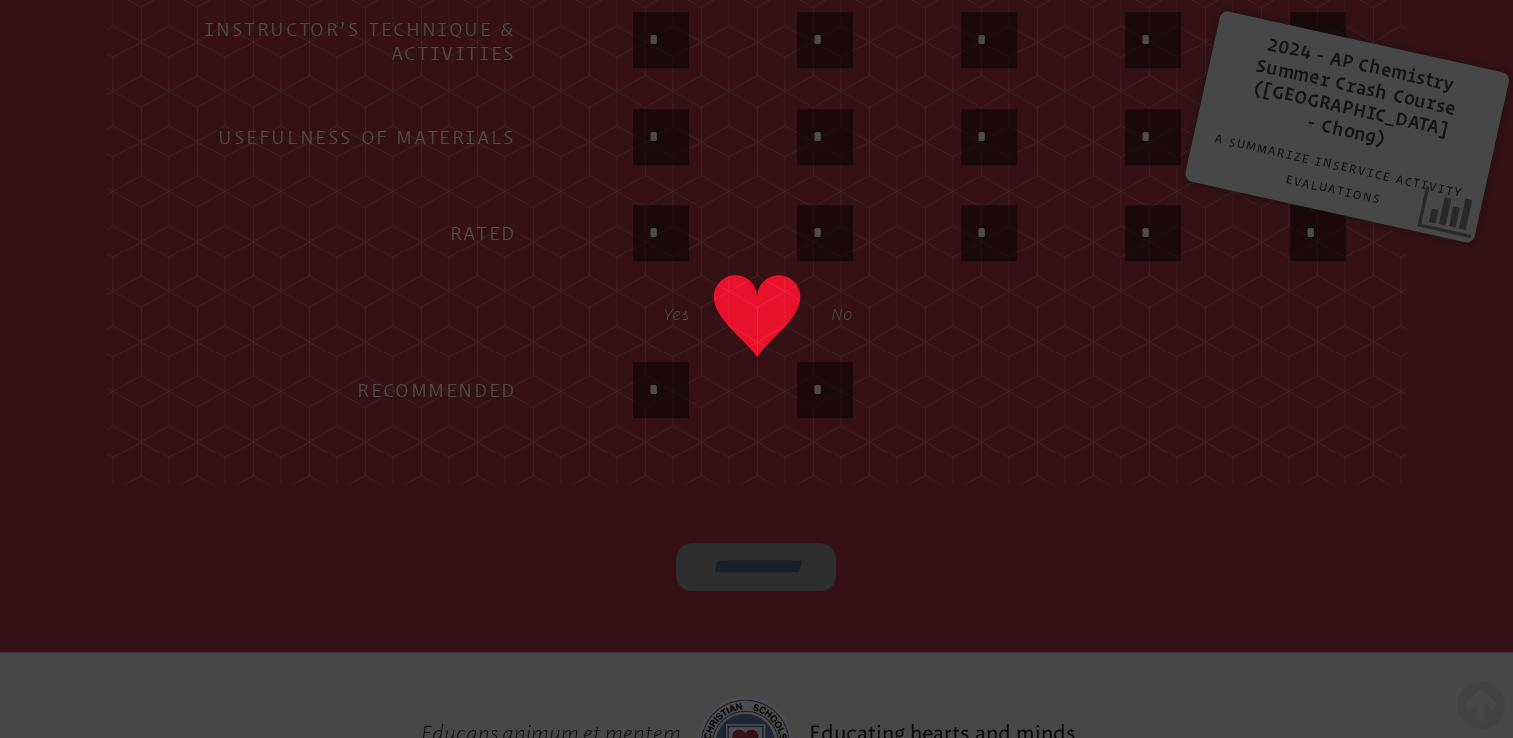 type on "******" 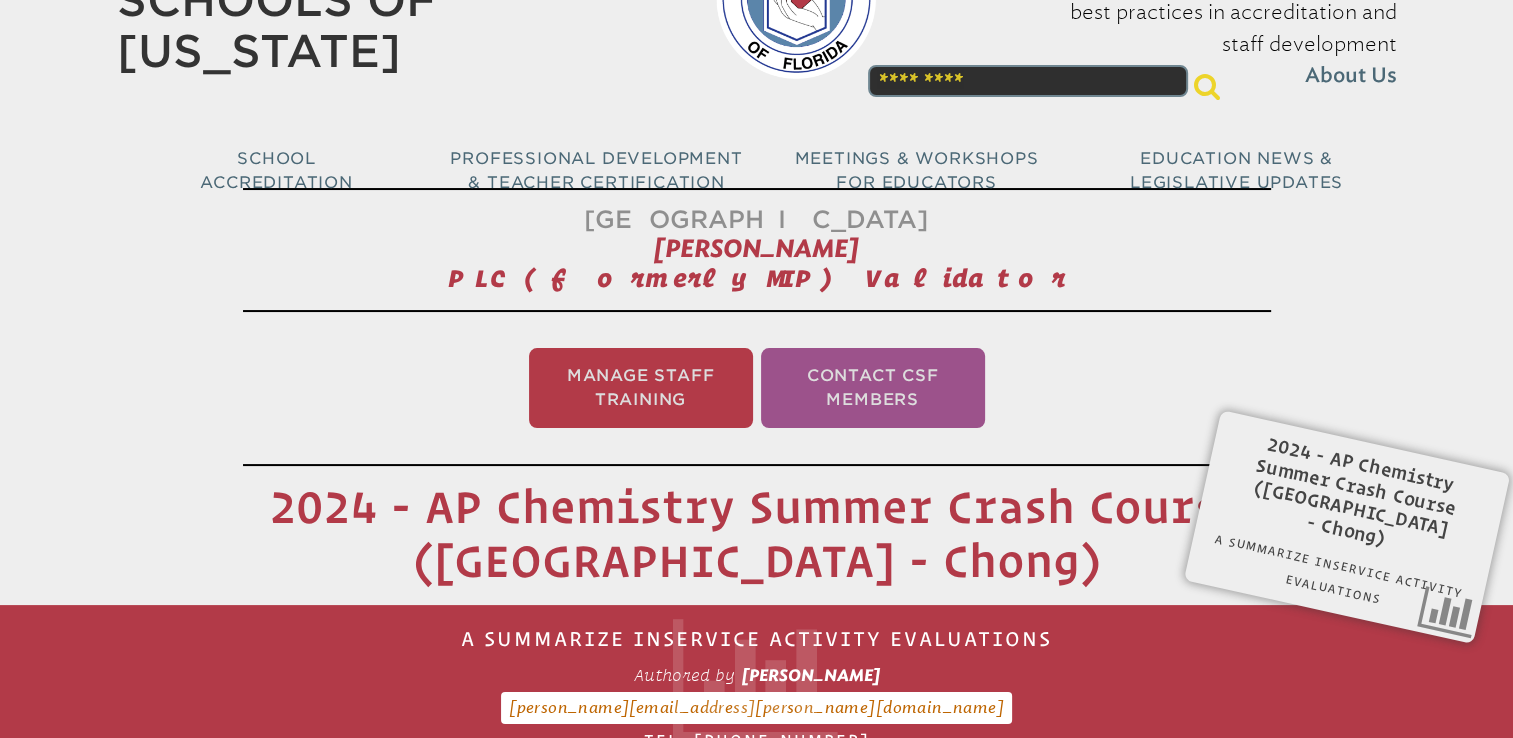 scroll, scrollTop: 0, scrollLeft: 0, axis: both 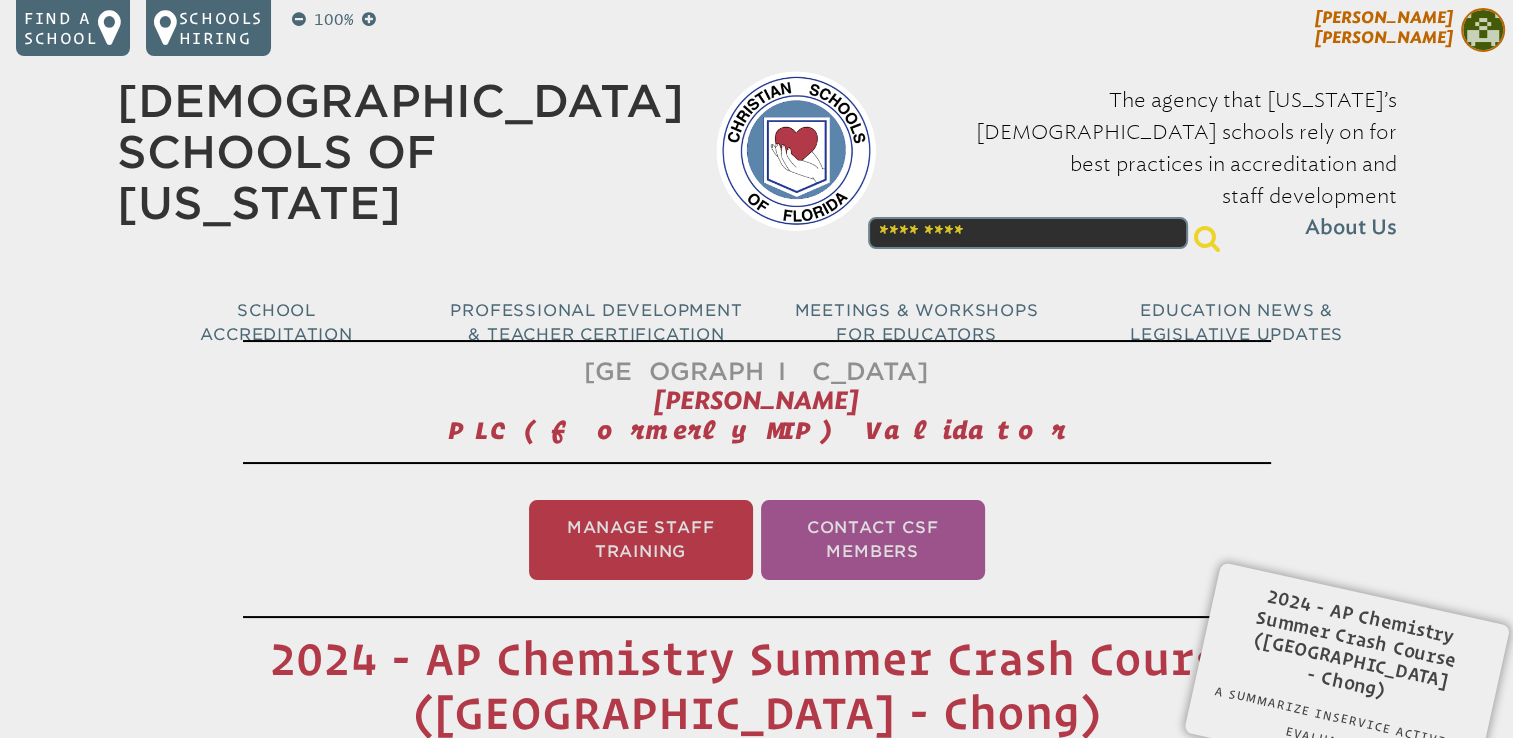 click on "[PERSON_NAME]" at bounding box center (1384, 27) 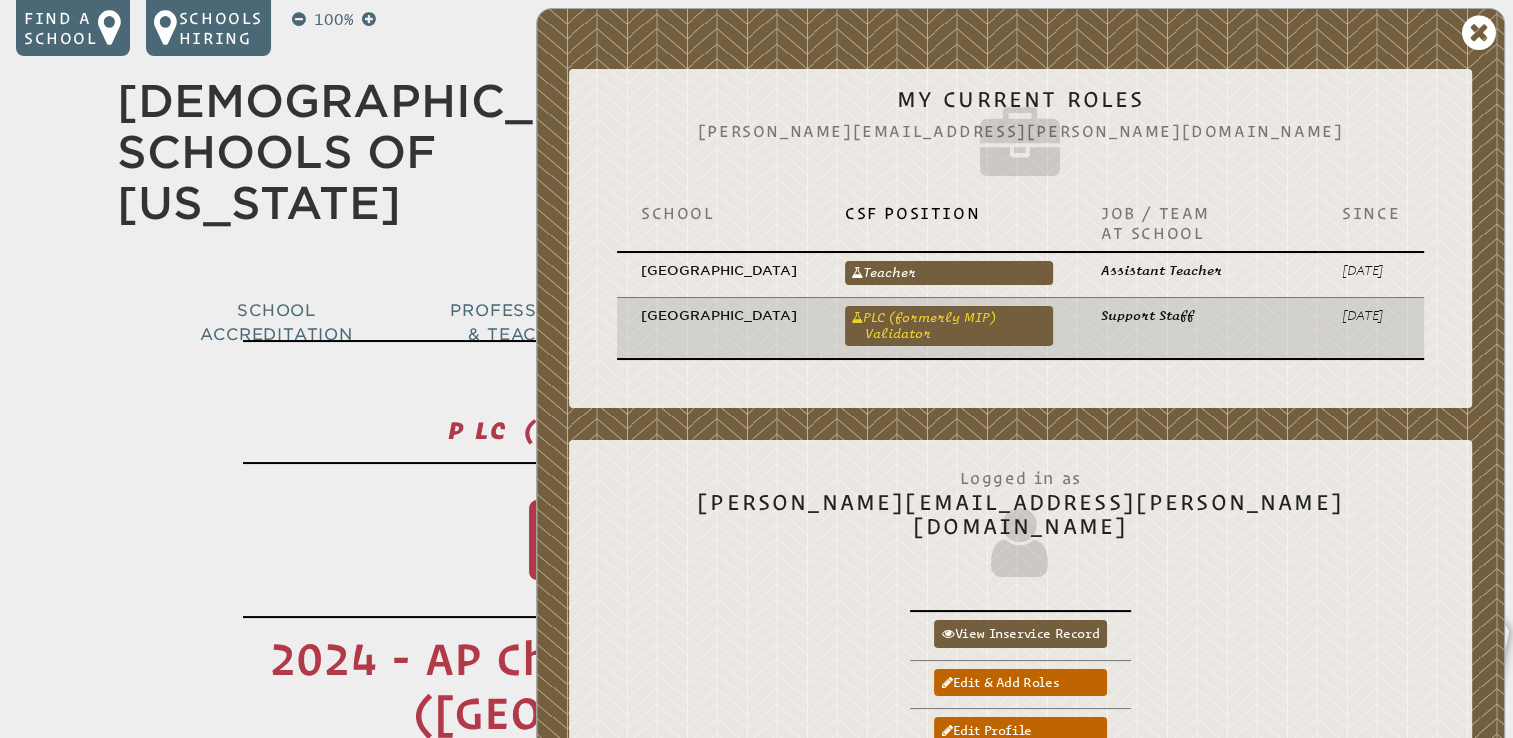 click on "PLC (formerly MIP) Validator" at bounding box center (949, 326) 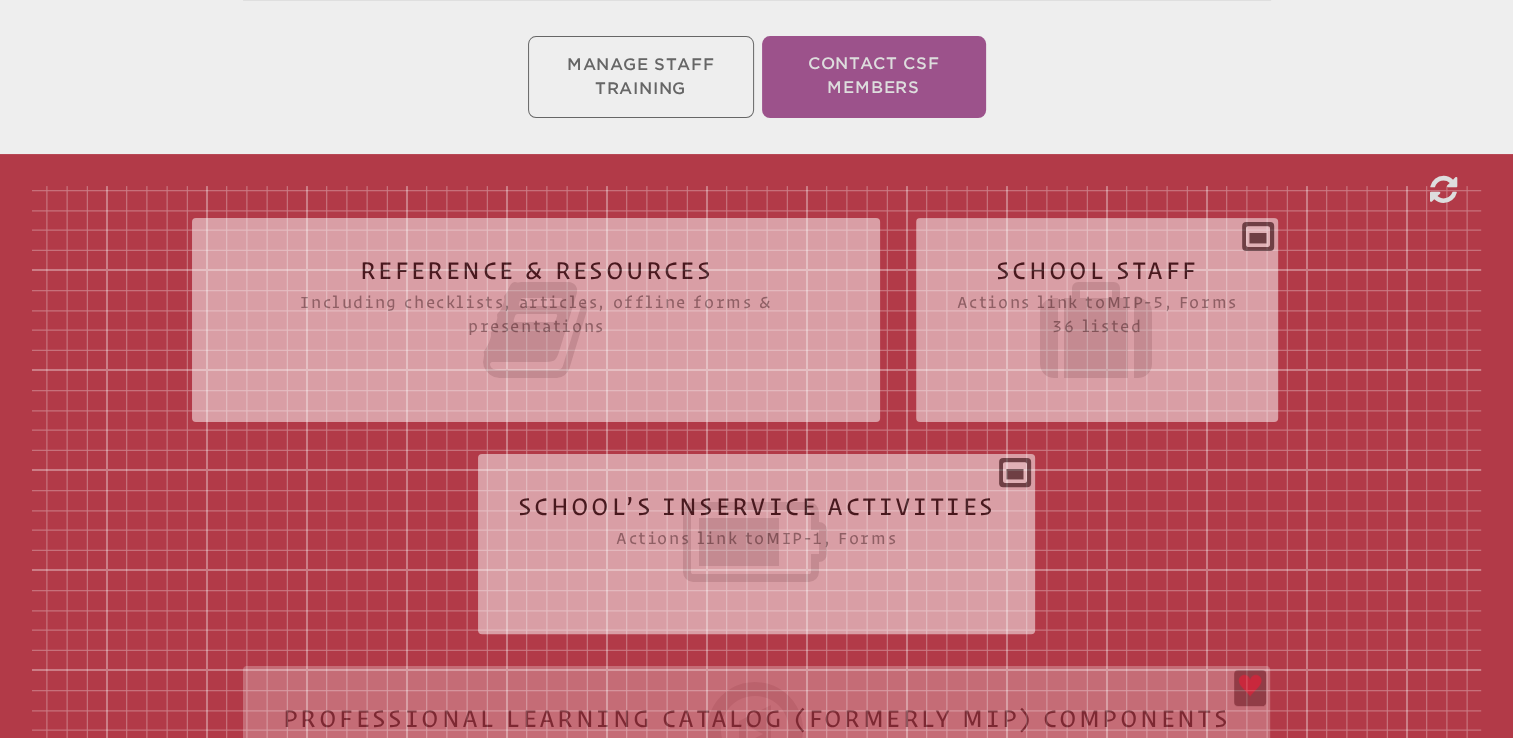 scroll, scrollTop: 564, scrollLeft: 0, axis: vertical 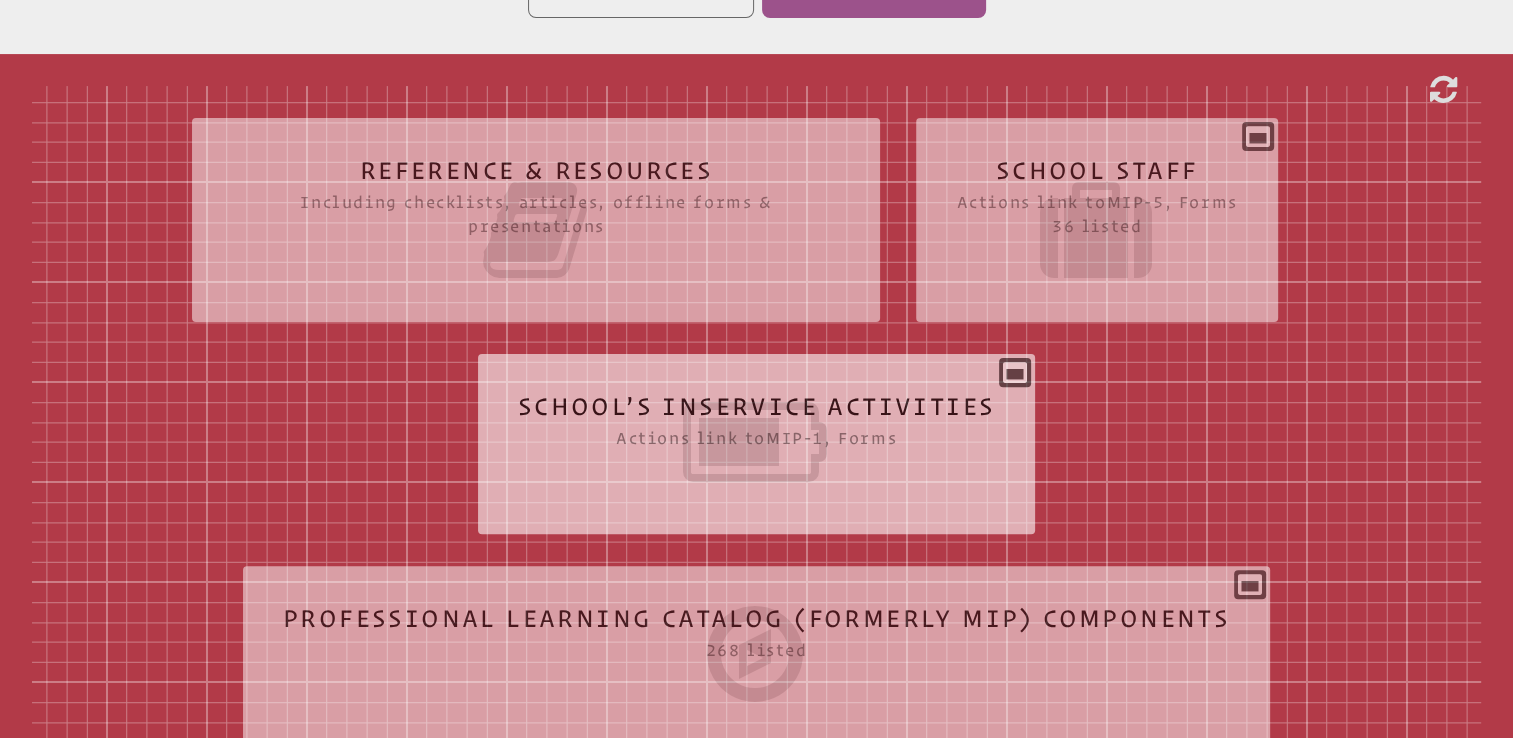 click on "School’s Inservice Activities
Actions link
to
mip-1 ,                     Forms
Status
Year
#
Title & Participants
Component
Points
Personnel
Documents
Notes
Actions
Add New PLC Activity" at bounding box center (757, 436) 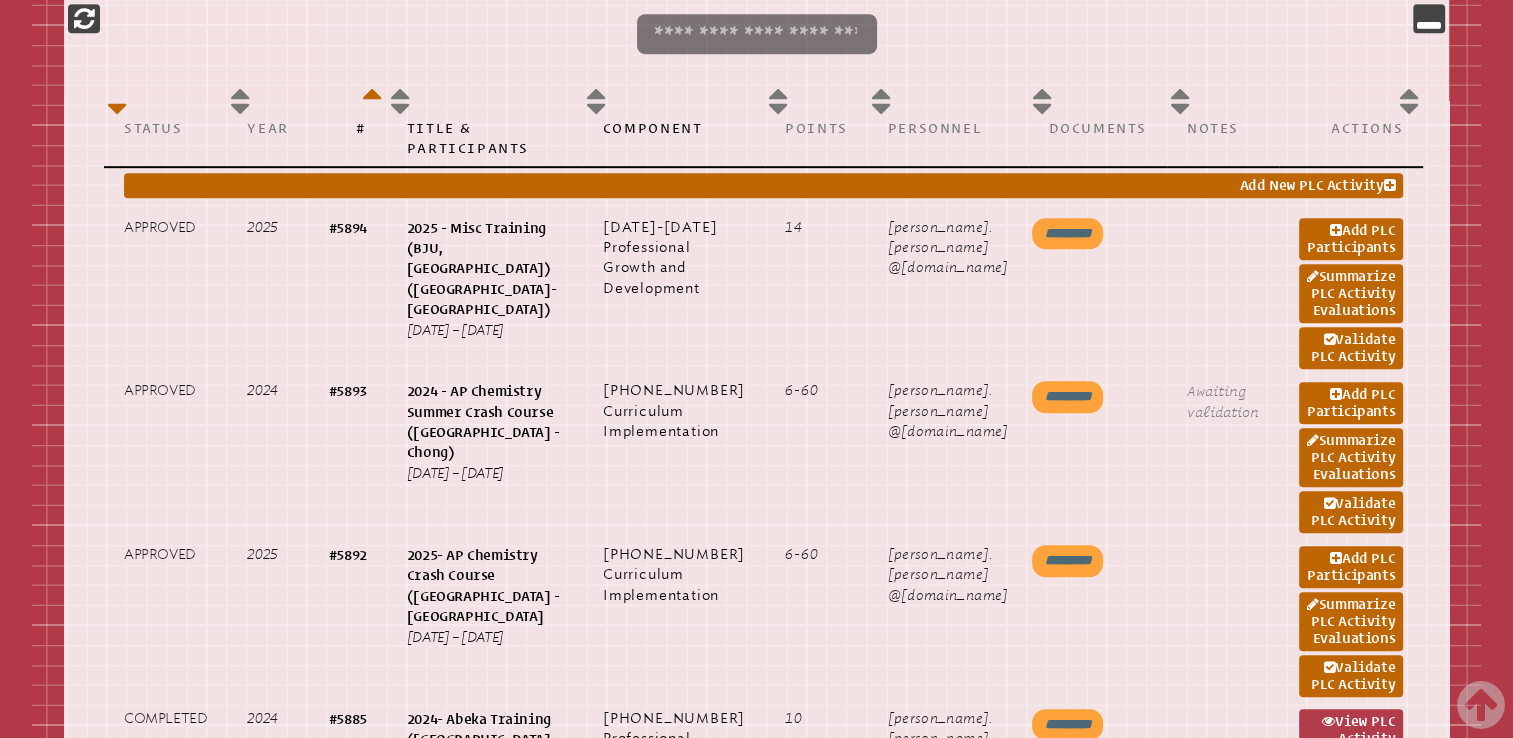 scroll, scrollTop: 1072, scrollLeft: 0, axis: vertical 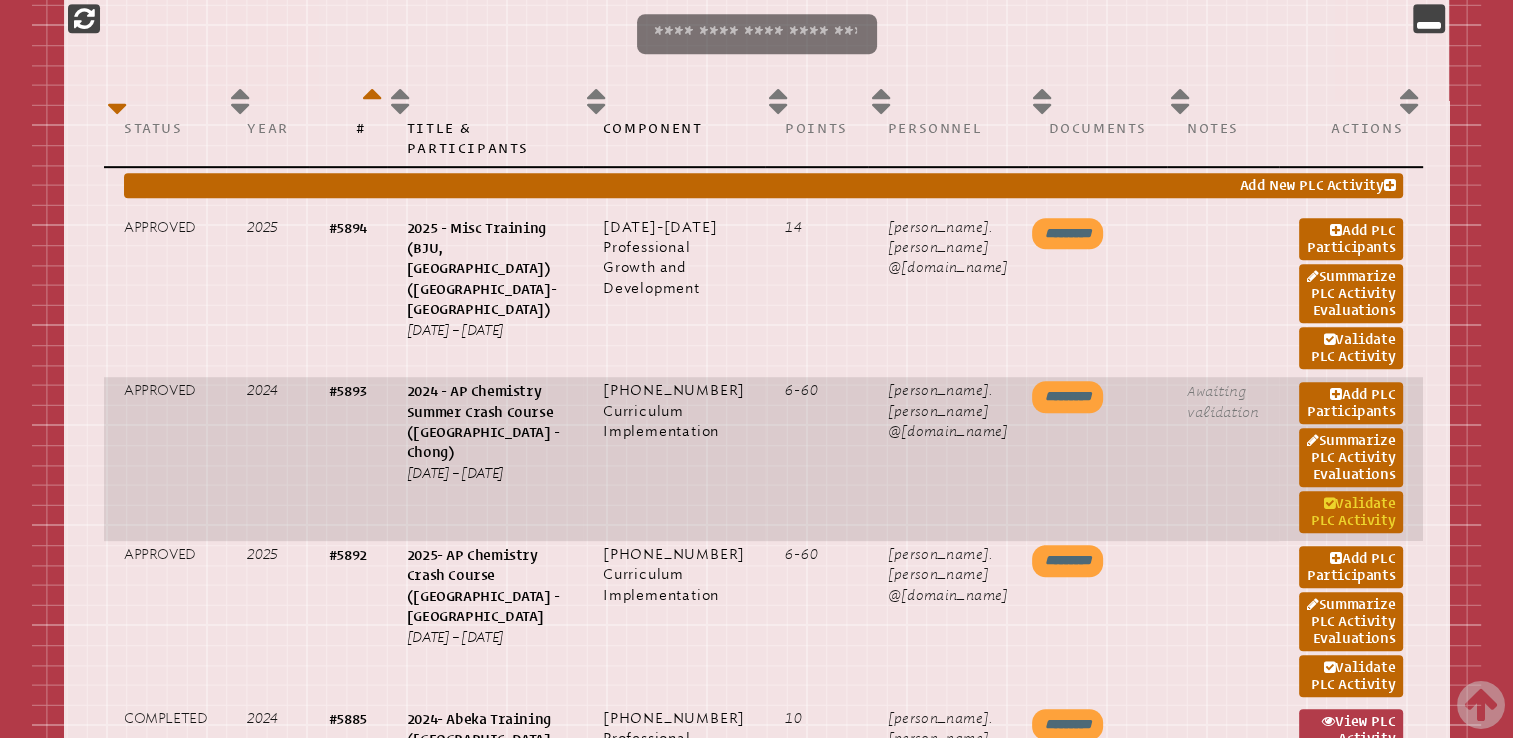 click at bounding box center [1330, 504] 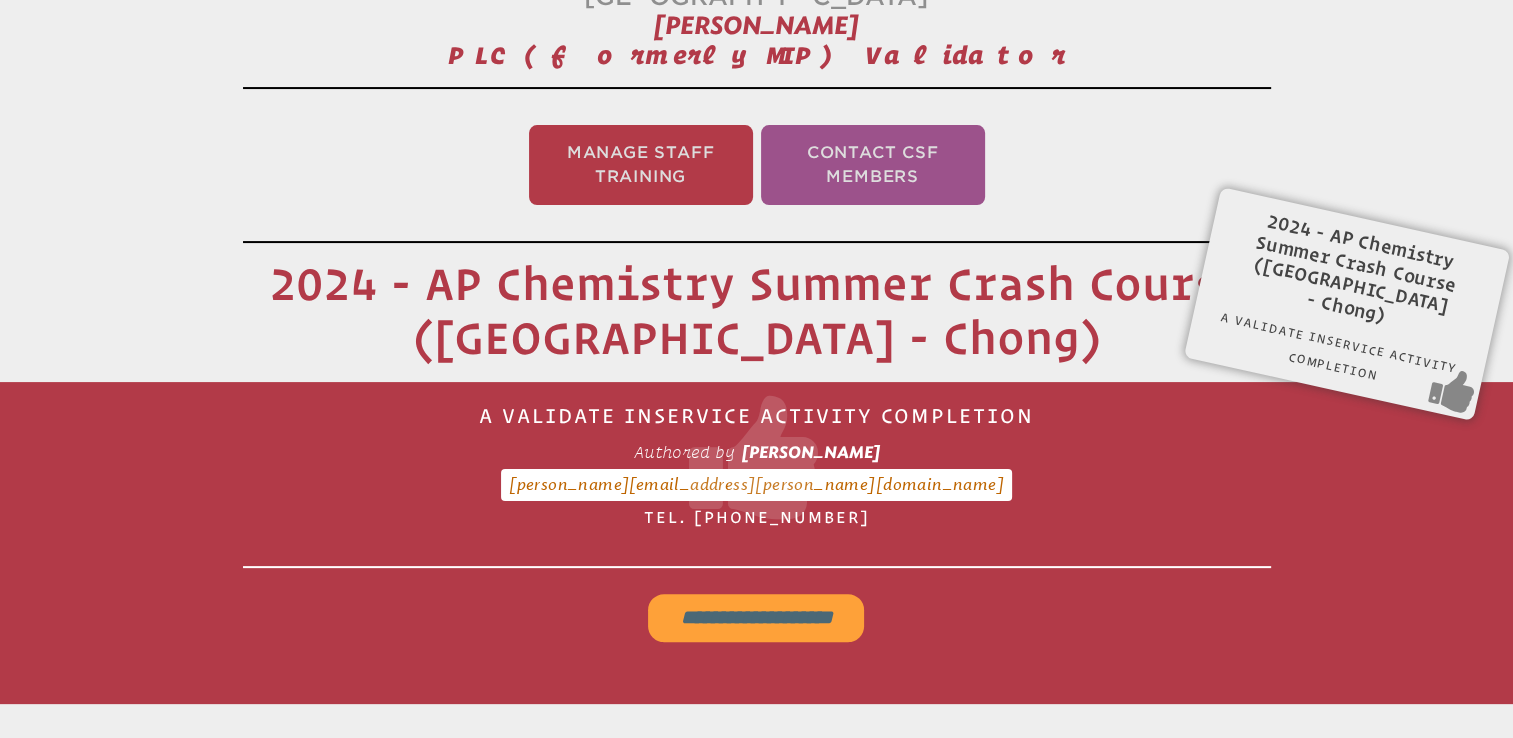 scroll, scrollTop: 376, scrollLeft: 0, axis: vertical 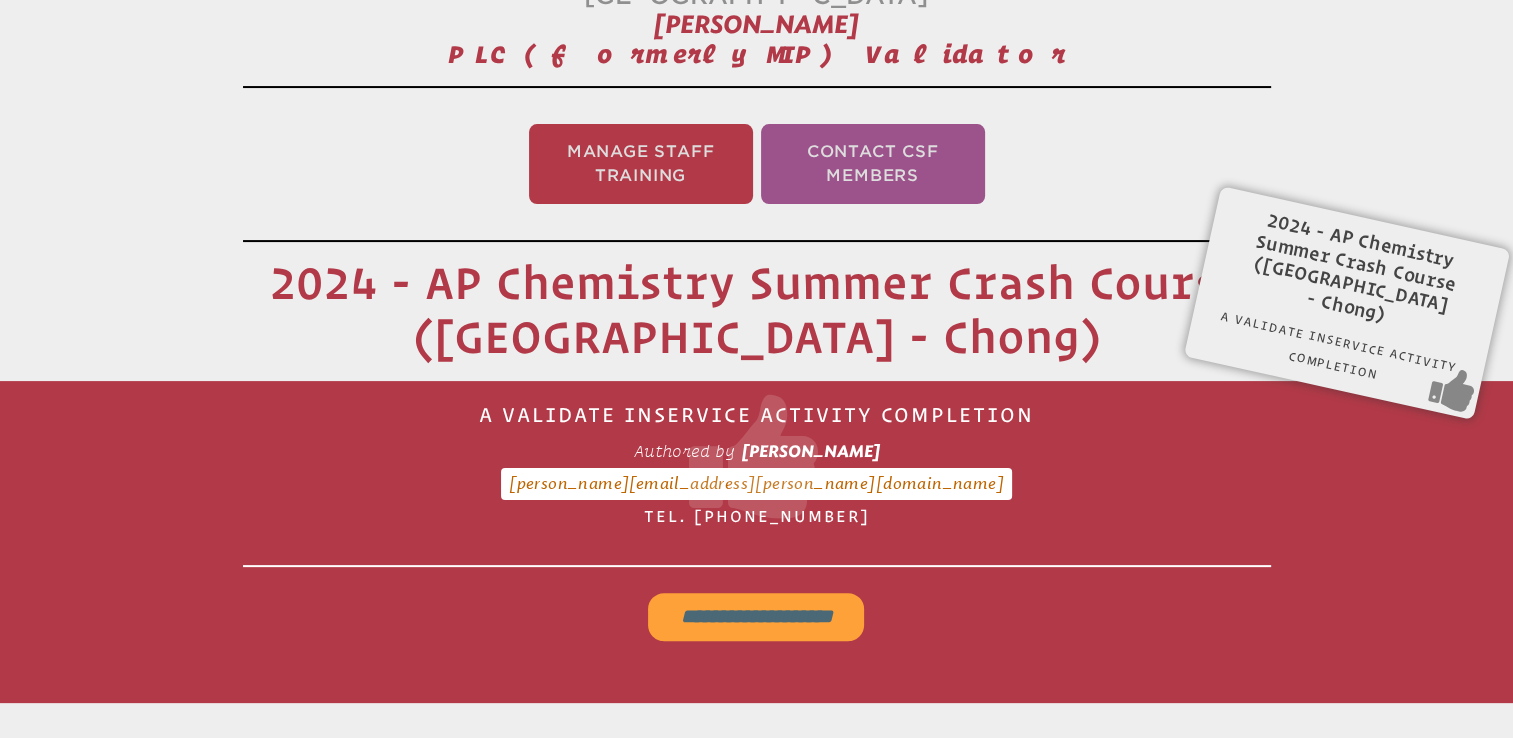 click on "**********" at bounding box center [756, 617] 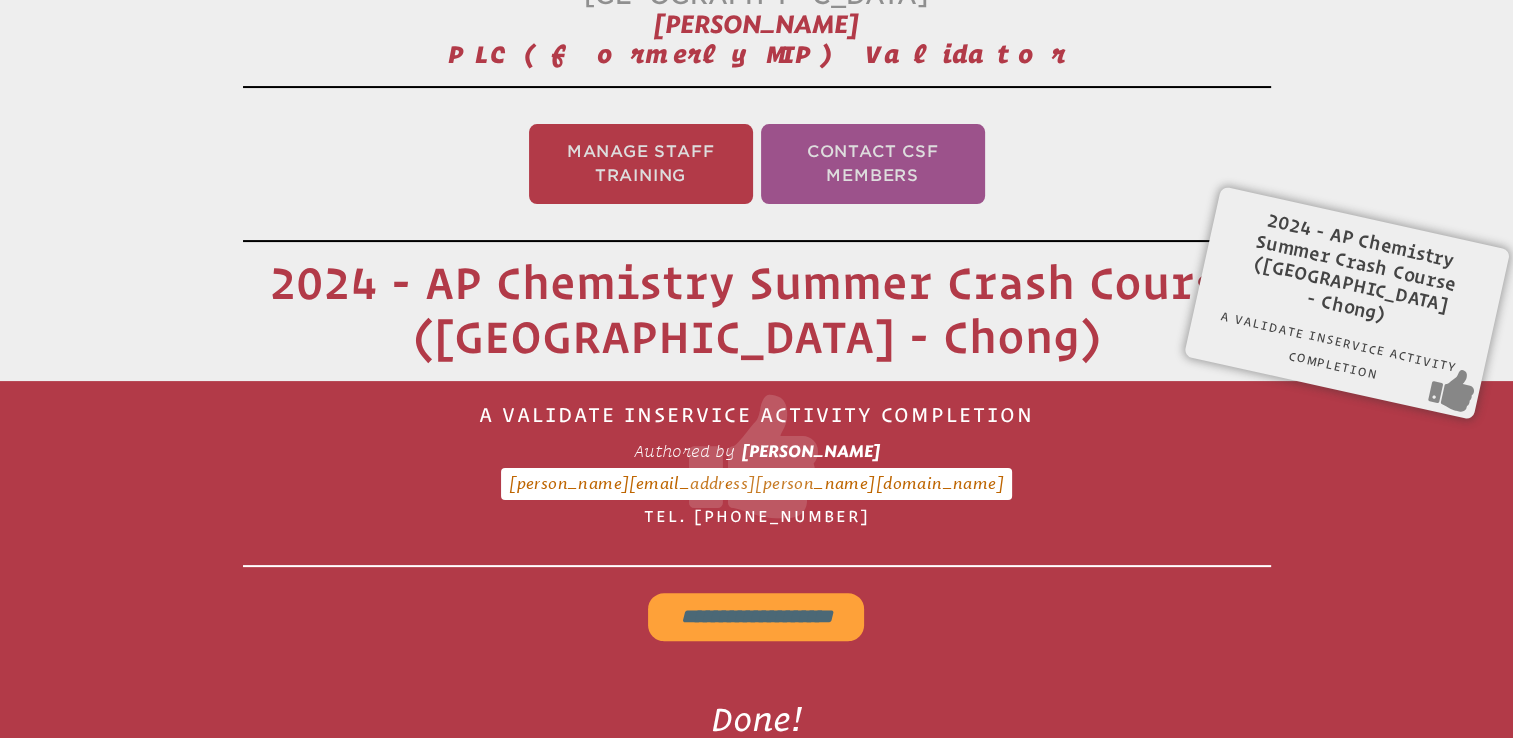 scroll, scrollTop: 0, scrollLeft: 0, axis: both 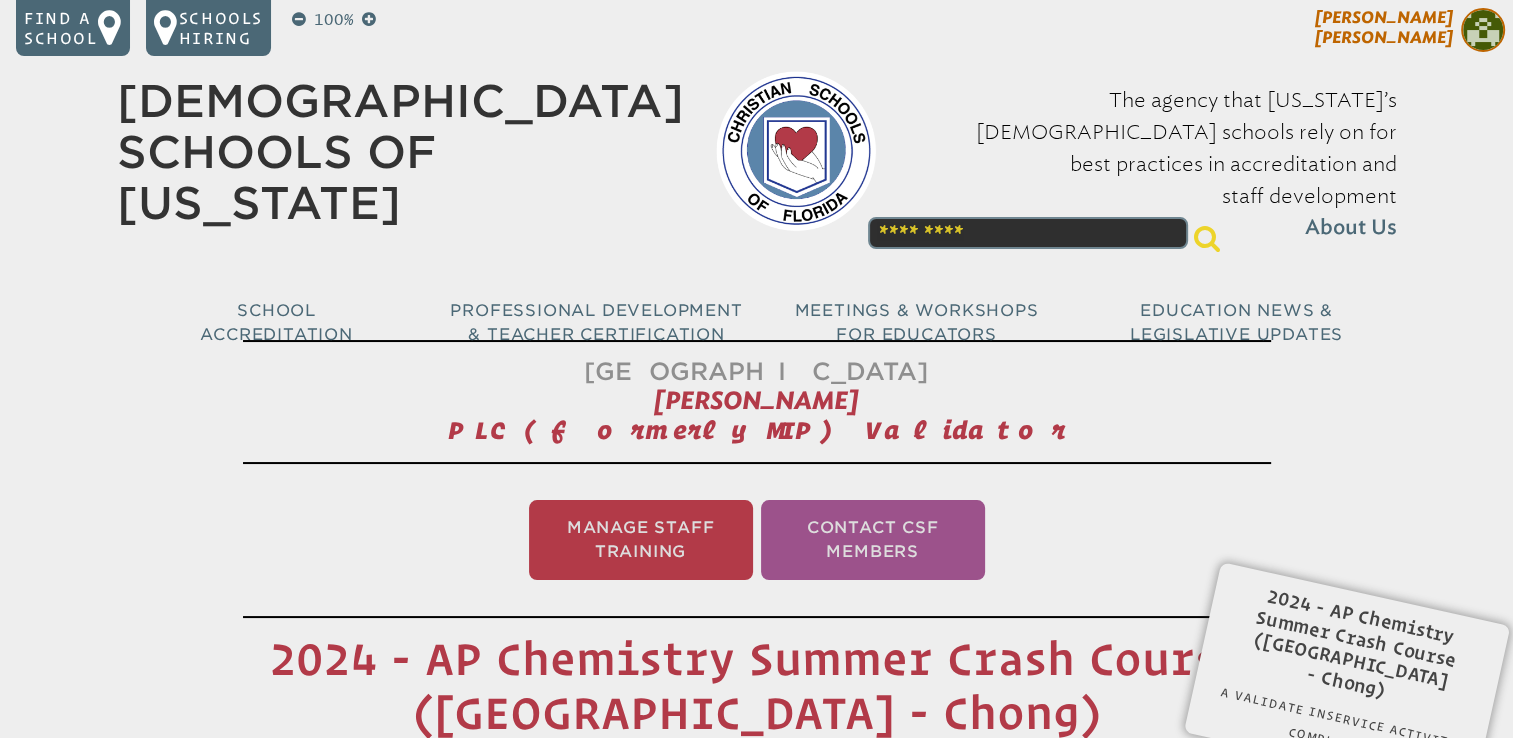 click on "[PERSON_NAME]" at bounding box center [1384, 27] 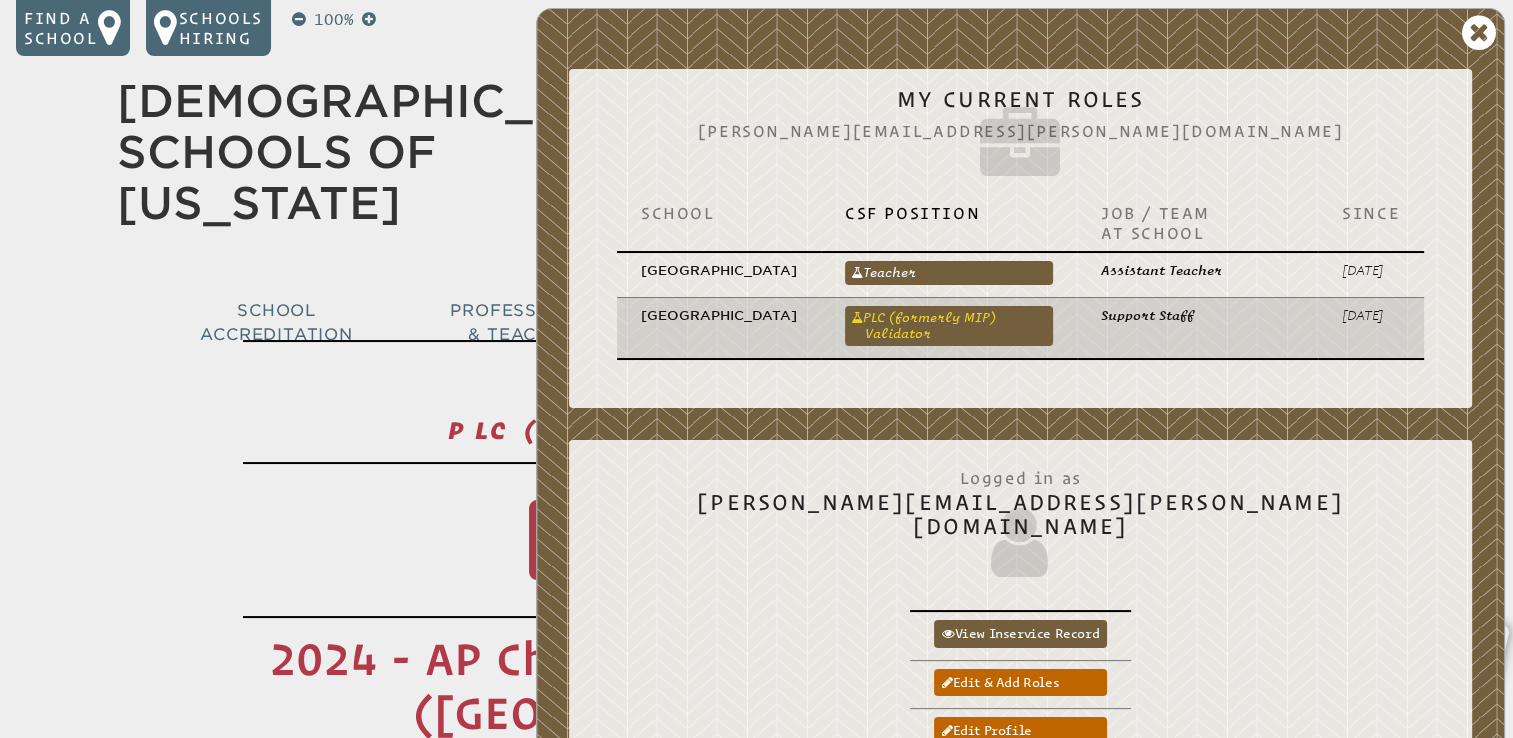 click on "PLC (formerly MIP) Validator" at bounding box center [949, 326] 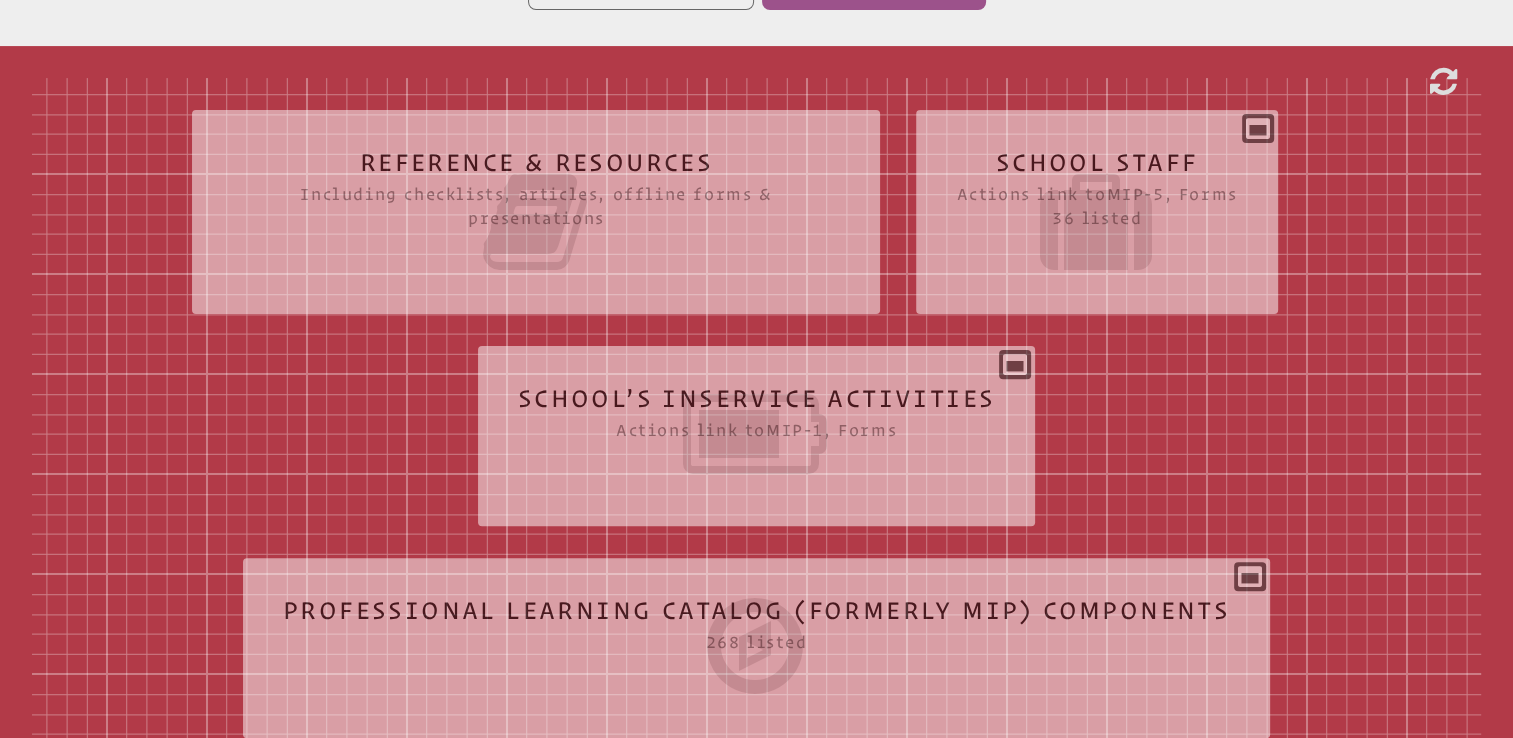 scroll, scrollTop: 580, scrollLeft: 0, axis: vertical 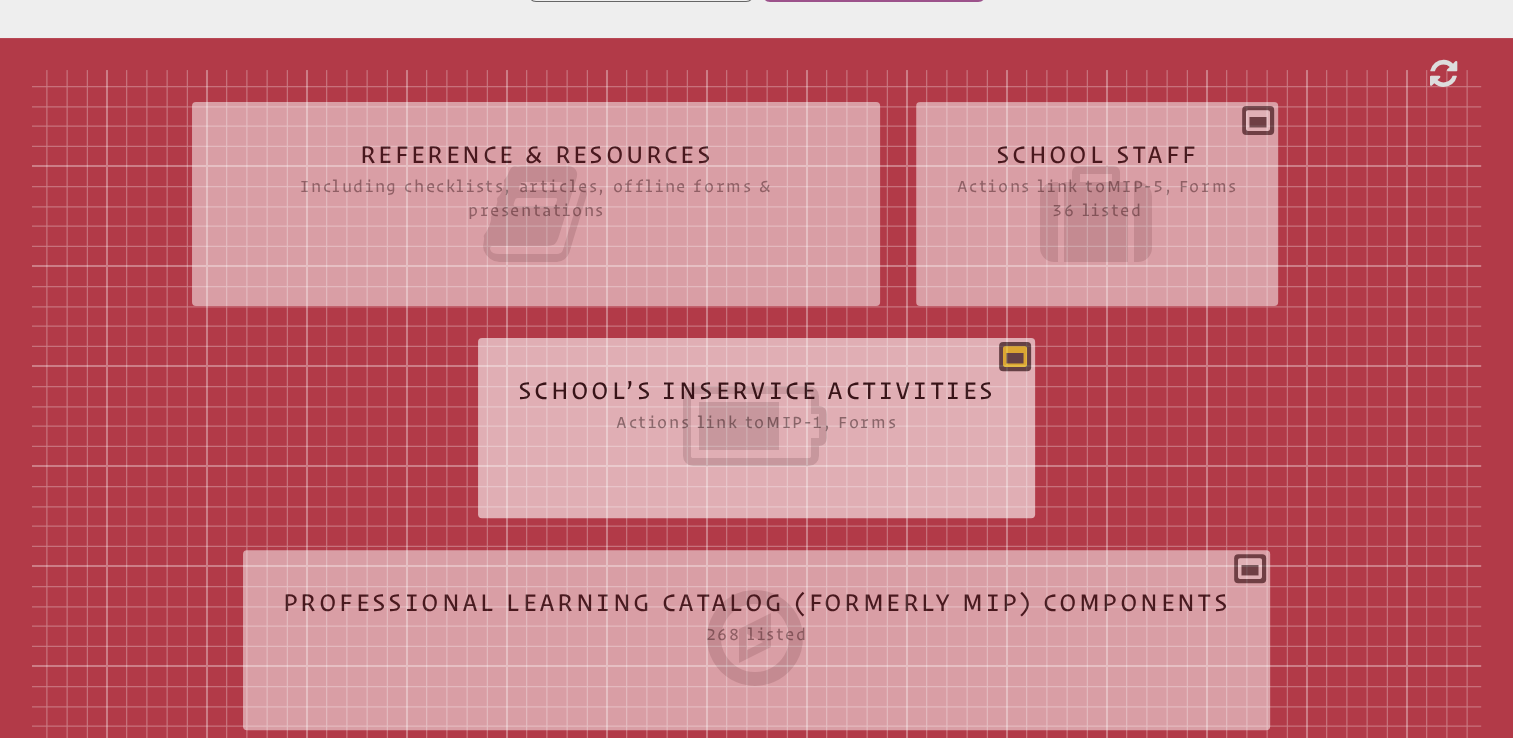 click at bounding box center [1015, 356] 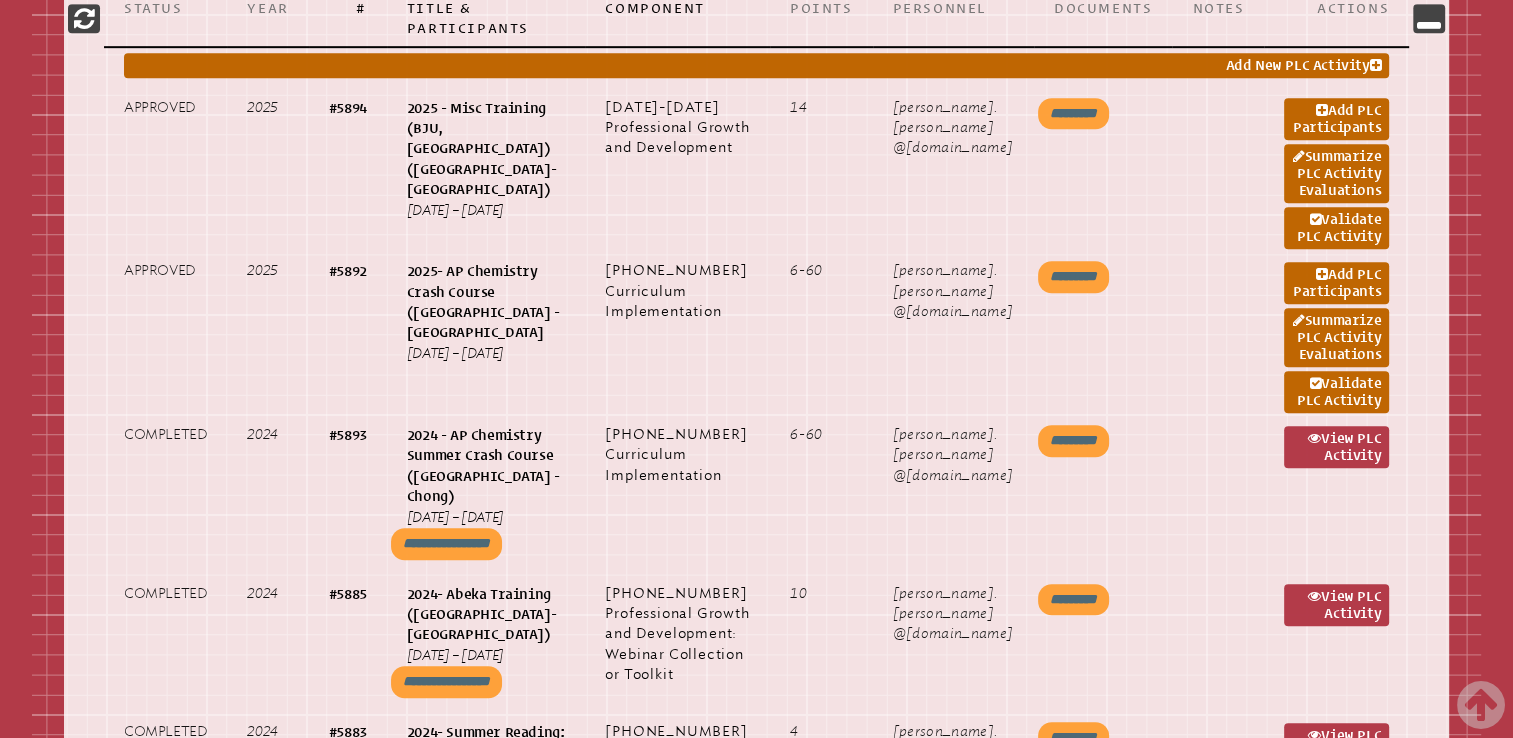 scroll, scrollTop: 1187, scrollLeft: 0, axis: vertical 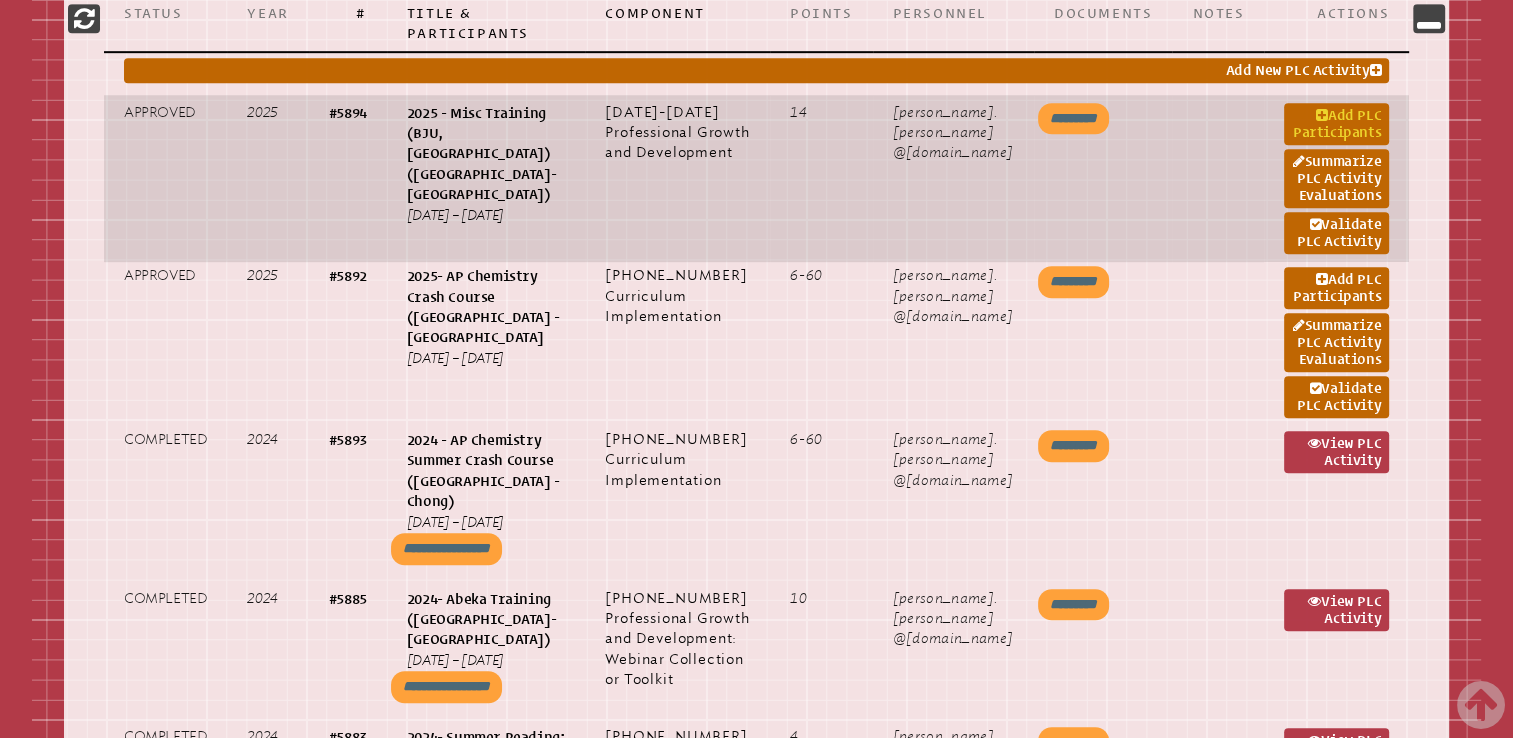 click on "Add PLC Participants" at bounding box center (1336, 124) 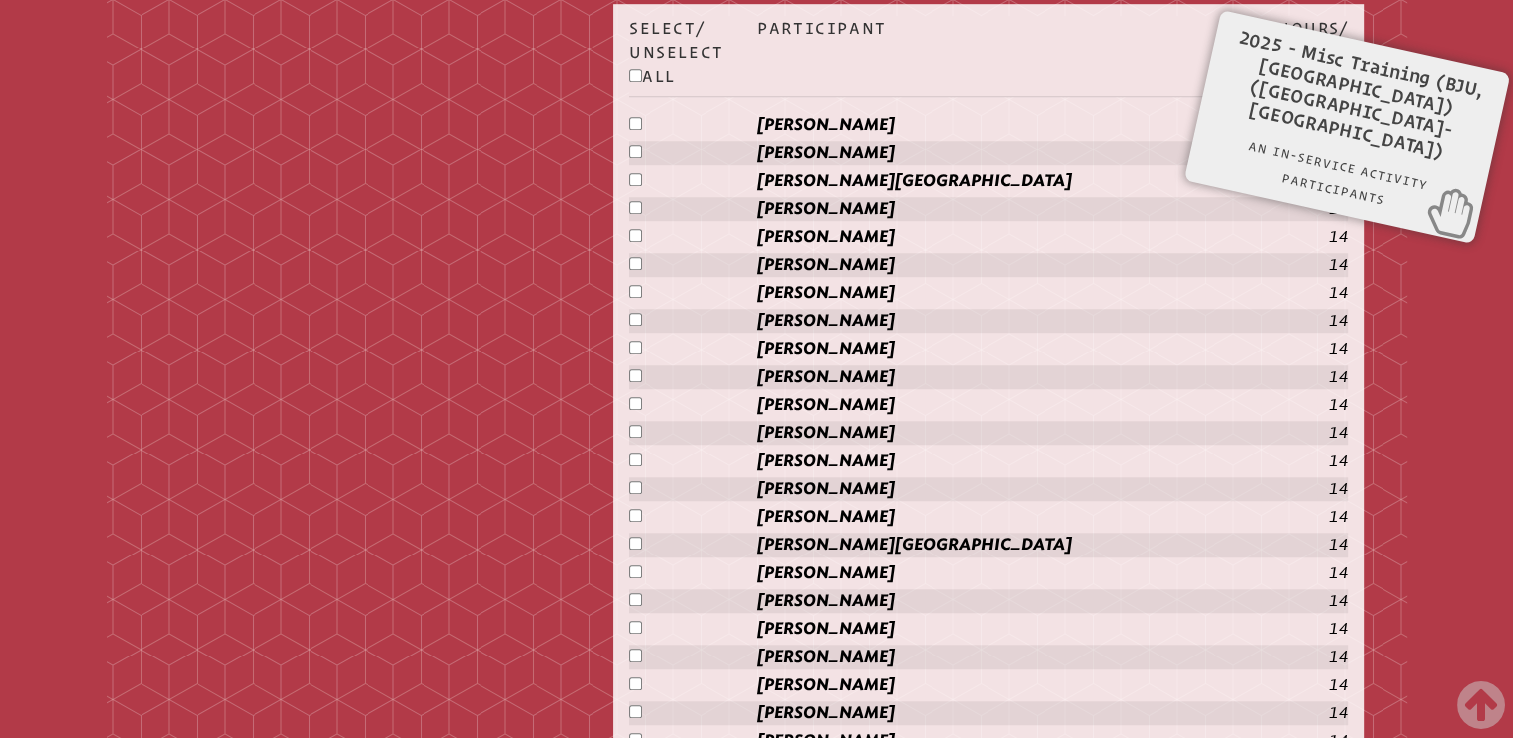 scroll, scrollTop: 1399, scrollLeft: 0, axis: vertical 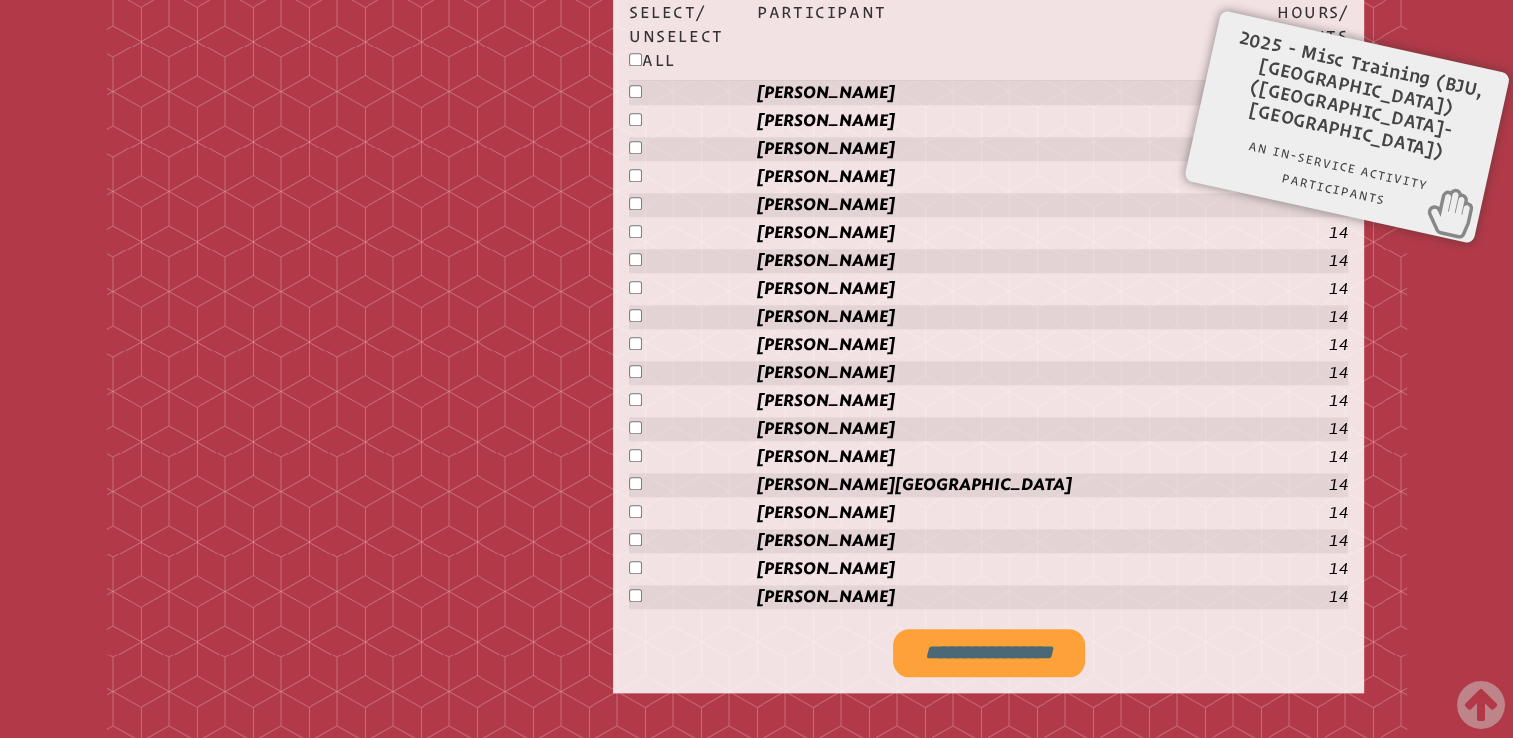 click on "**********" at bounding box center [989, 653] 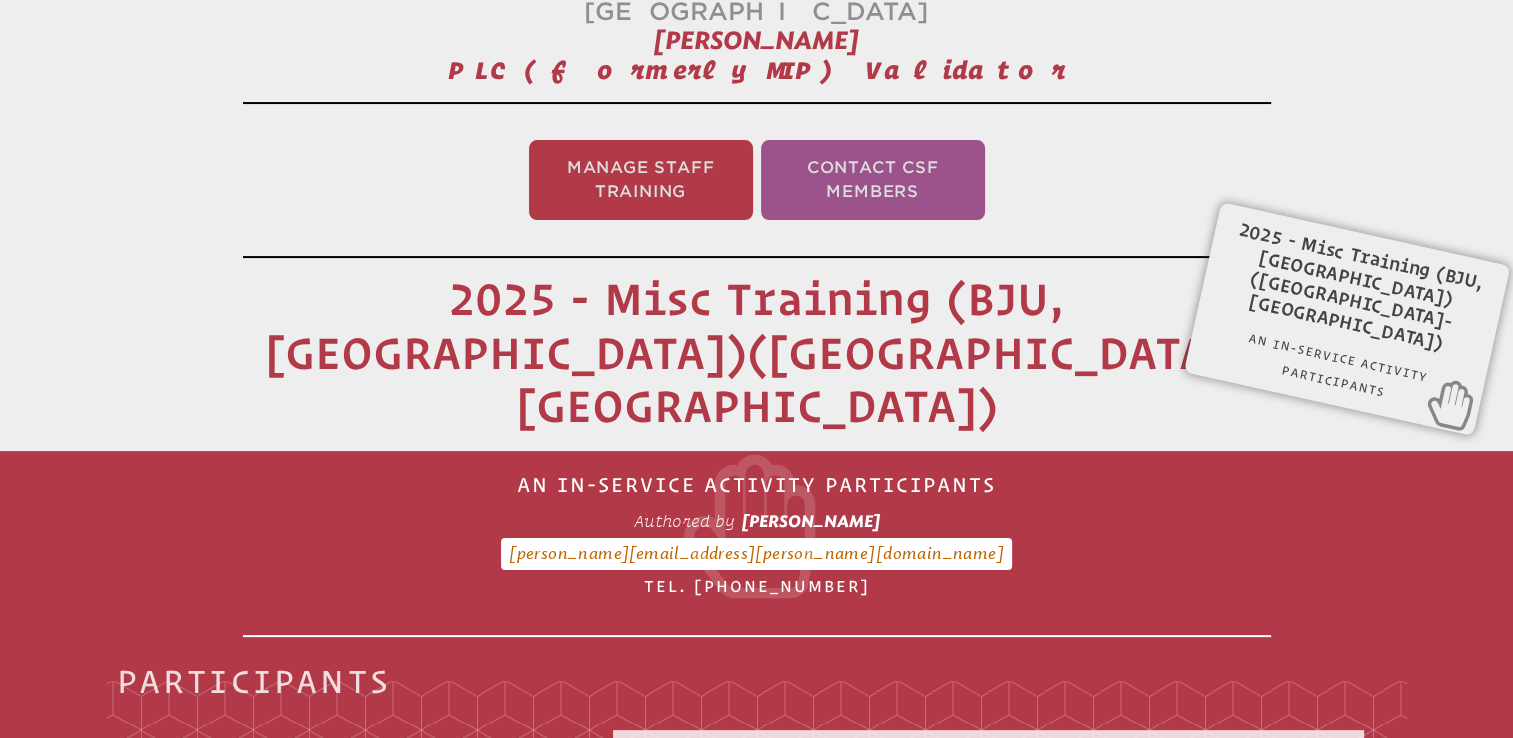 scroll, scrollTop: 332, scrollLeft: 0, axis: vertical 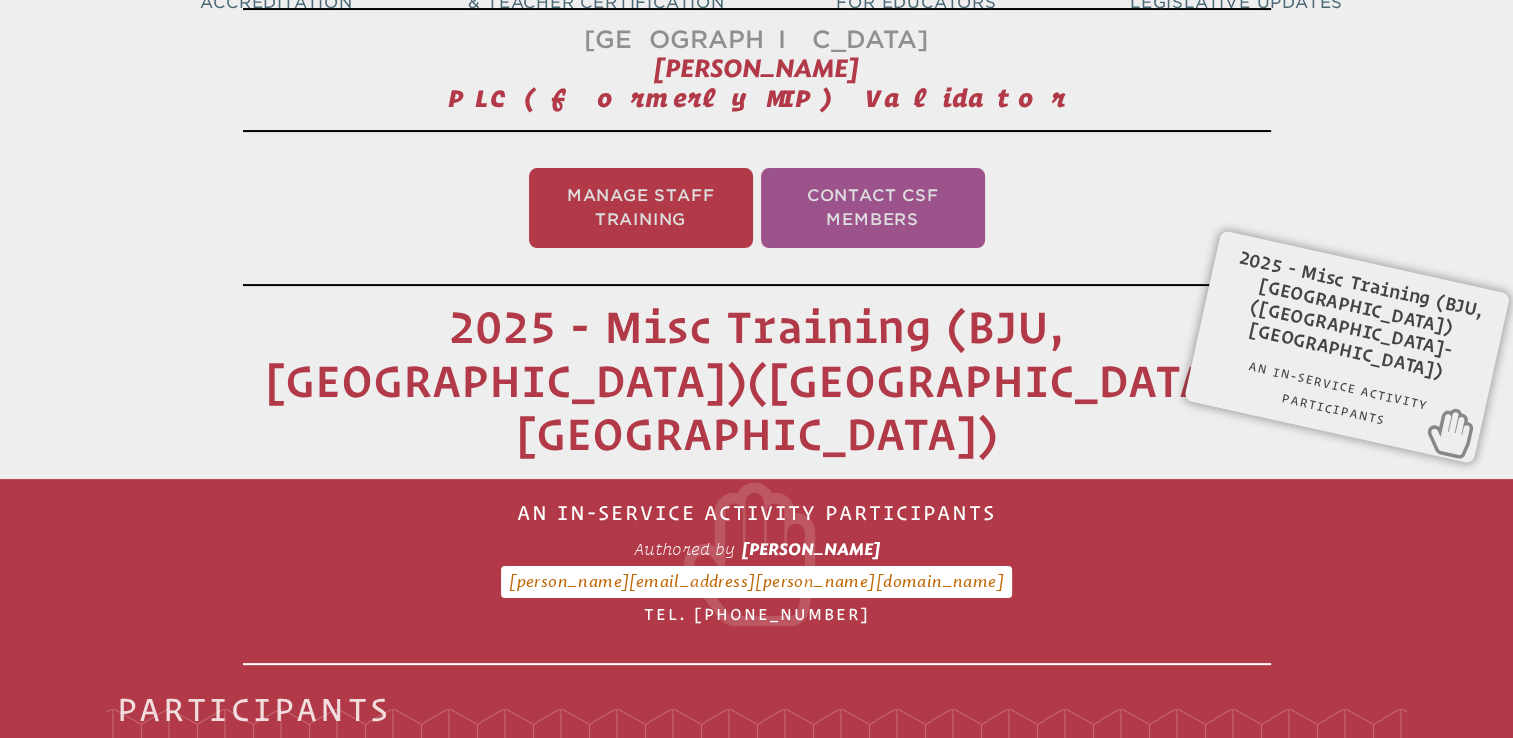 click on "2025 - Misc Training (BJU, [GEOGRAPHIC_DATA])([GEOGRAPHIC_DATA]- [GEOGRAPHIC_DATA])" at bounding box center [757, 380] 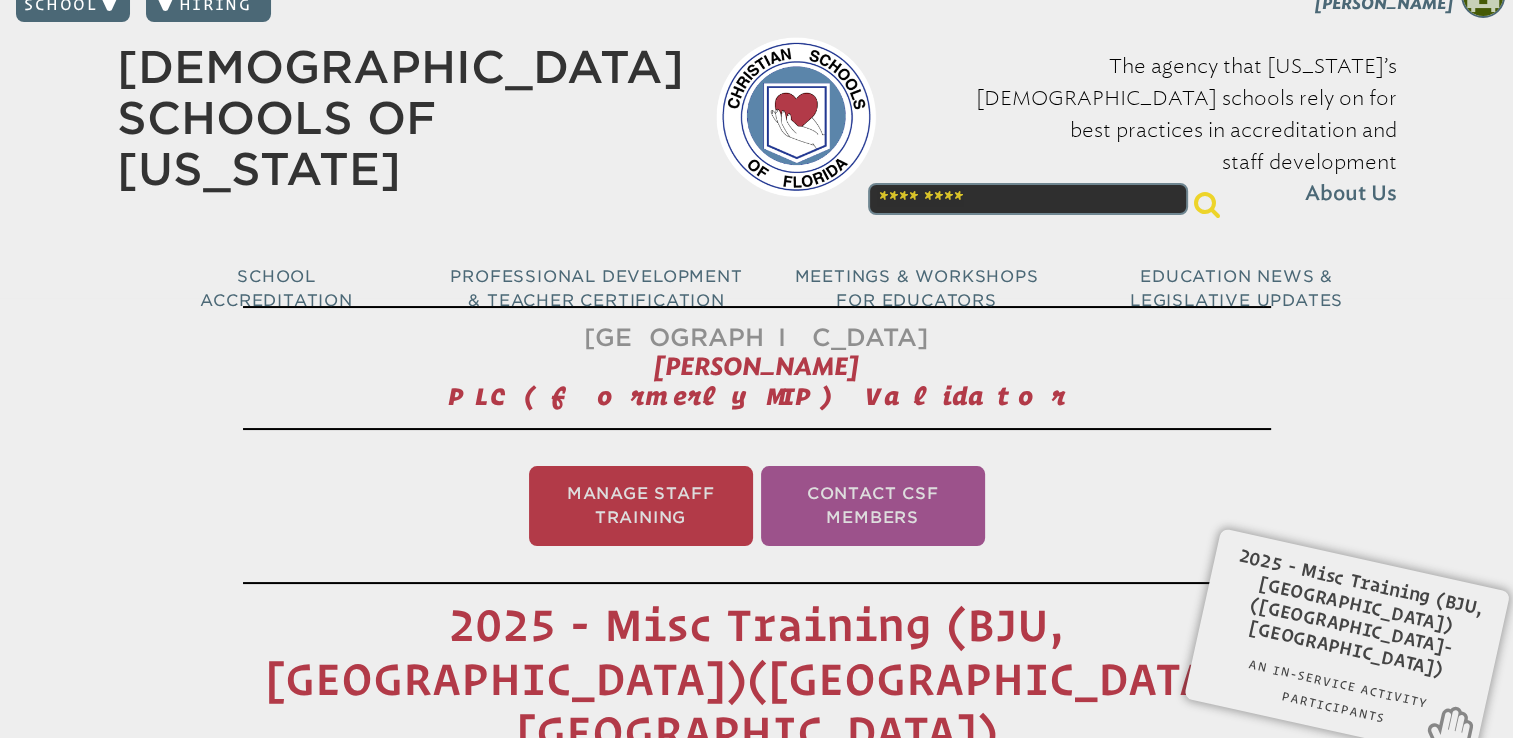 scroll, scrollTop: 24, scrollLeft: 0, axis: vertical 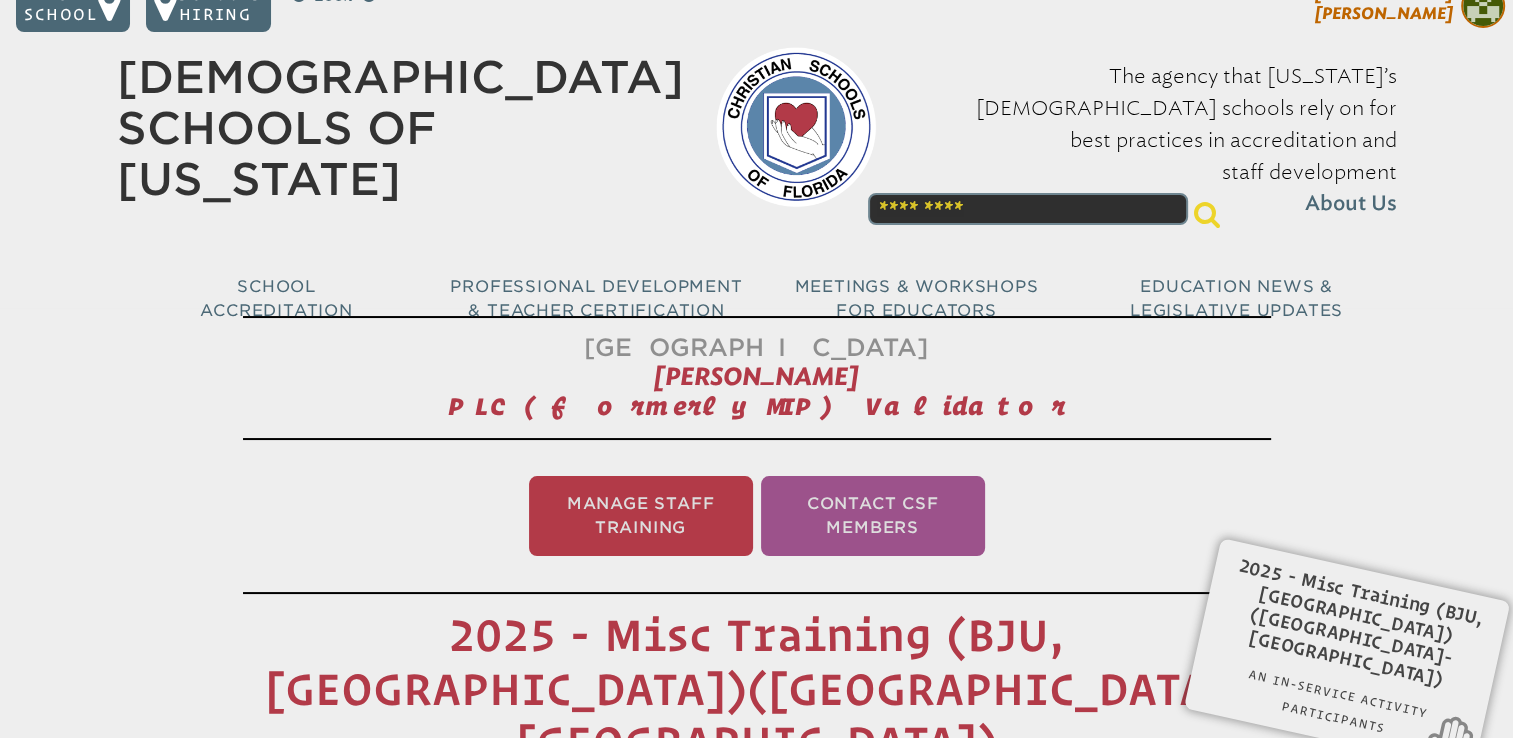 click on "[PERSON_NAME]" at bounding box center (1384, 3) 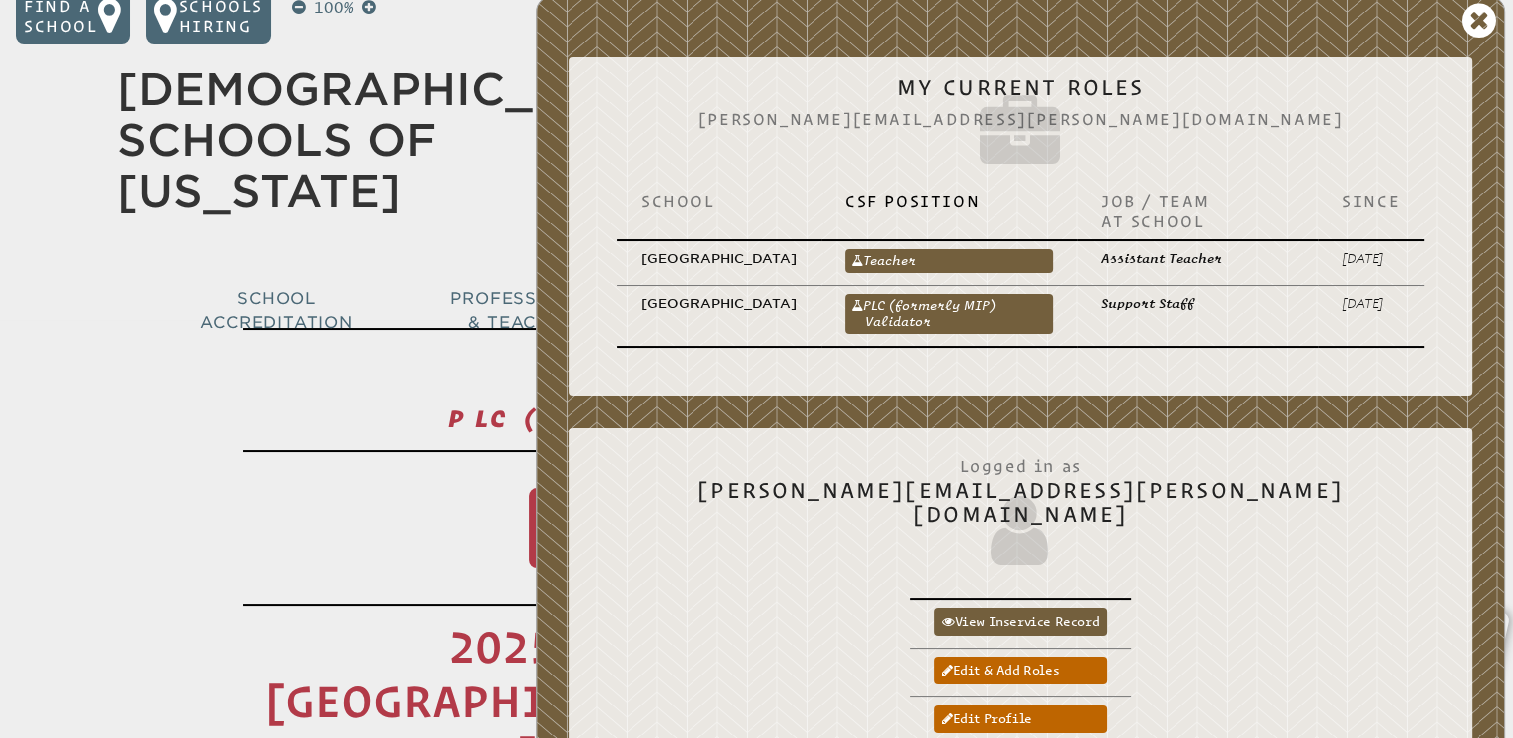 scroll, scrollTop: 0, scrollLeft: 0, axis: both 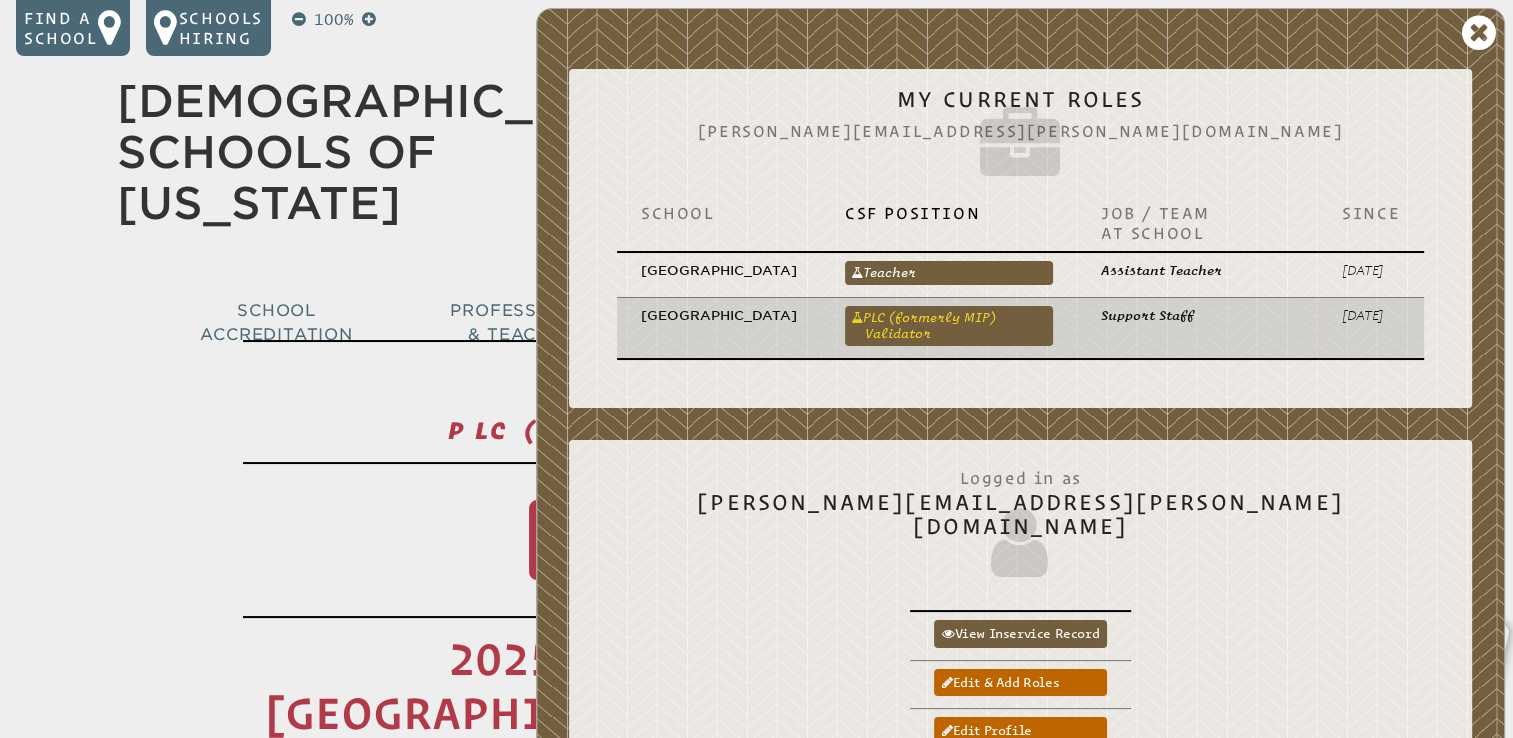 click on "PLC (formerly MIP) Validator" at bounding box center [949, 326] 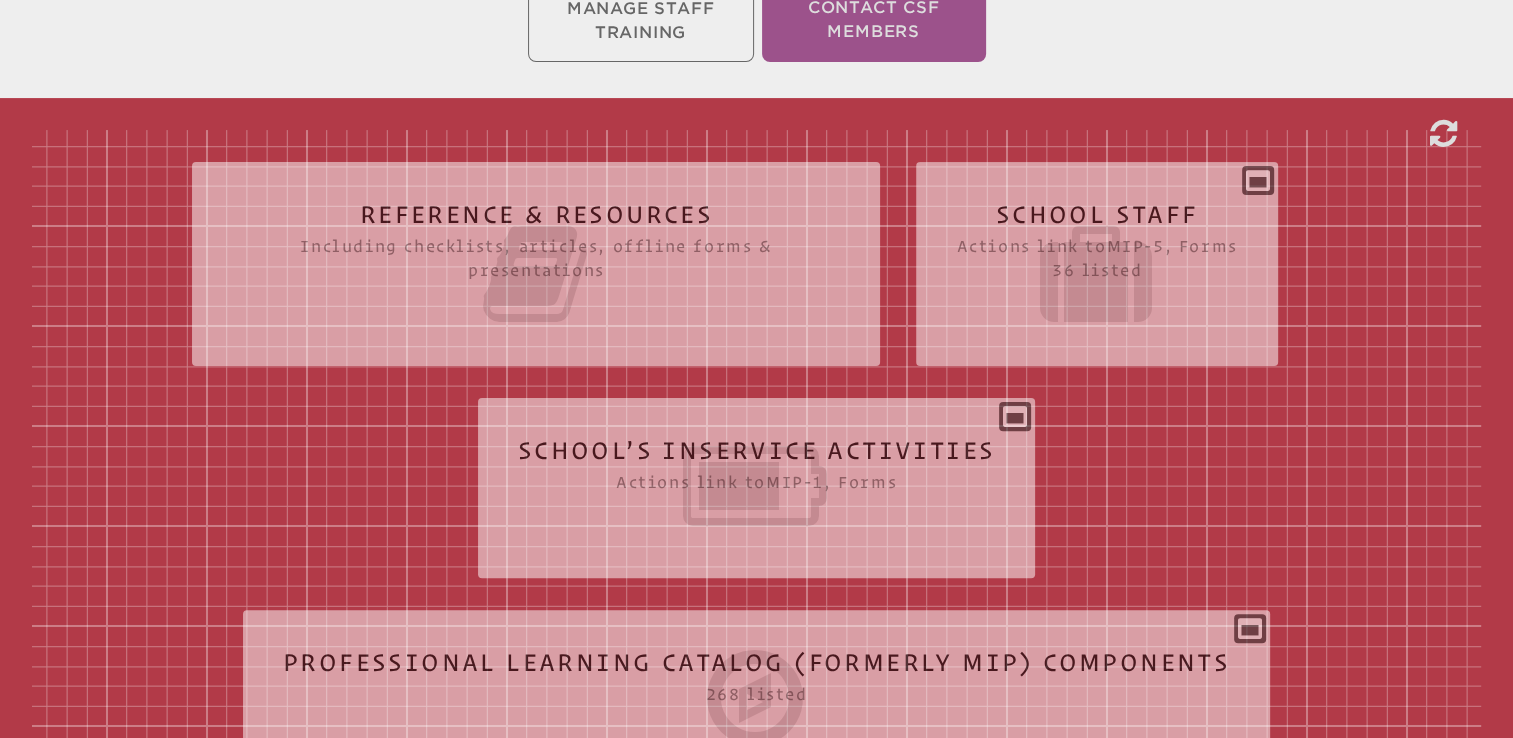 scroll, scrollTop: 528, scrollLeft: 0, axis: vertical 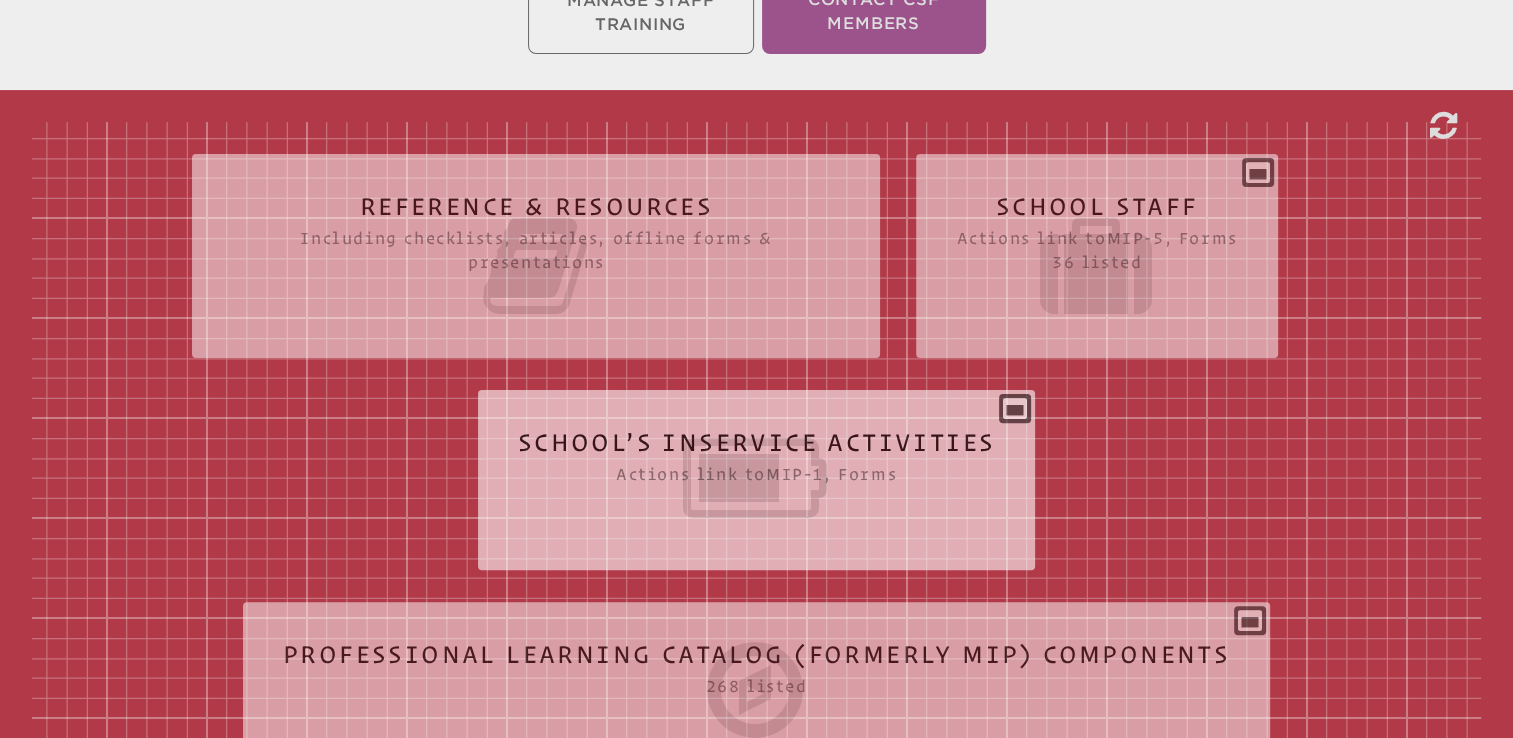 click on "School’s Inservice Activities
Actions link
to
mip-1 ,                     Forms
Status
Year
#
Title & Participants
Component
Points
Personnel
Documents
Notes
Actions
Add New PLC Activity" at bounding box center [757, 472] 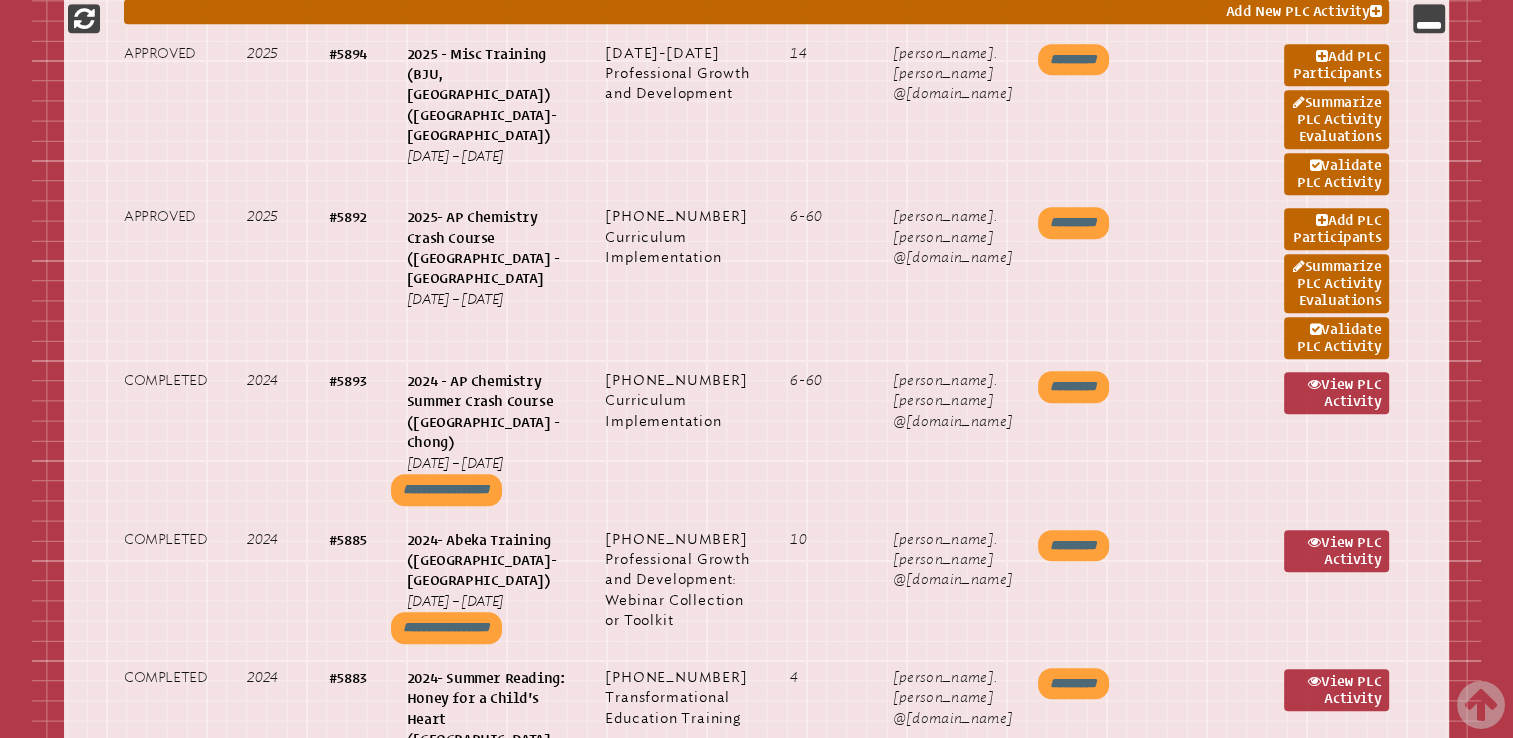scroll, scrollTop: 1247, scrollLeft: 0, axis: vertical 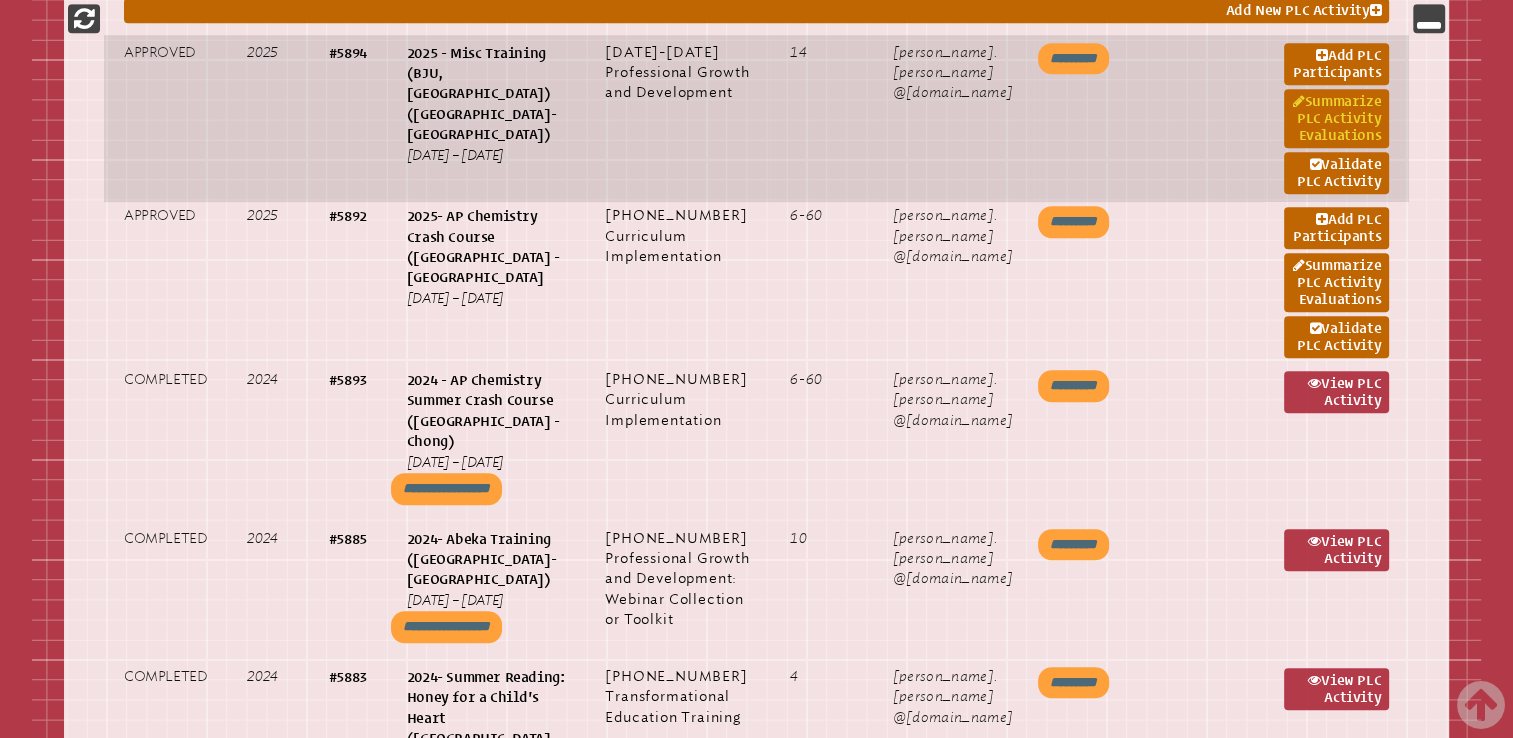 click on "Summarize PLC Activity Evaluations" at bounding box center [1336, 118] 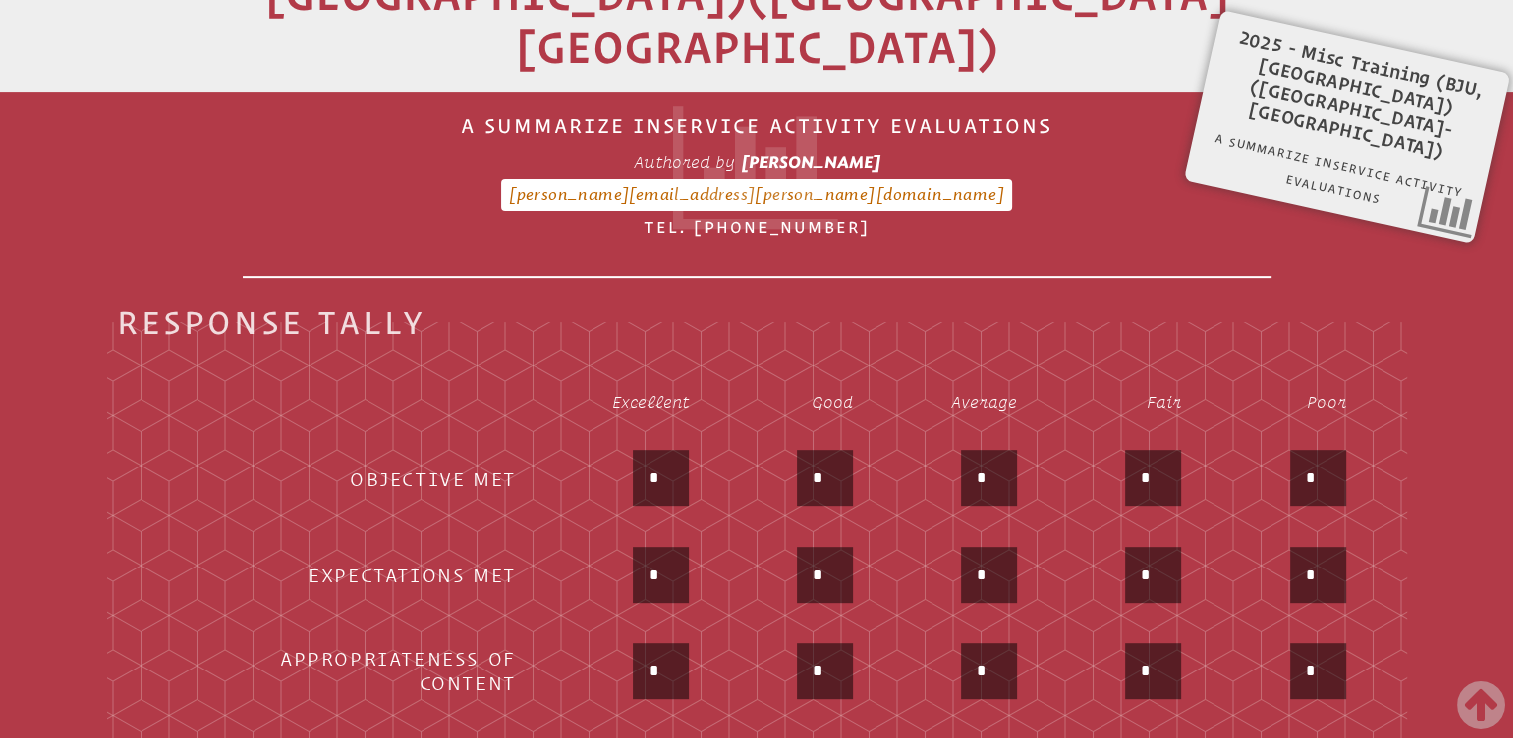 scroll, scrollTop: 851, scrollLeft: 0, axis: vertical 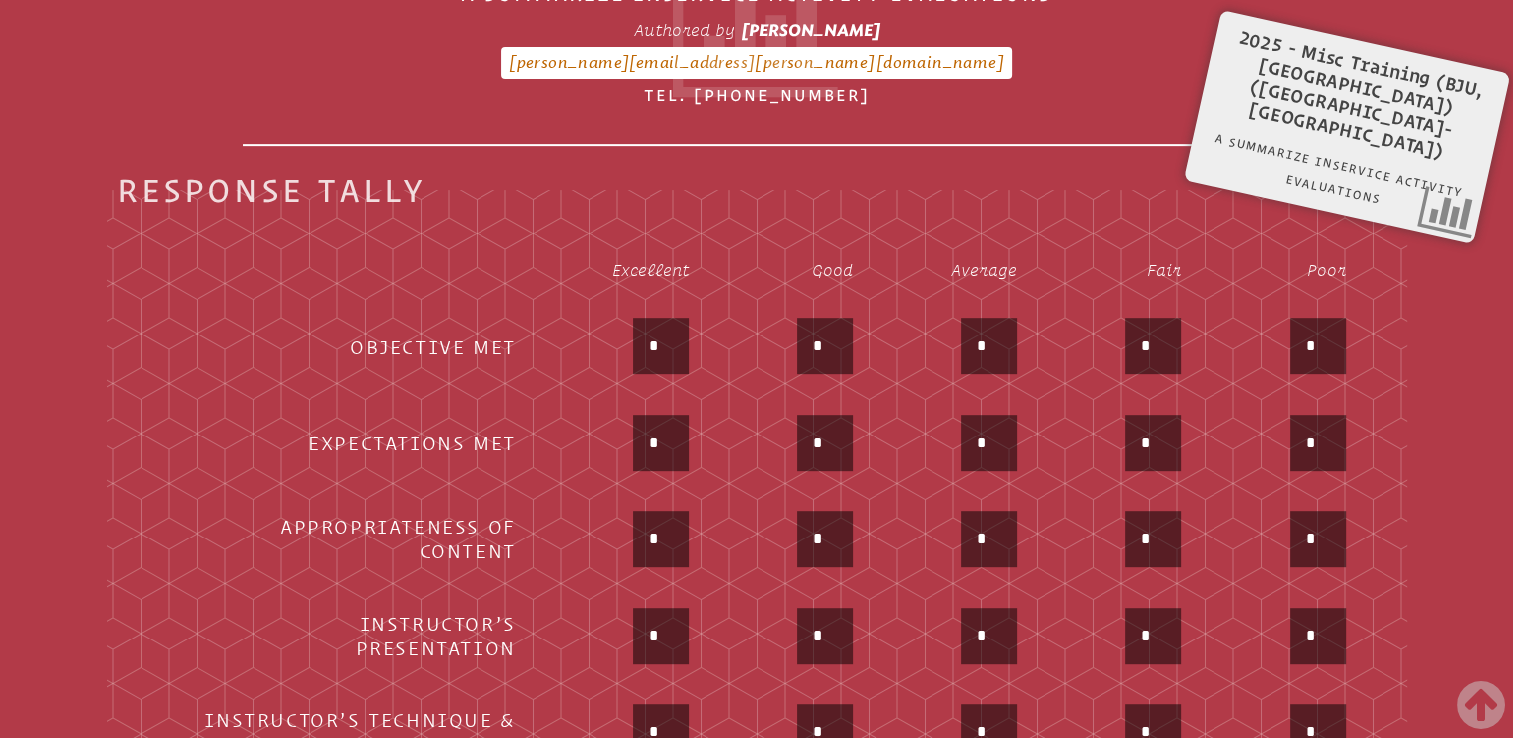 click on "*" at bounding box center (661, 346) 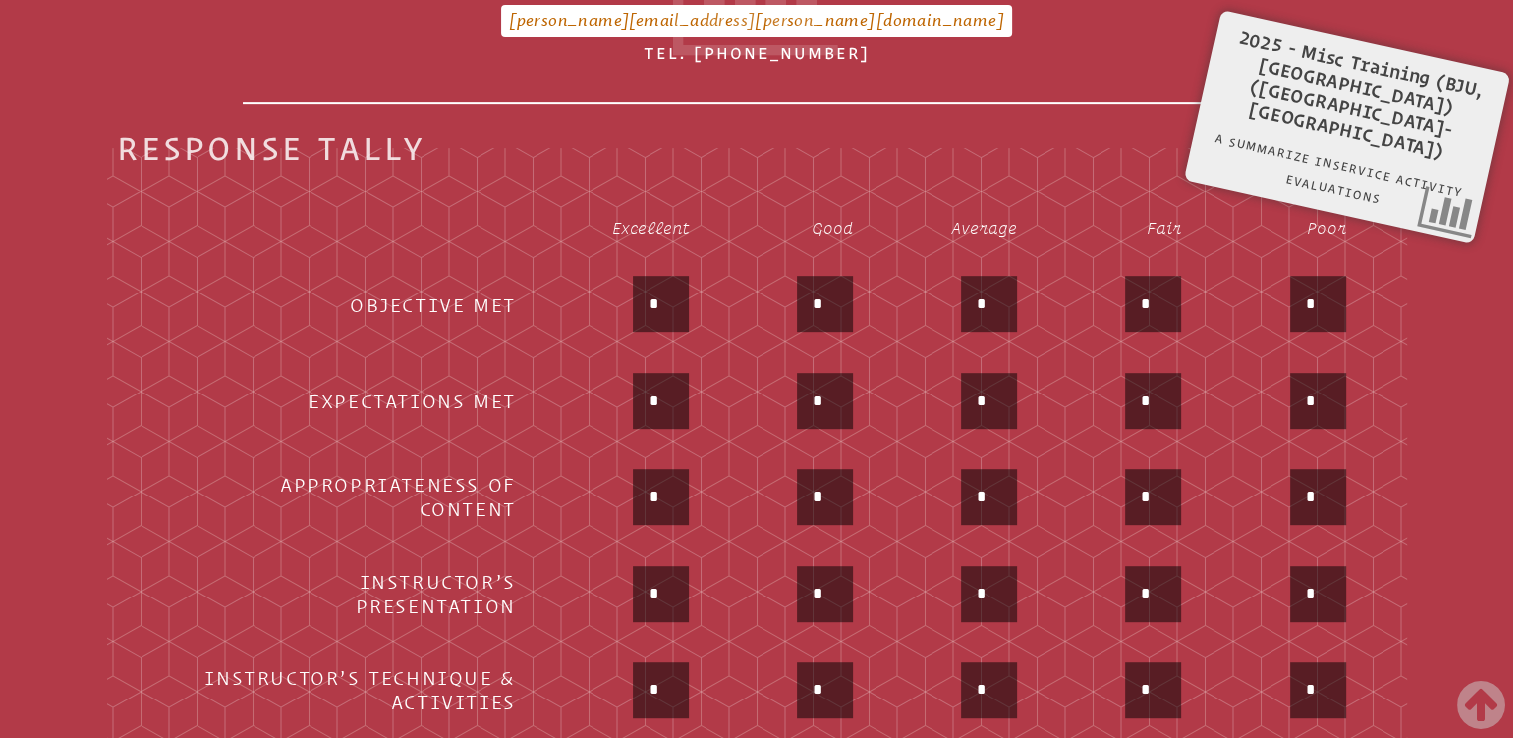 type on "*" 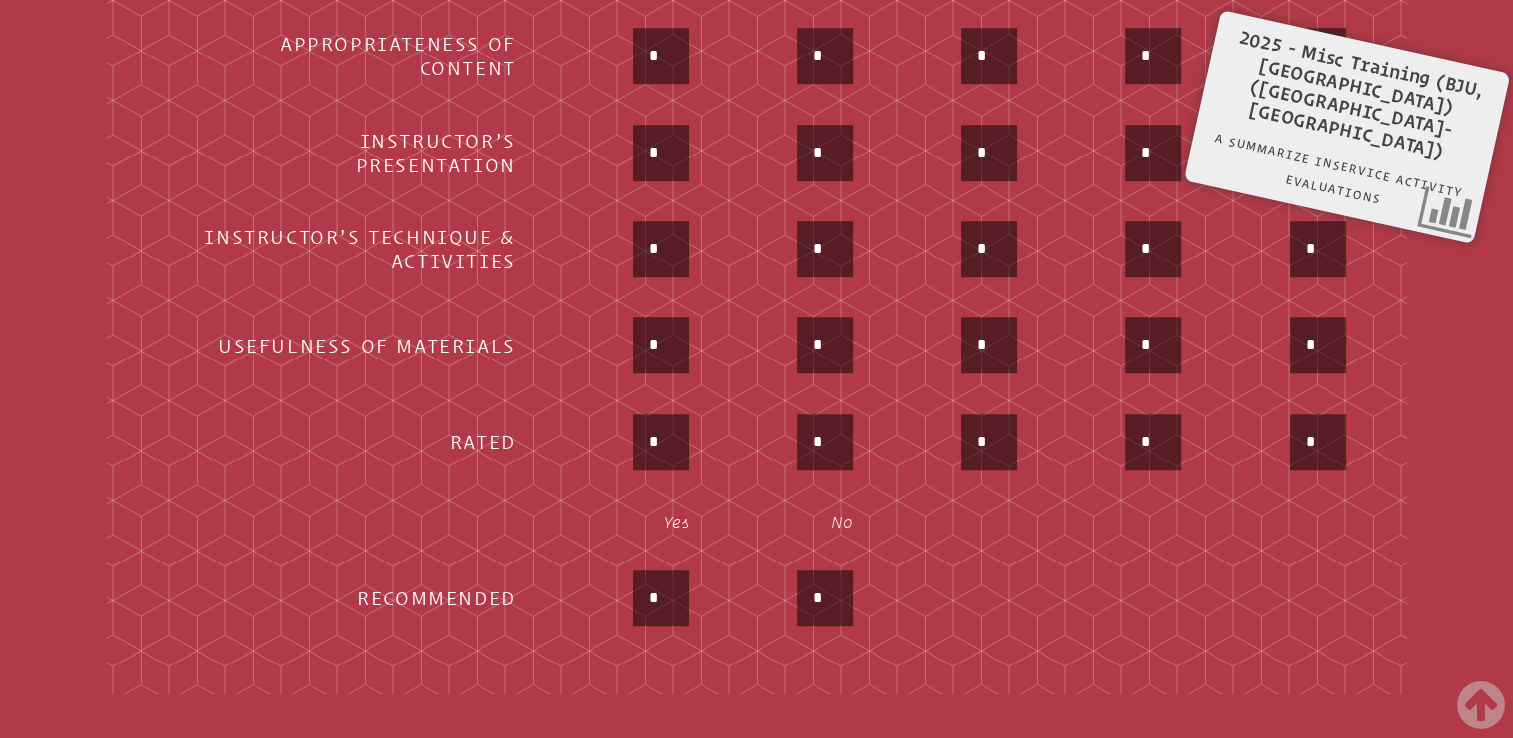 type on "*" 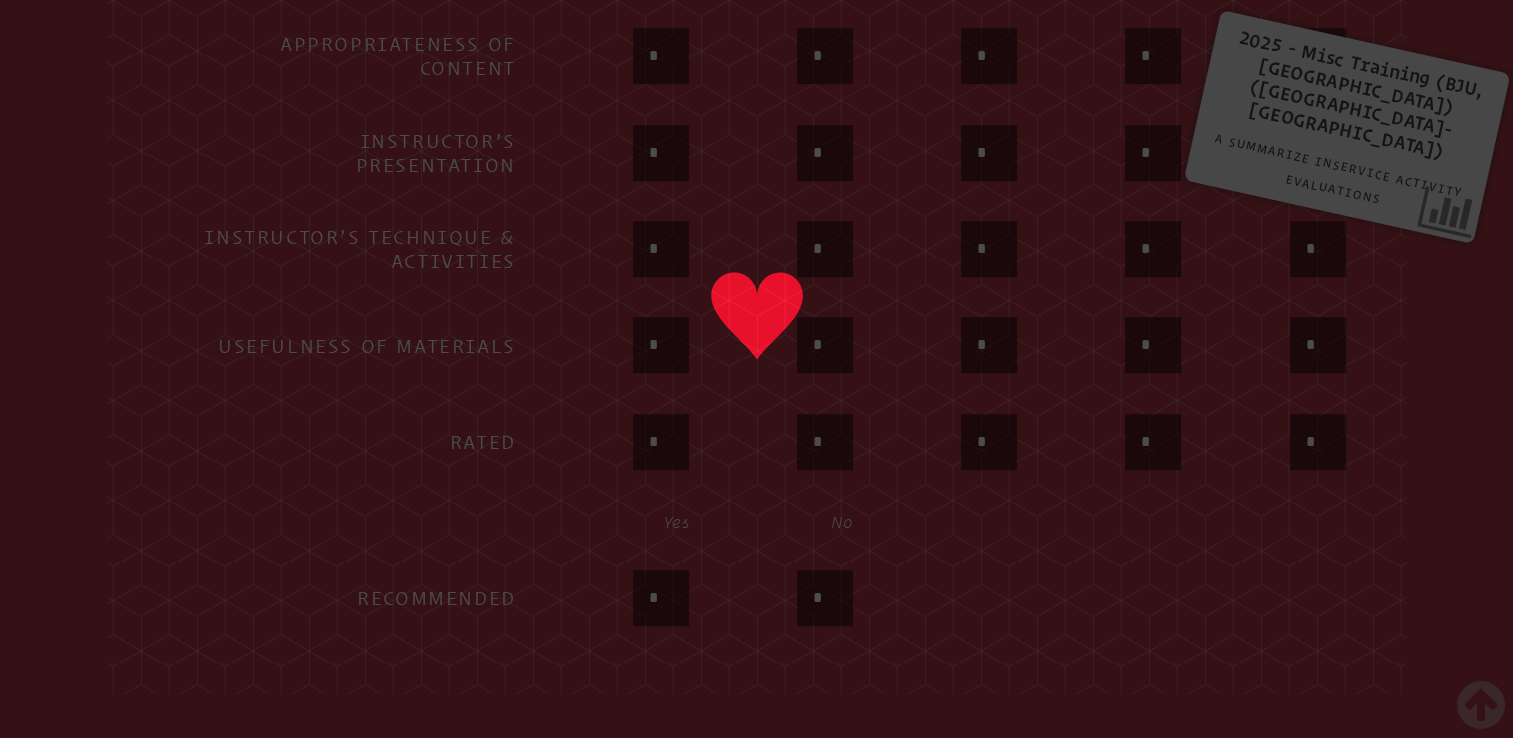 type on "******" 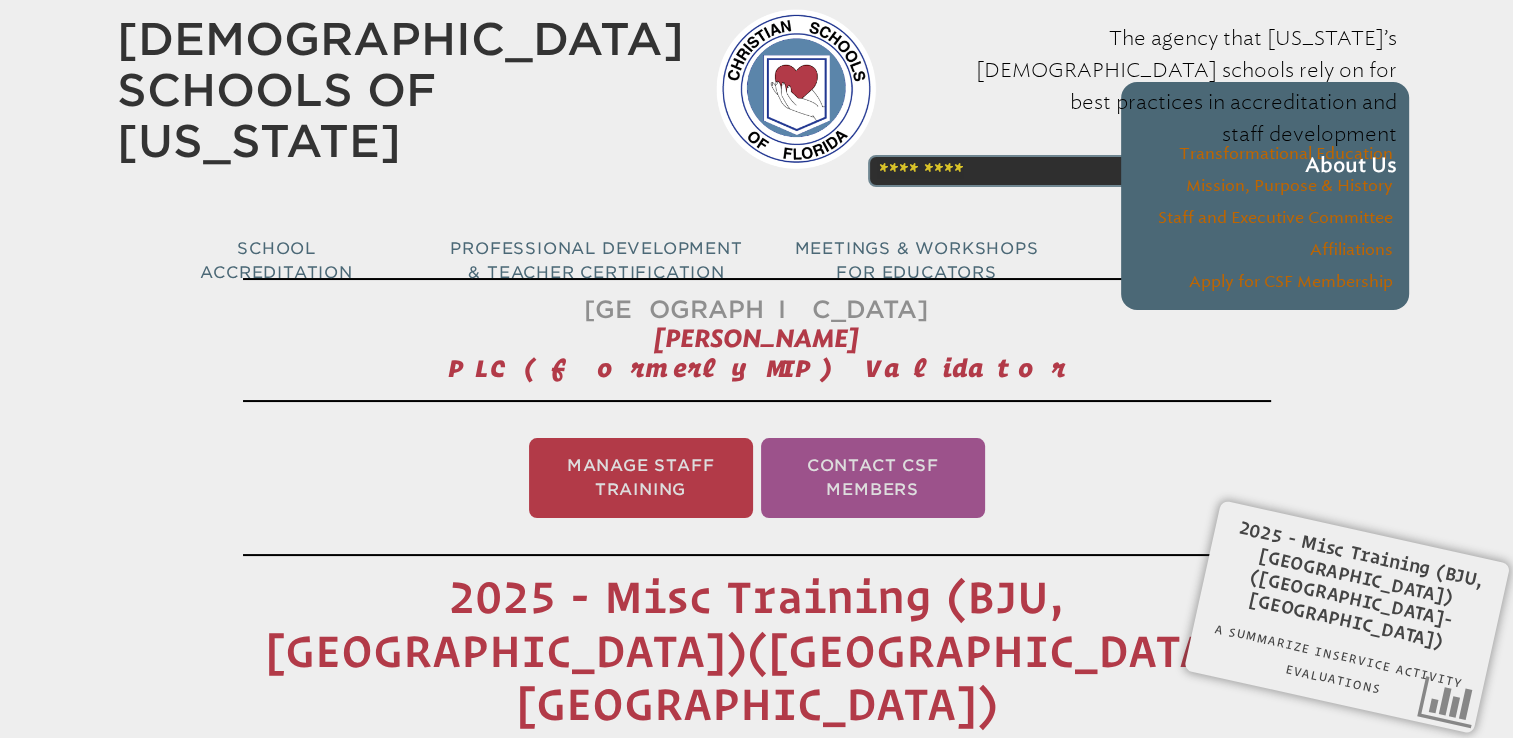 scroll, scrollTop: 0, scrollLeft: 0, axis: both 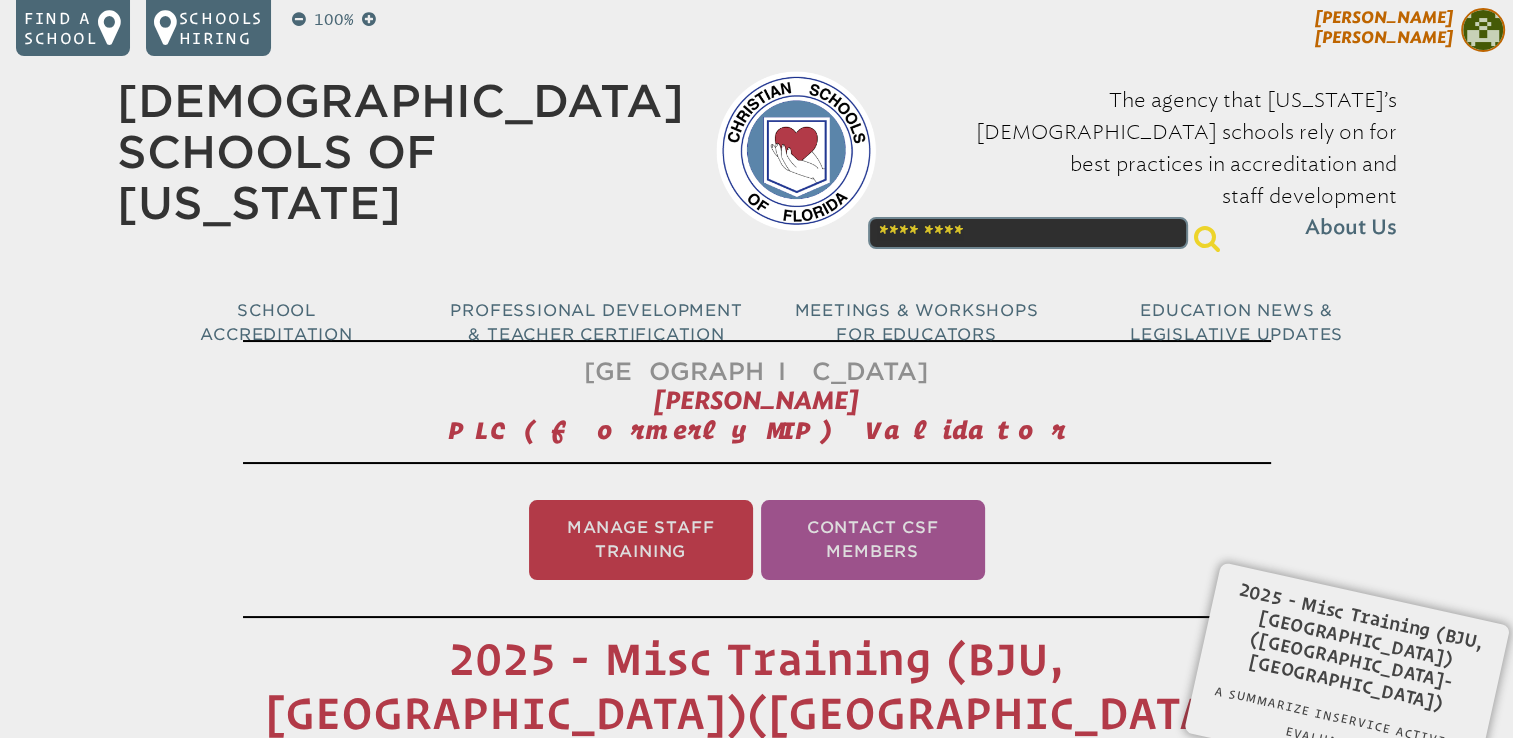 click on "[PERSON_NAME]" at bounding box center [1384, 27] 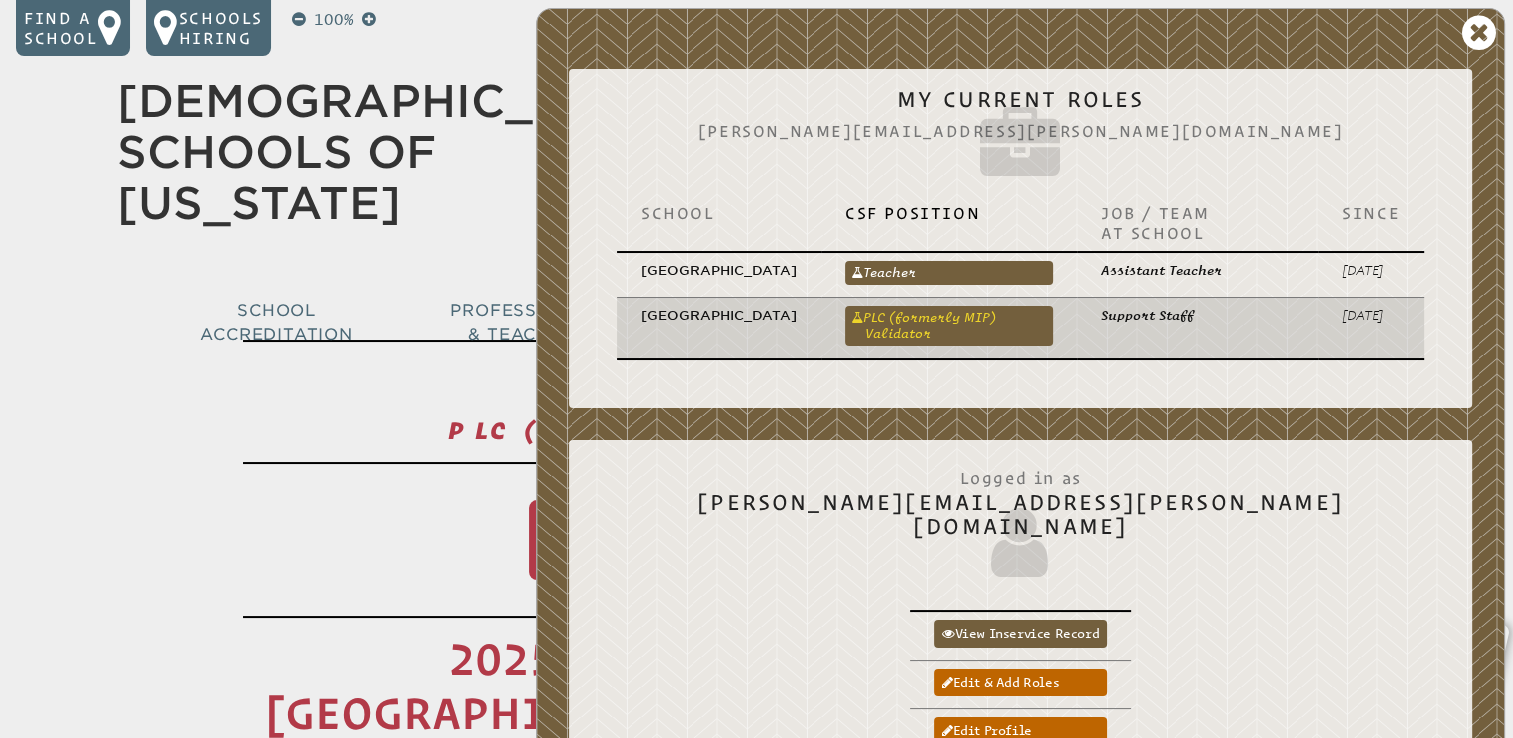 click on "PLC (formerly MIP) Validator" at bounding box center [949, 326] 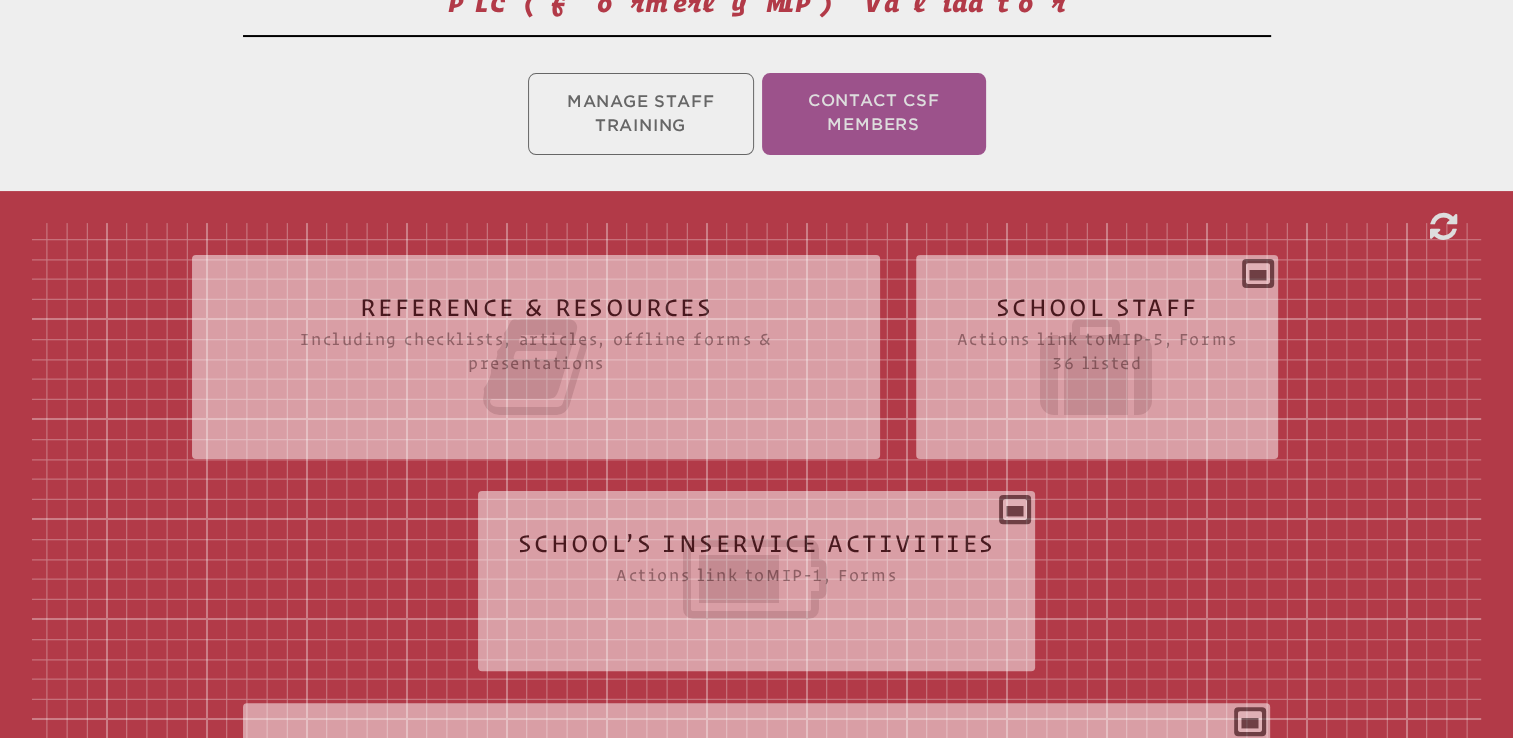 scroll, scrollTop: 558, scrollLeft: 0, axis: vertical 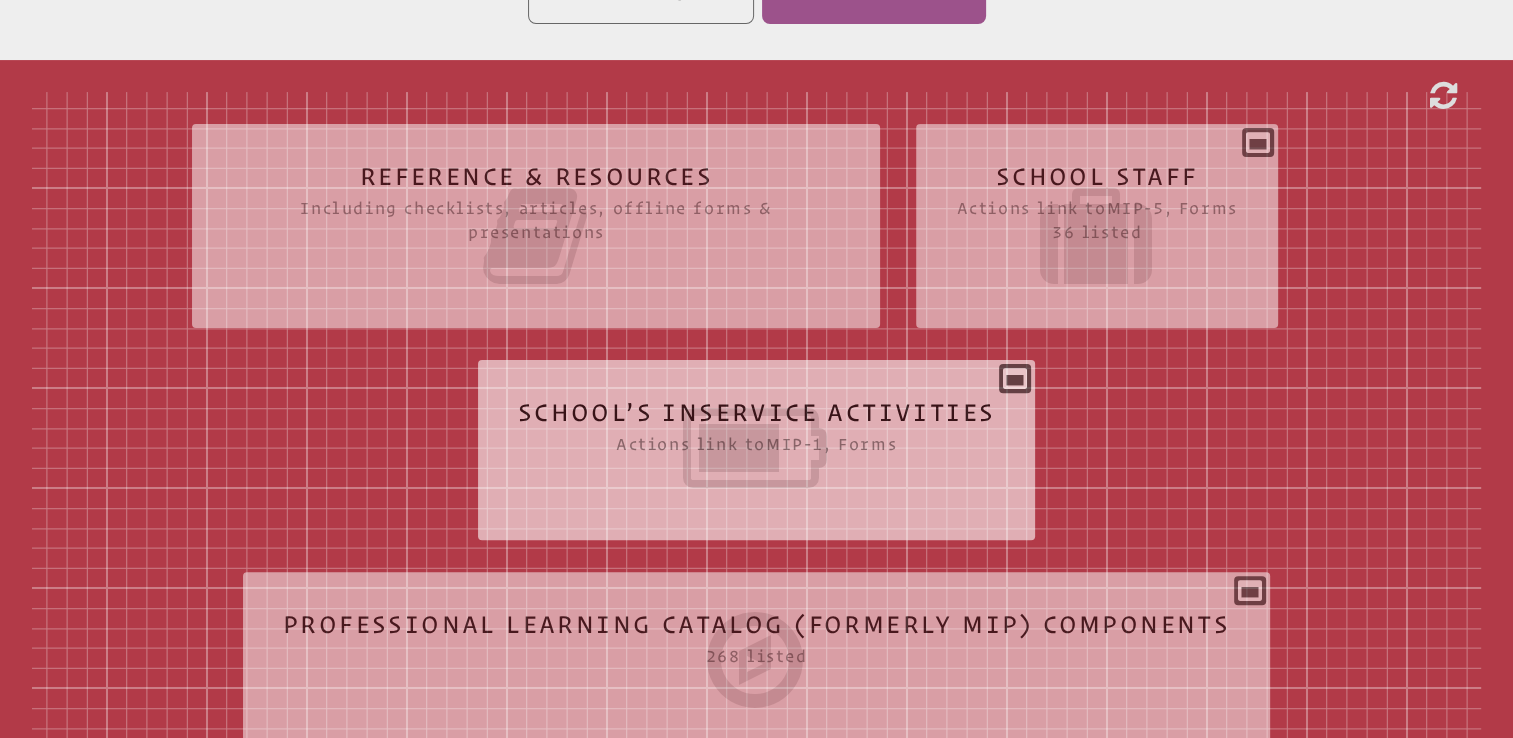click on "School’s Inservice Activities
Actions link
to
mip-1 ,                     Forms
Status
Year
#
Title & Participants
Component
Points
Personnel
Documents
Notes
Actions
Add New PLC Activity" at bounding box center (757, 442) 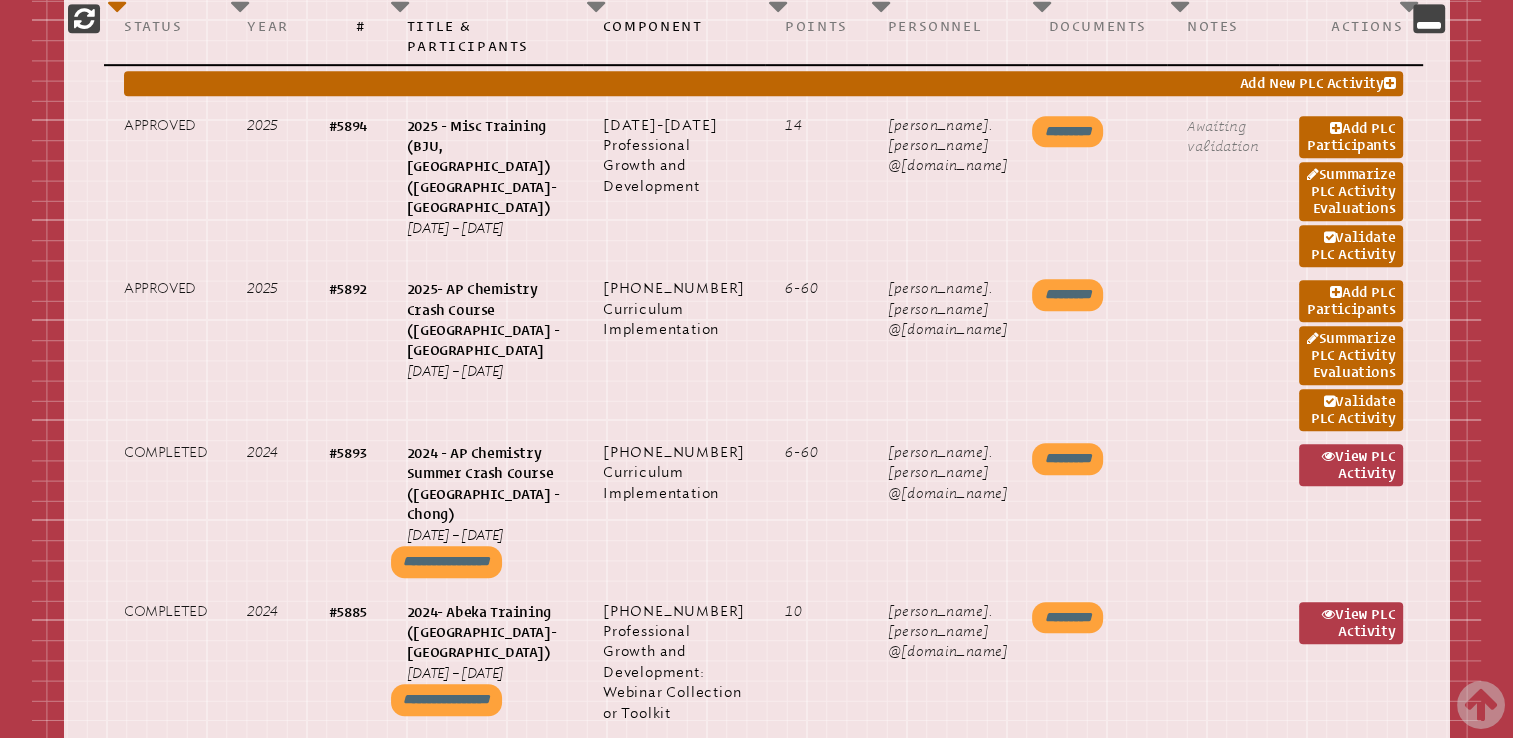 scroll, scrollTop: 1191, scrollLeft: 0, axis: vertical 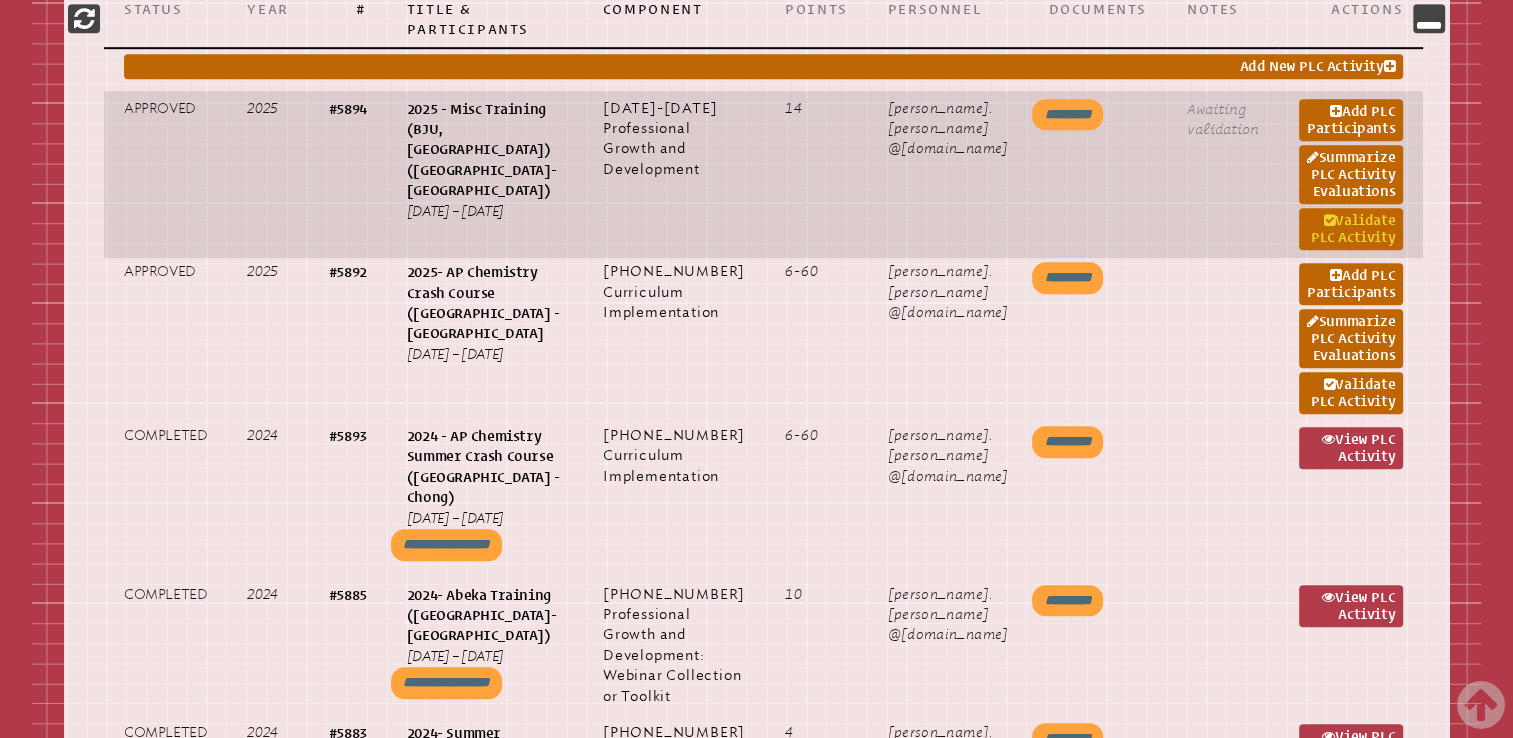 click on "Validate PLC Activity" at bounding box center [1351, 229] 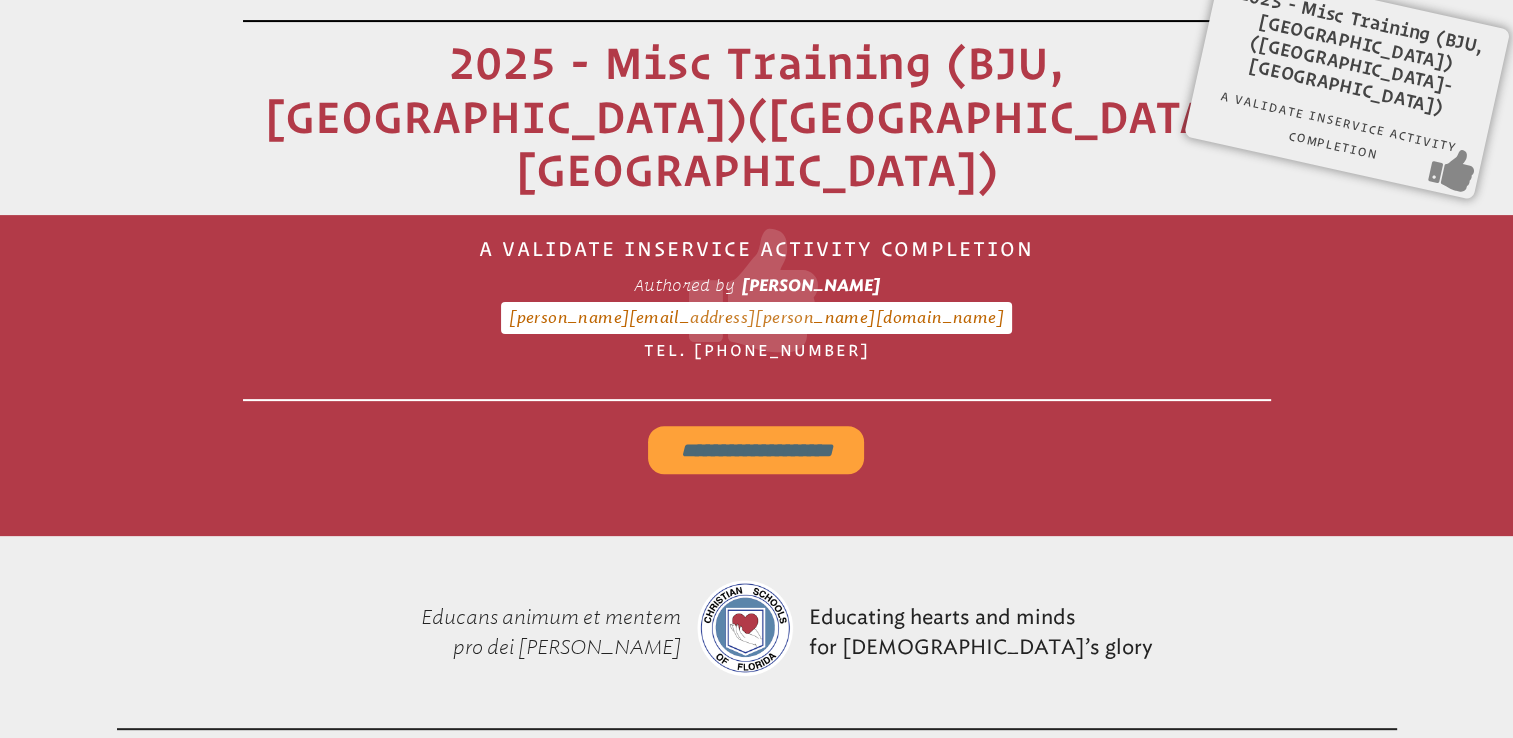 scroll, scrollTop: 596, scrollLeft: 0, axis: vertical 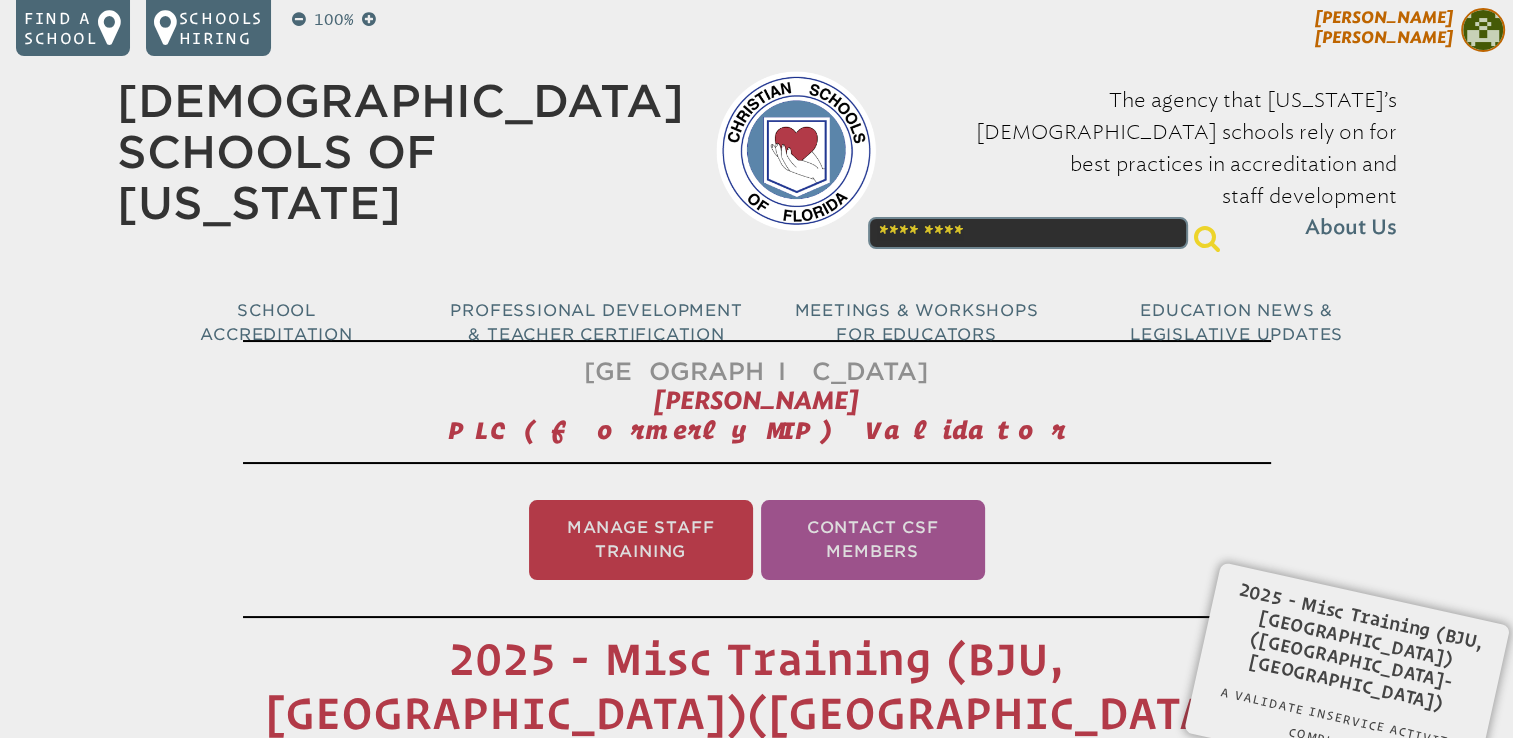 click on "[PERSON_NAME]" at bounding box center [1384, 27] 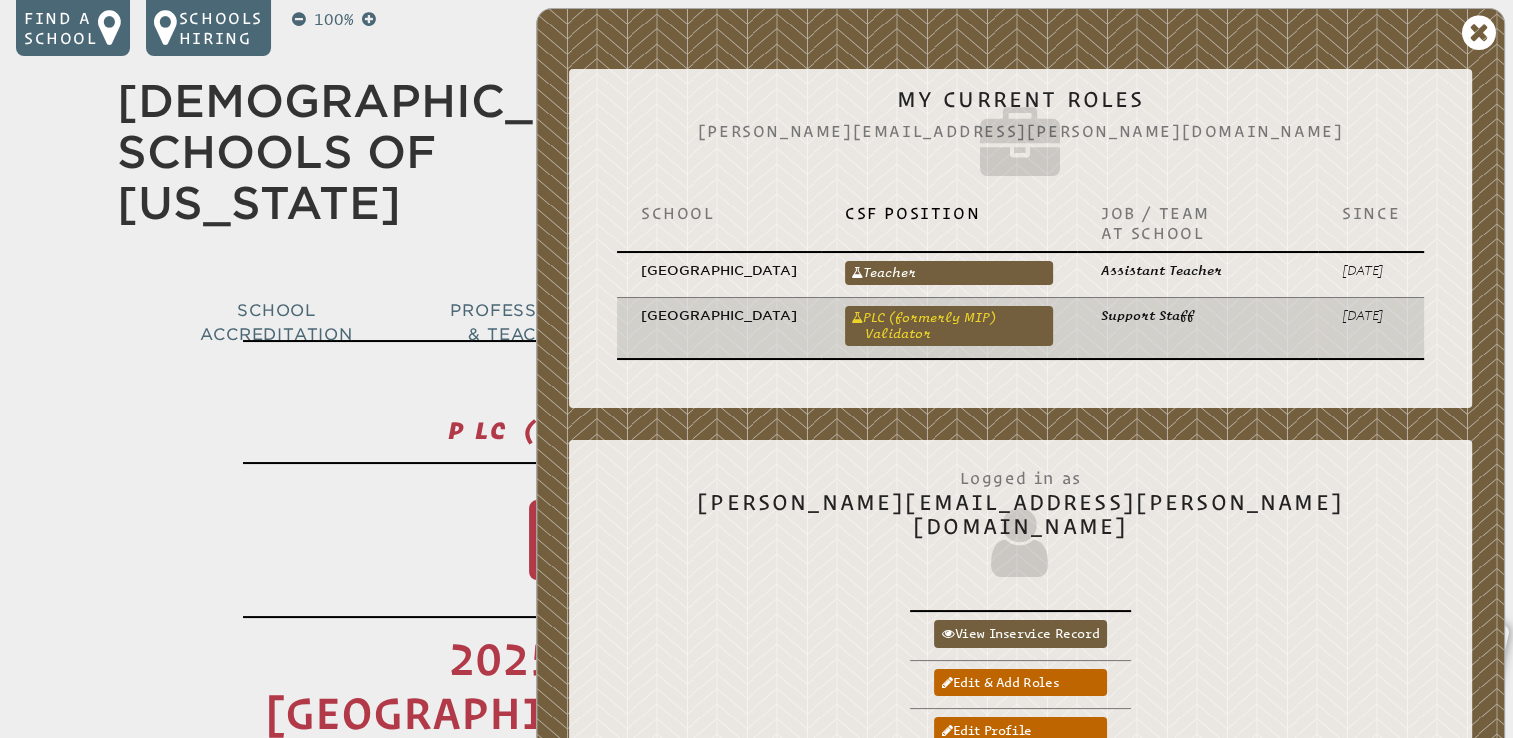 click on "PLC (formerly MIP) Validator" at bounding box center (949, 326) 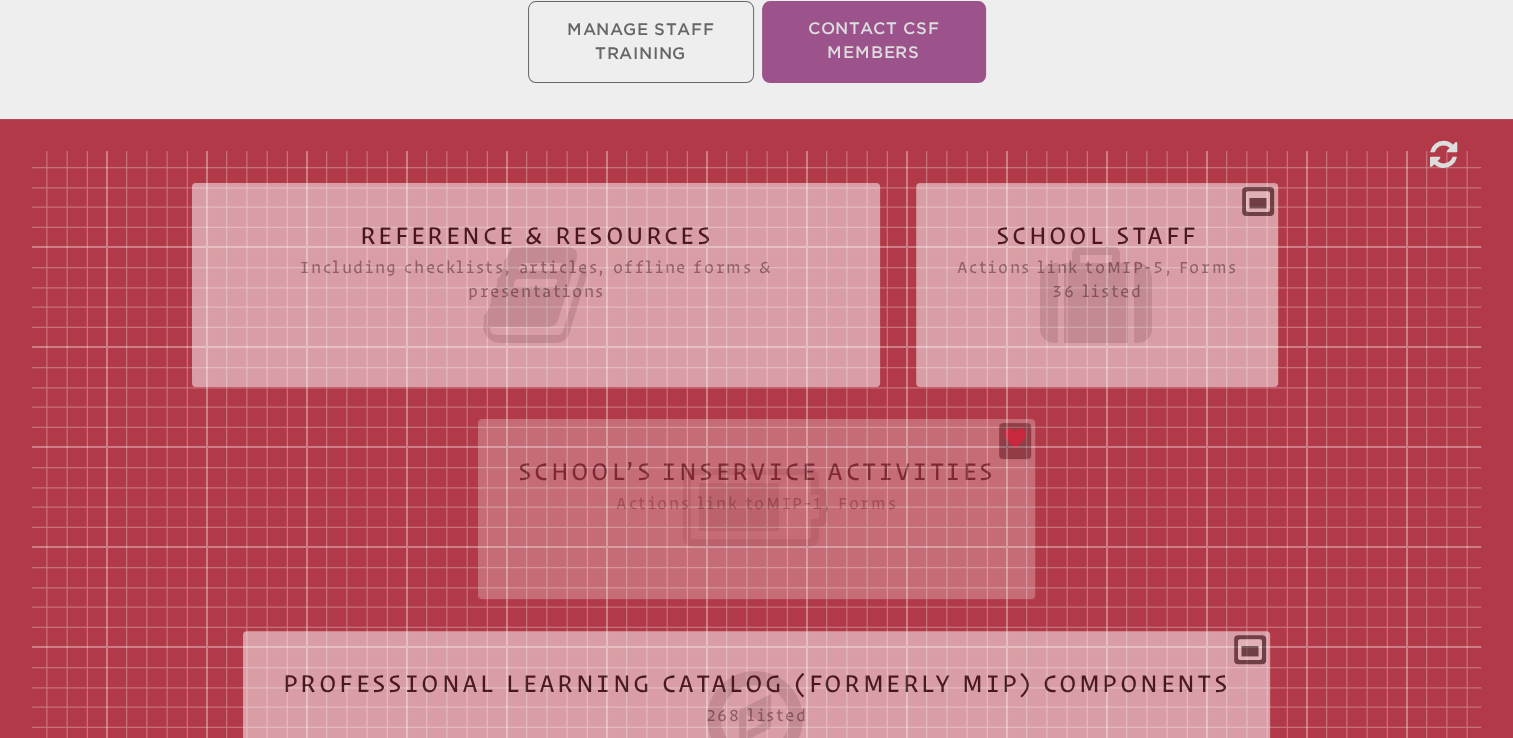 scroll, scrollTop: 502, scrollLeft: 0, axis: vertical 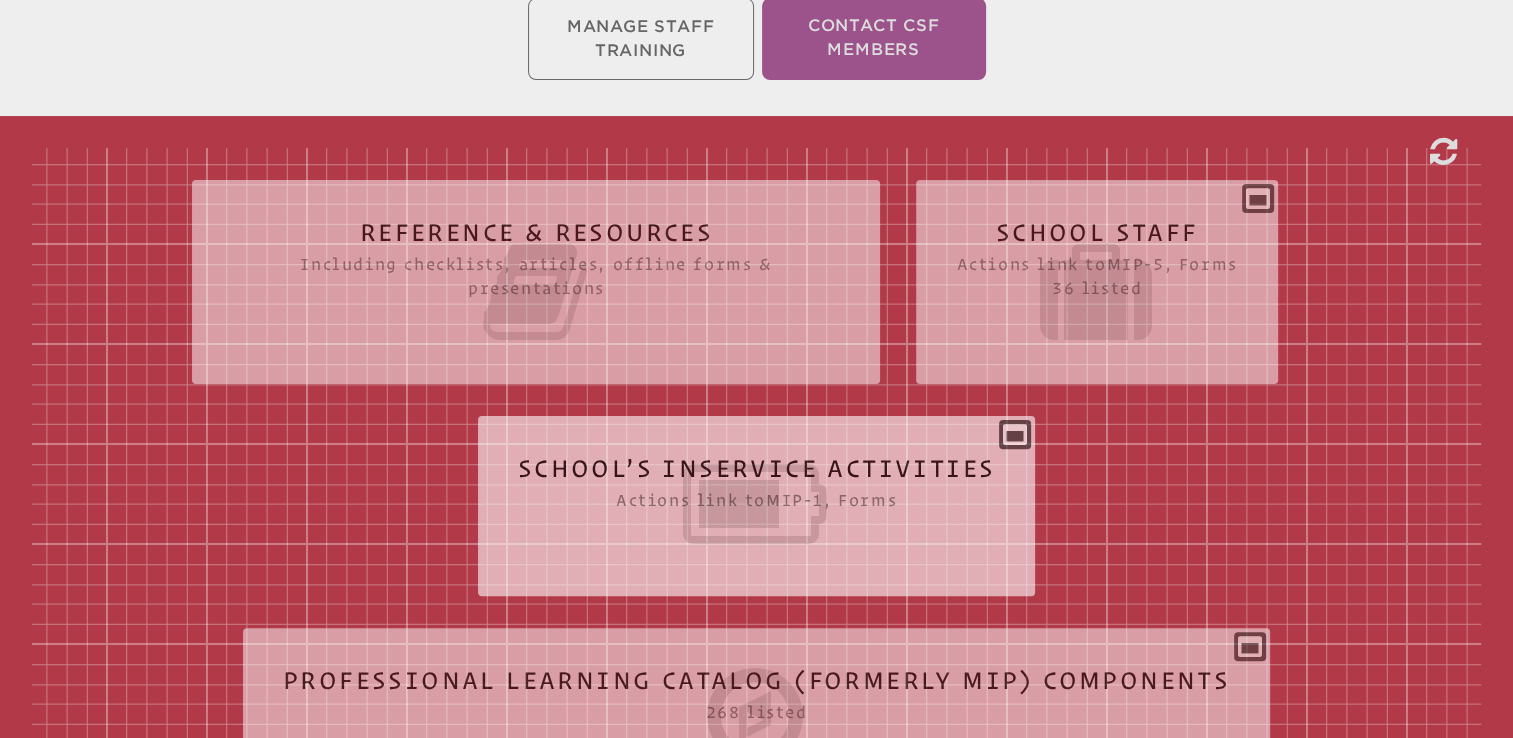 click on "School’s Inservice Activities
Actions link
to
mip-1 ,                     Forms
Status
Year
#
Title & Participants
Component
Points
Personnel
Documents
Notes
Actions
Add New PLC Activity" at bounding box center [757, 498] 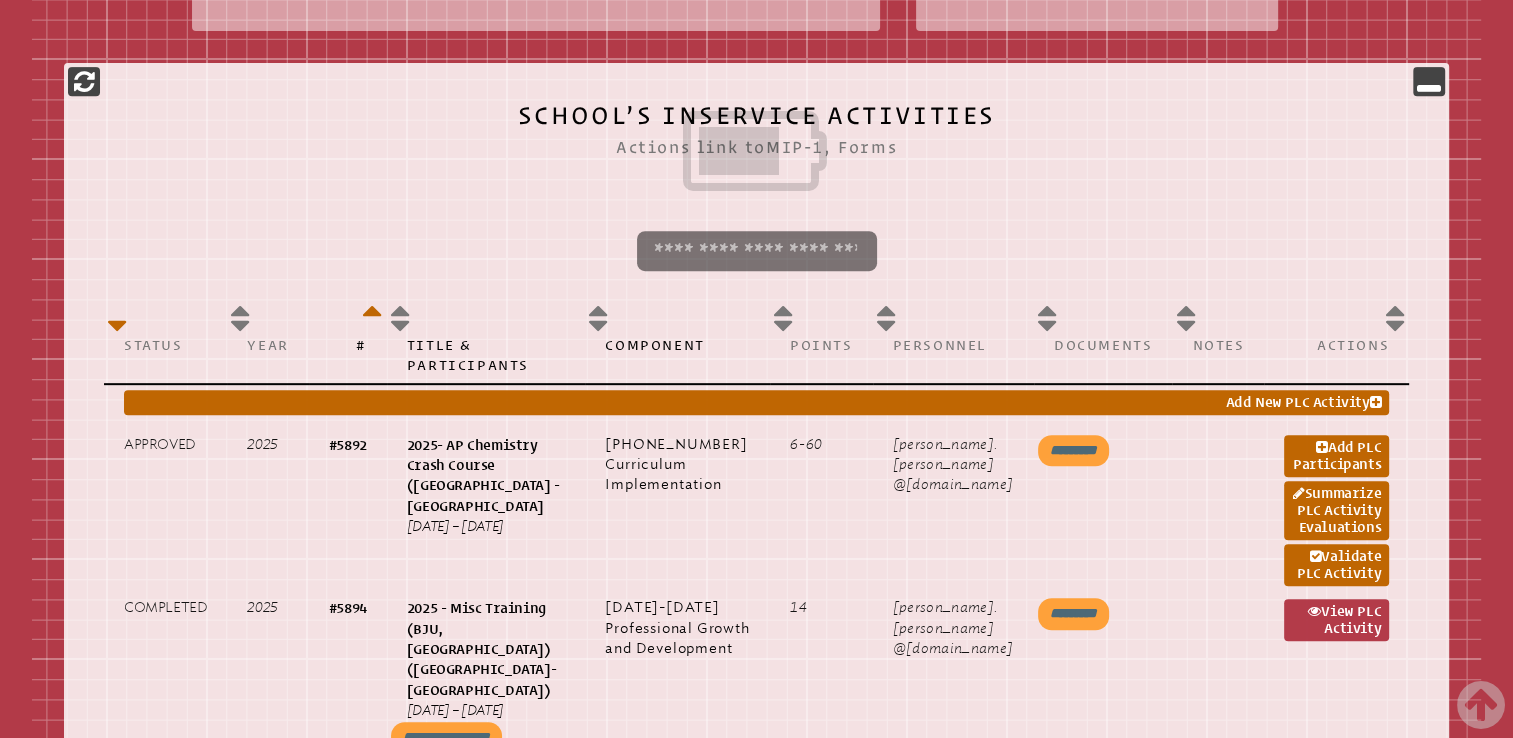 scroll, scrollTop: 1003, scrollLeft: 0, axis: vertical 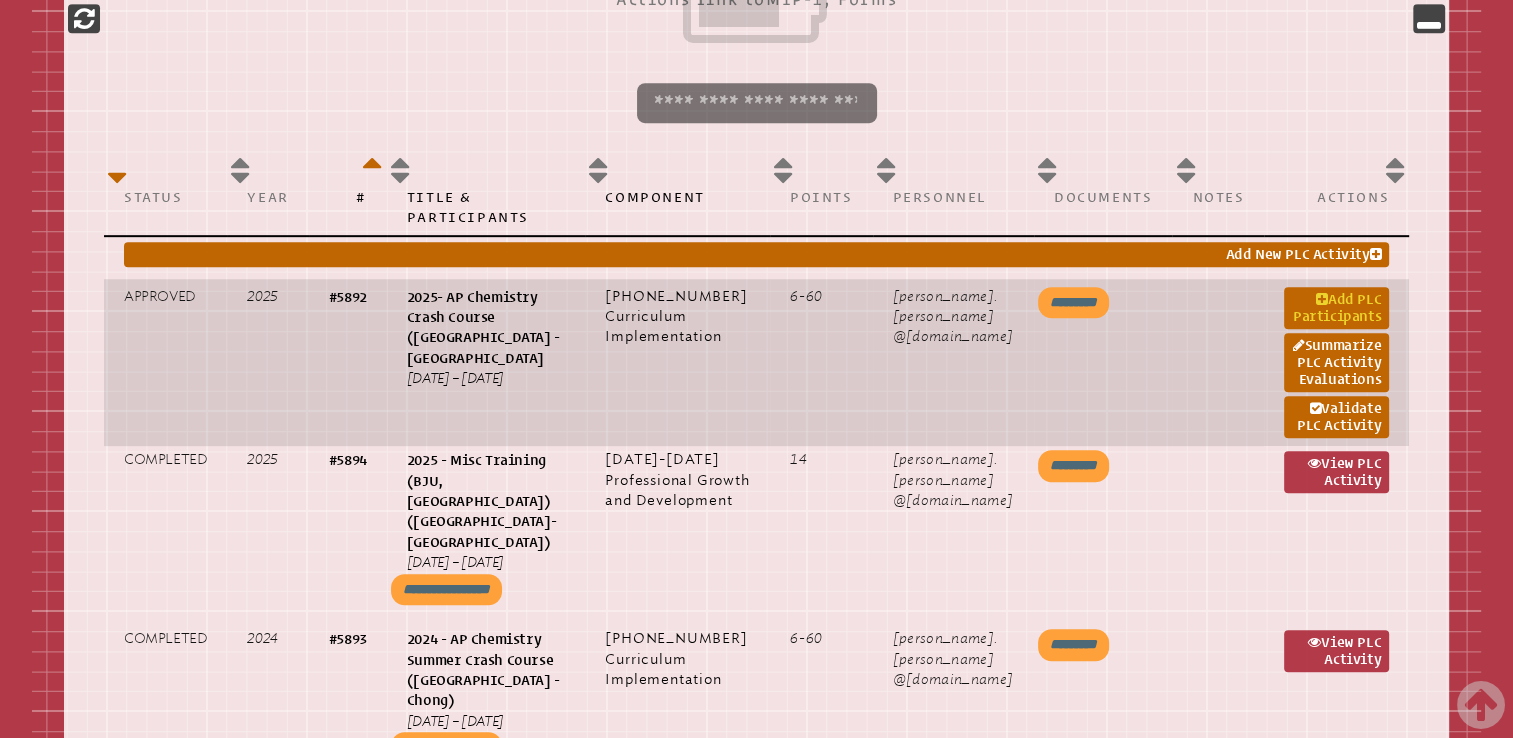 click on "Add PLC Participants" at bounding box center (1336, 308) 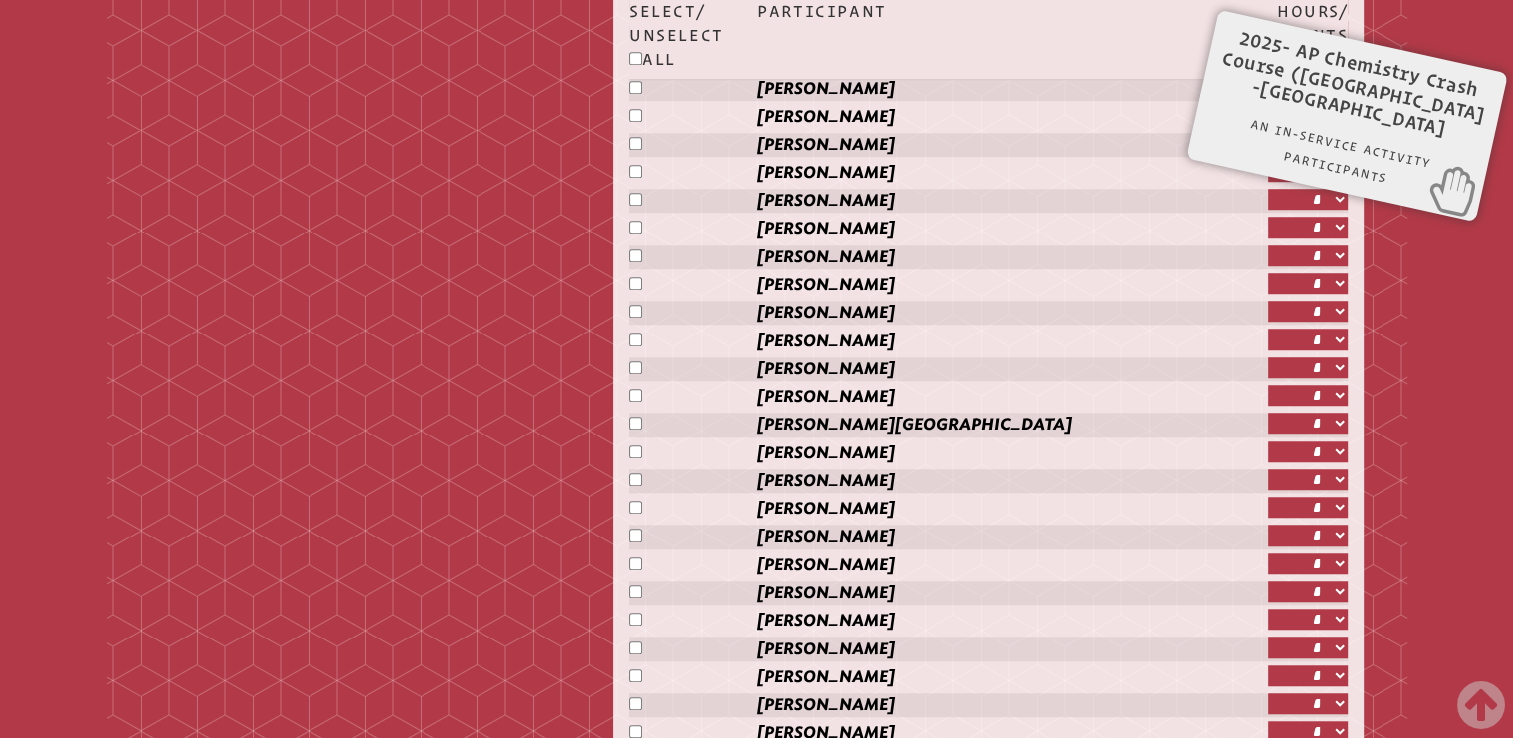 scroll, scrollTop: 1538, scrollLeft: 0, axis: vertical 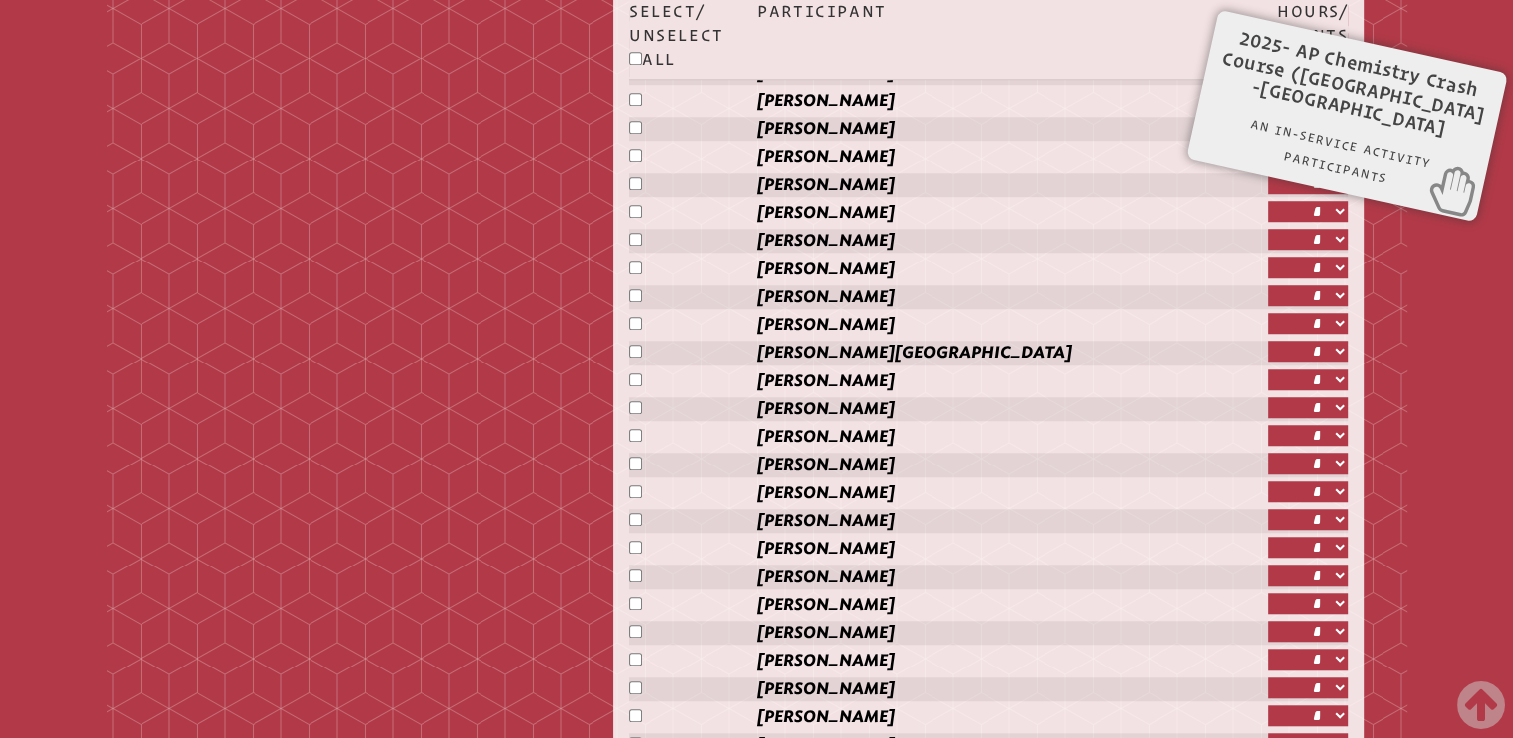 click on "*
*
*
*
**
**
**
**
**
**
**
**
**
**
**
**
**
**" at bounding box center (1308, 351) 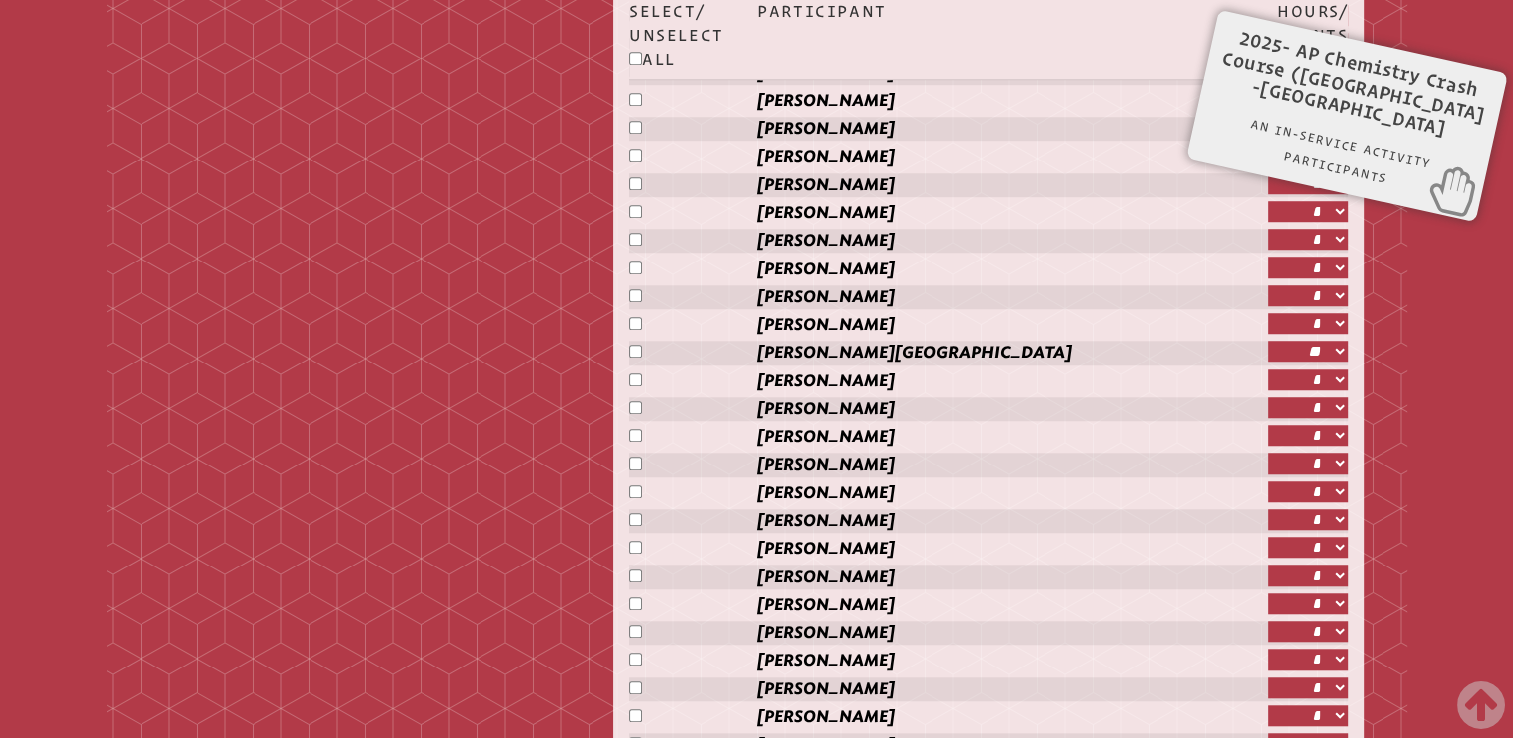 click on "An
In-Service Activity Participants
Form
MIP-2
Authored by
[PERSON_NAME]
[PERSON_NAME][EMAIL_ADDRESS][PERSON_NAME][DOMAIN_NAME]
Tel. [PHONE_NUMBER]
Loading...
15564
1556215260
[DATE]
1780309984
[DATE]
Participants
No participants yet!
Saving participations... please wait
(and do not refresh the browser)
0  remaining" at bounding box center (756, 184) 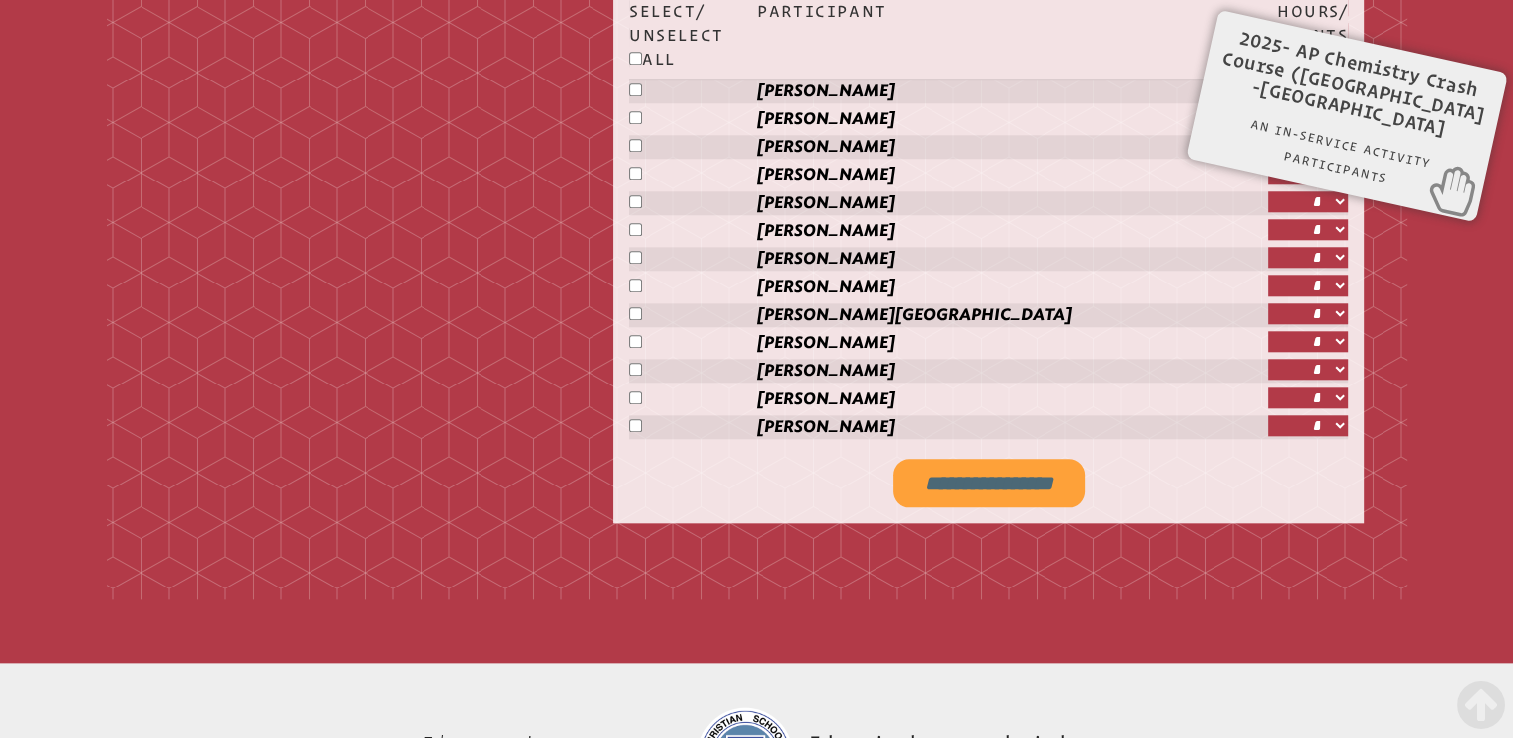 scroll, scrollTop: 2026, scrollLeft: 0, axis: vertical 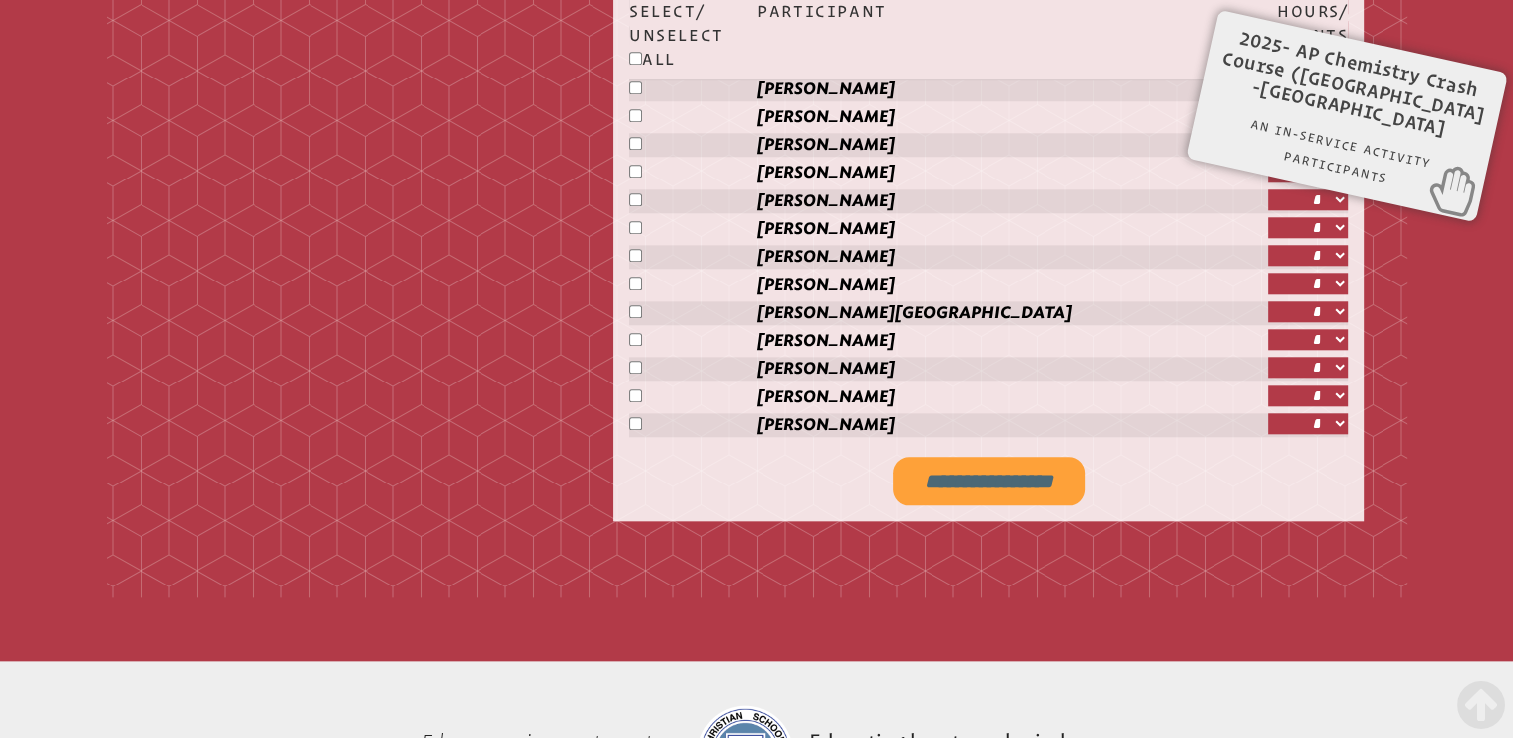 click on "**********" at bounding box center [989, 481] 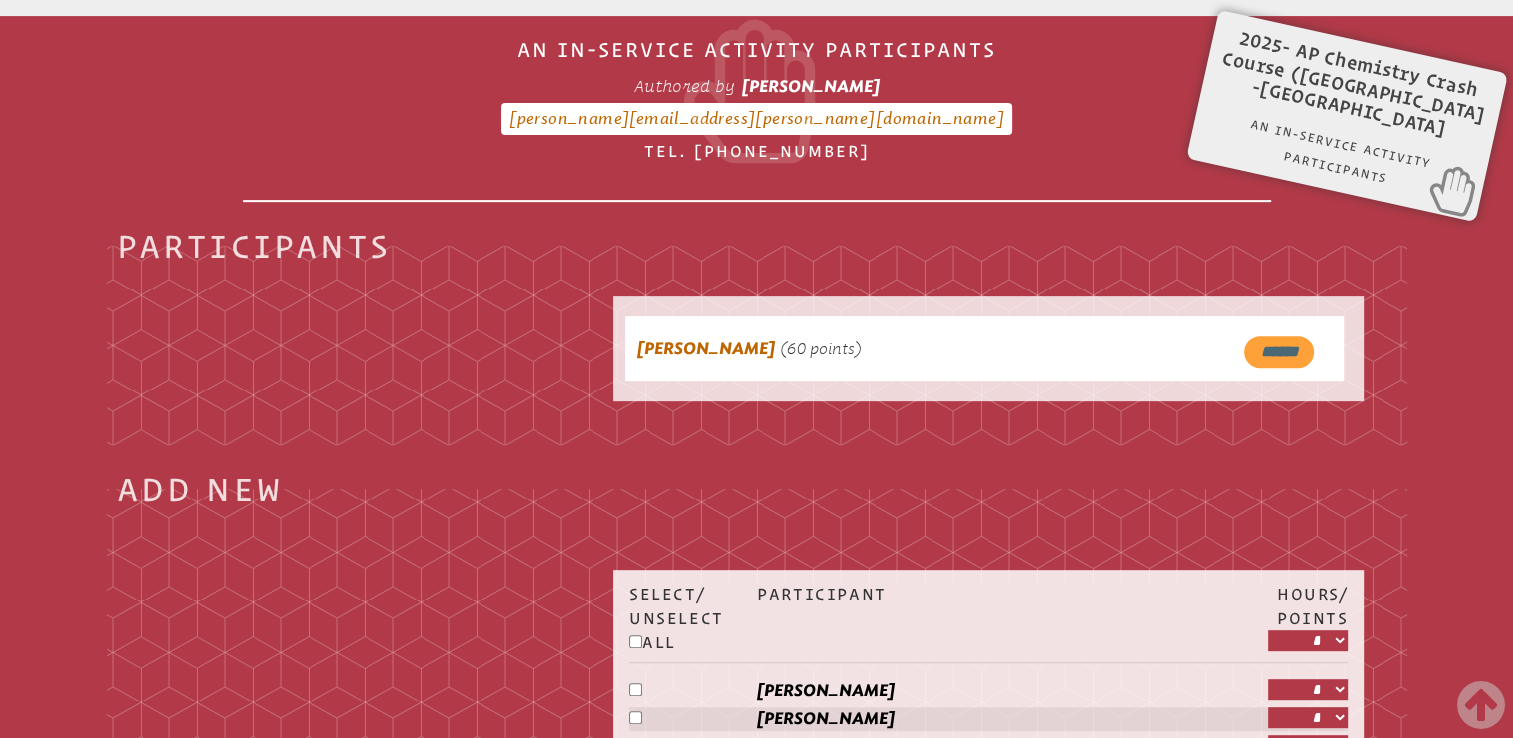 scroll, scrollTop: 710, scrollLeft: 0, axis: vertical 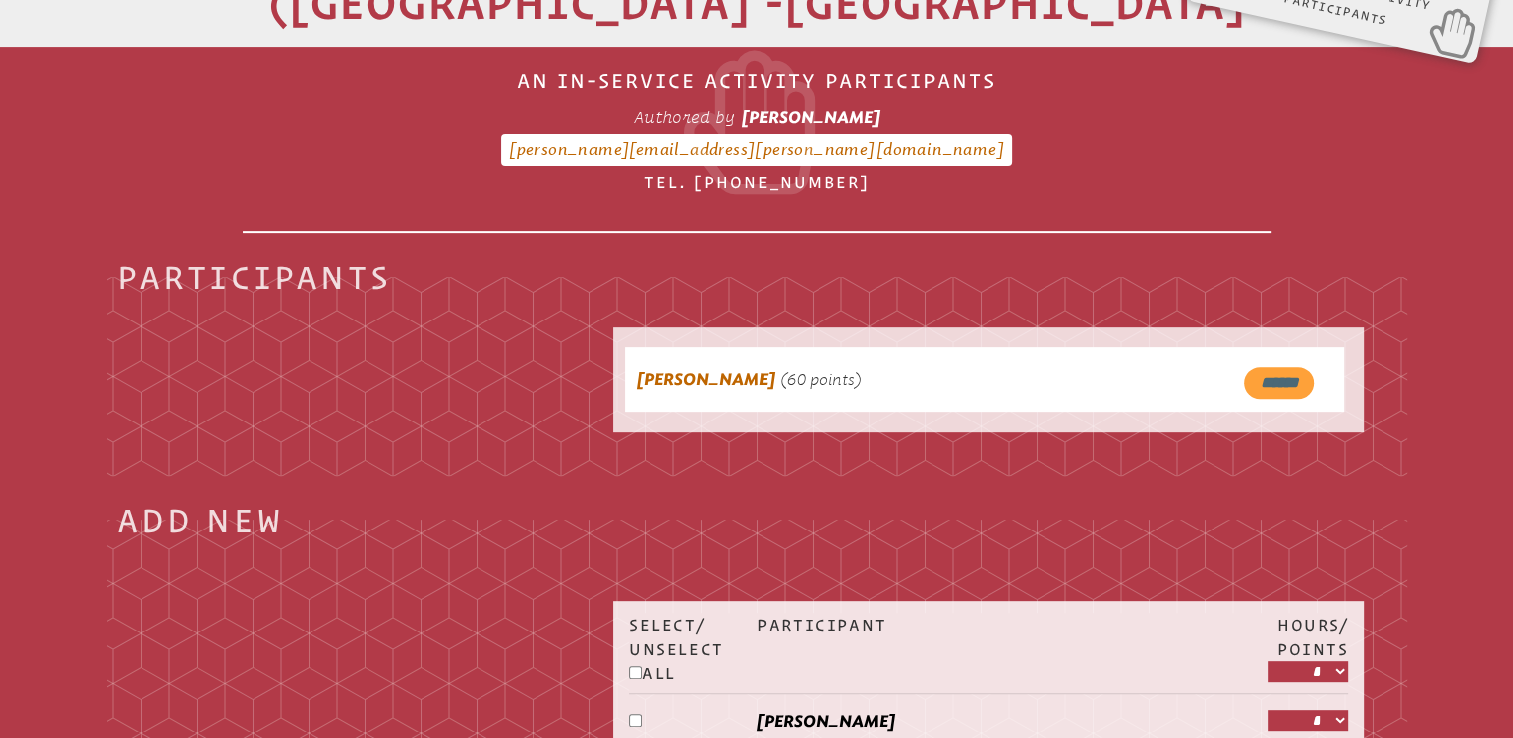 click on "Add New
Select/ Unselect
All
Participant
Hours/ Points
*
*
*
*
**
**
**
**
**
**
**
**
** **" at bounding box center [757, 1177] 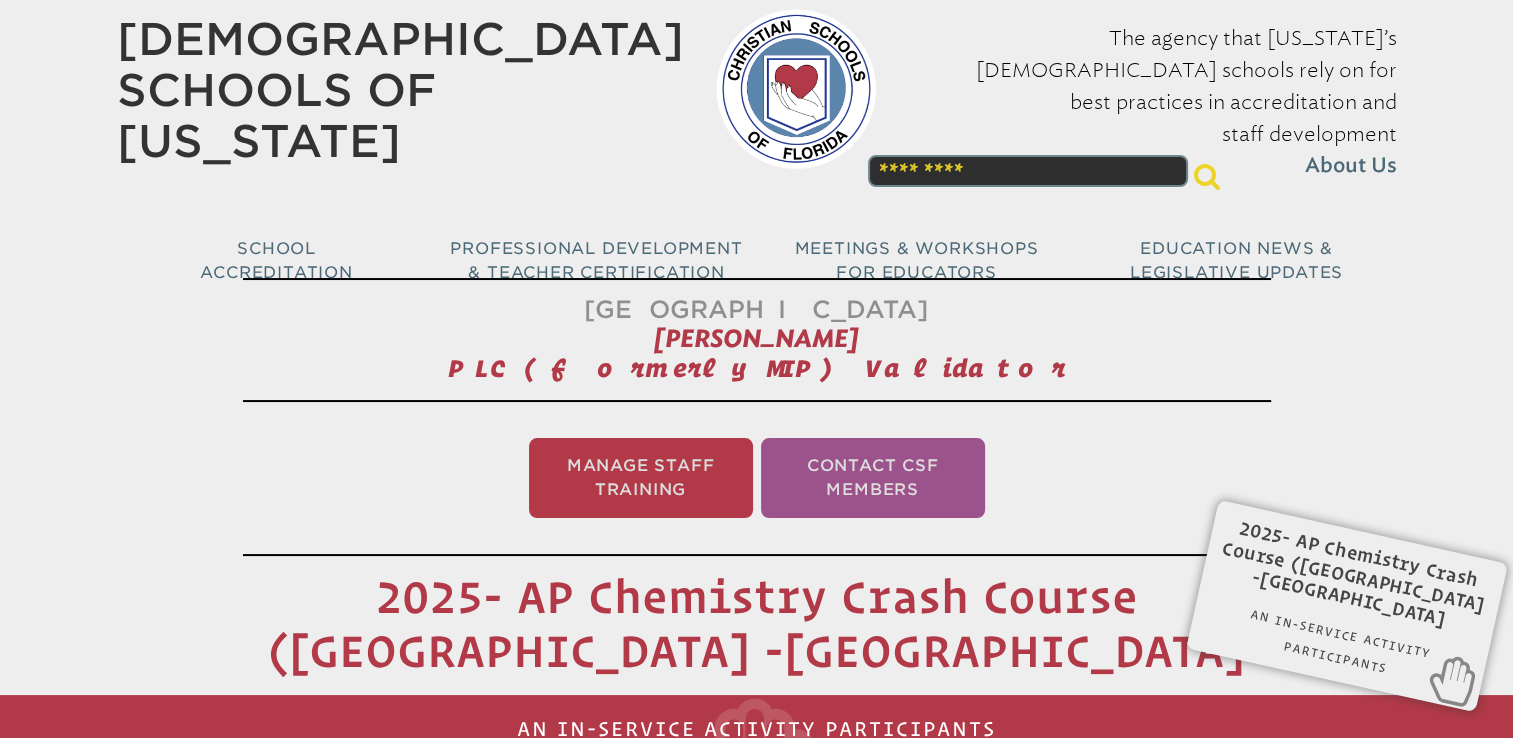 scroll, scrollTop: 0, scrollLeft: 0, axis: both 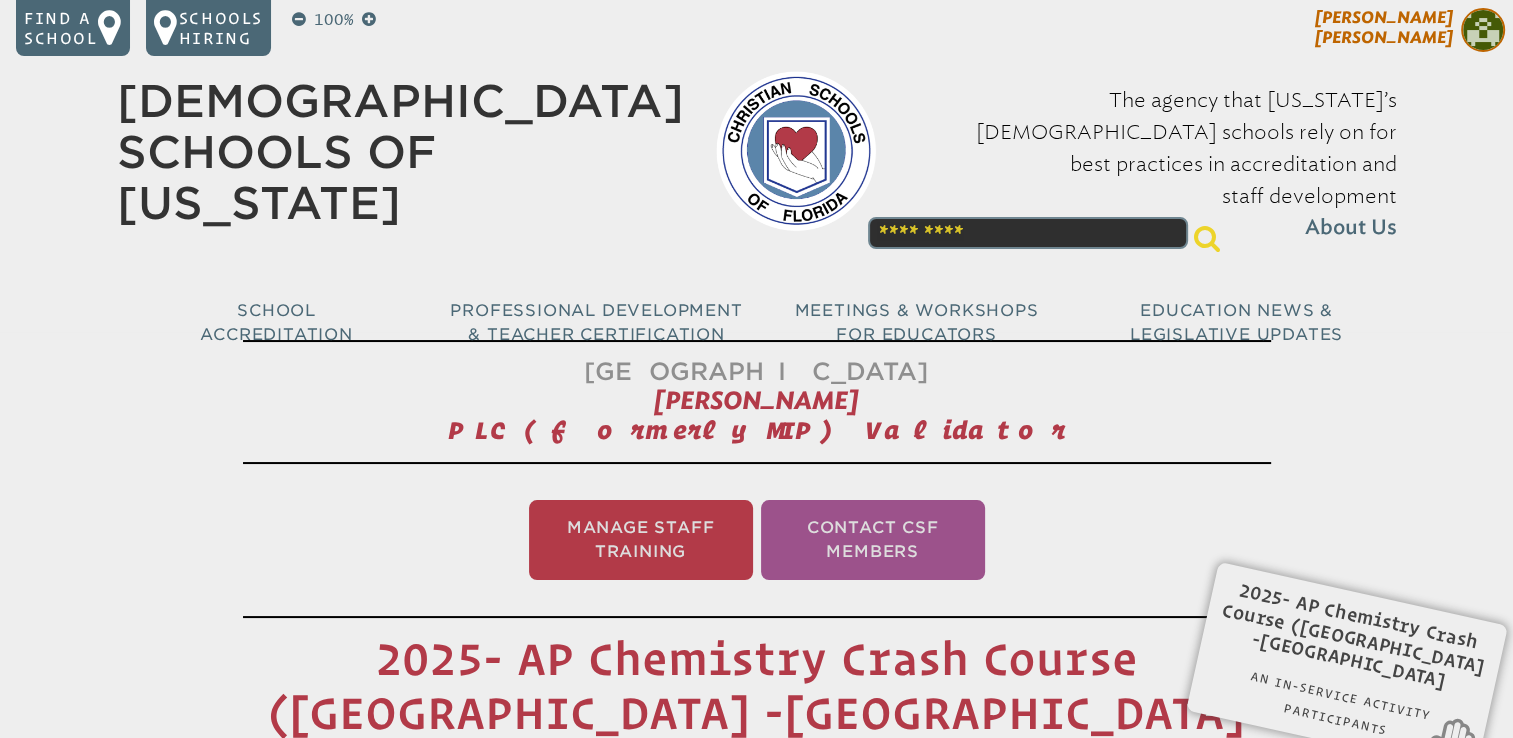 click on "[PERSON_NAME]" at bounding box center [1384, 27] 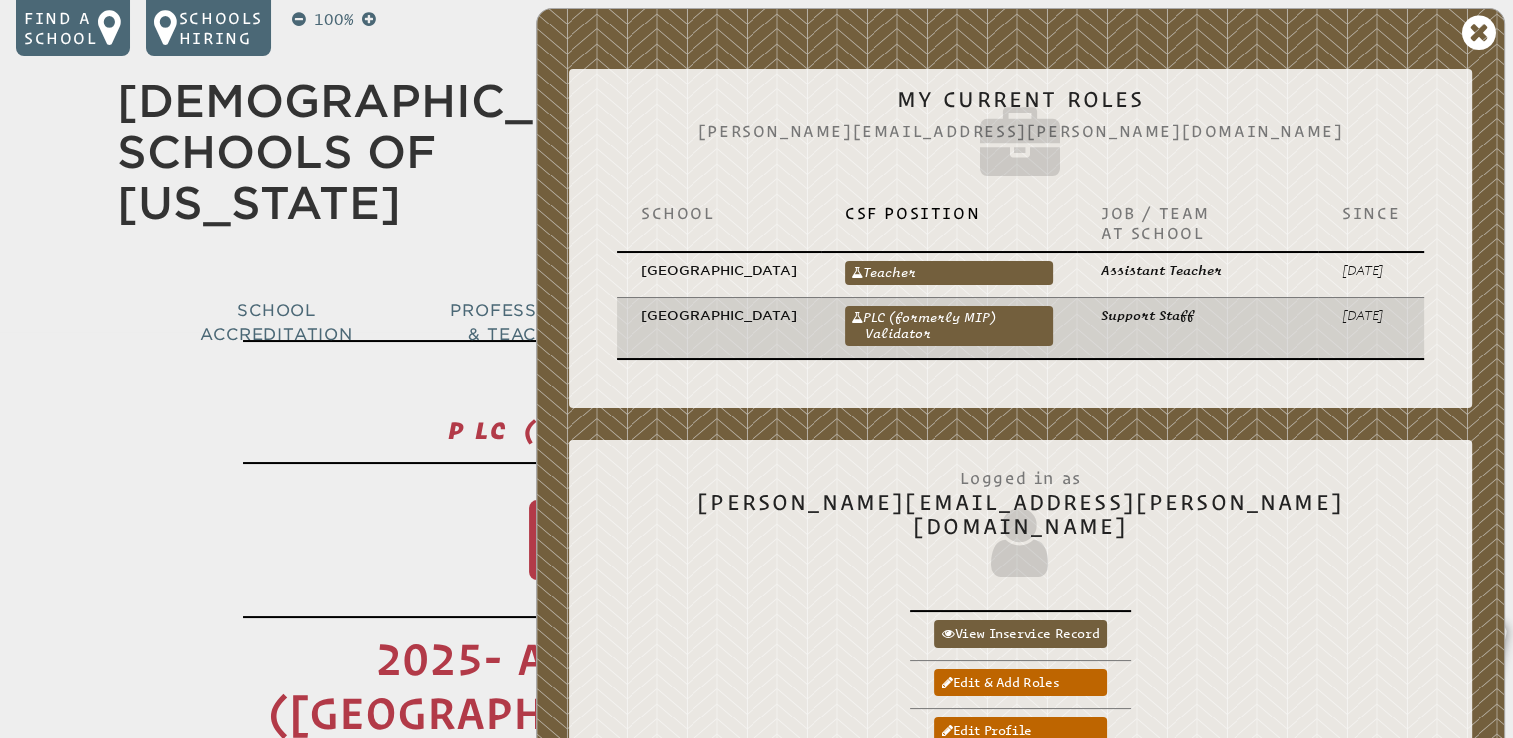 click on "PLC (formerly MIP) Validator
PLC (formerly MIP) Validator" at bounding box center [949, 329] 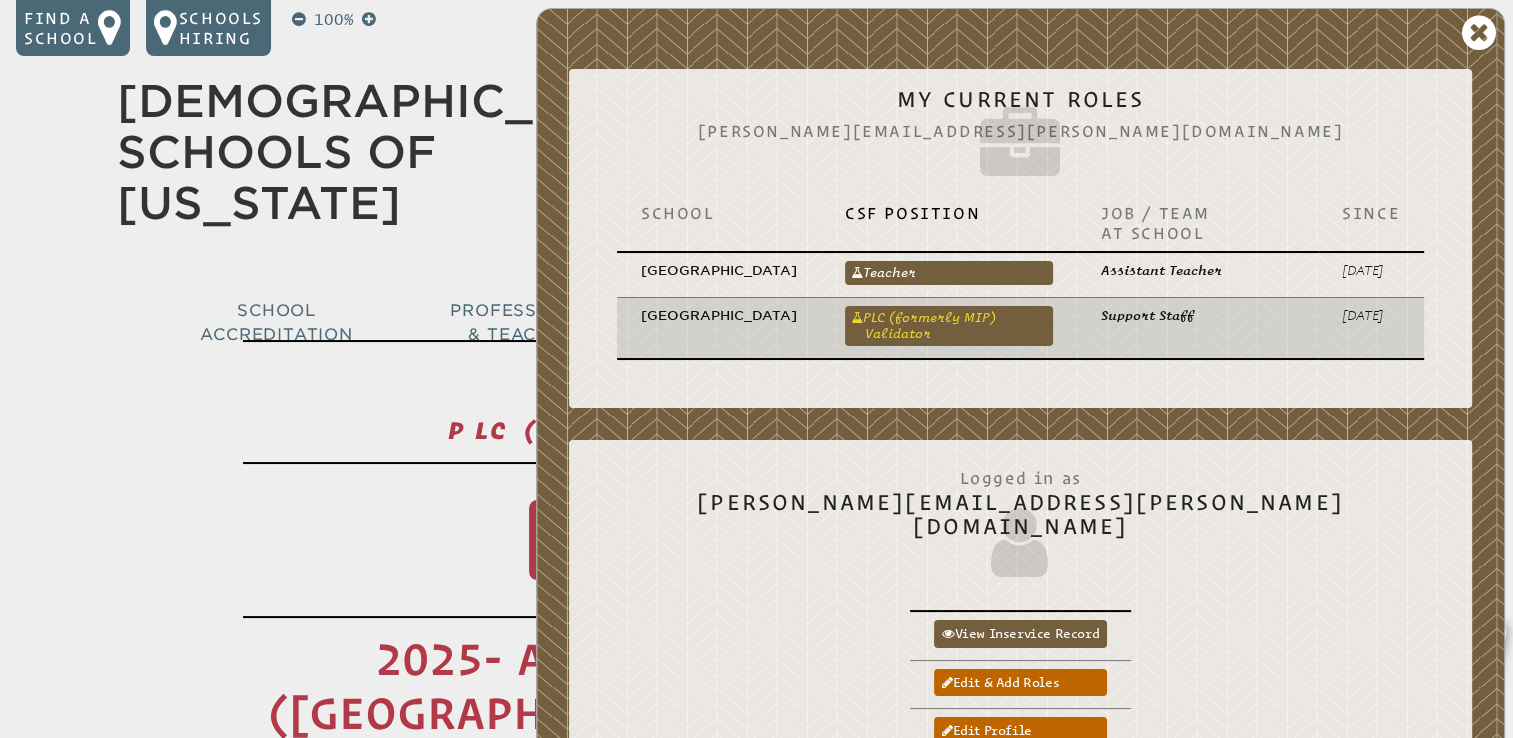 click on "PLC (formerly MIP) Validator" at bounding box center [949, 326] 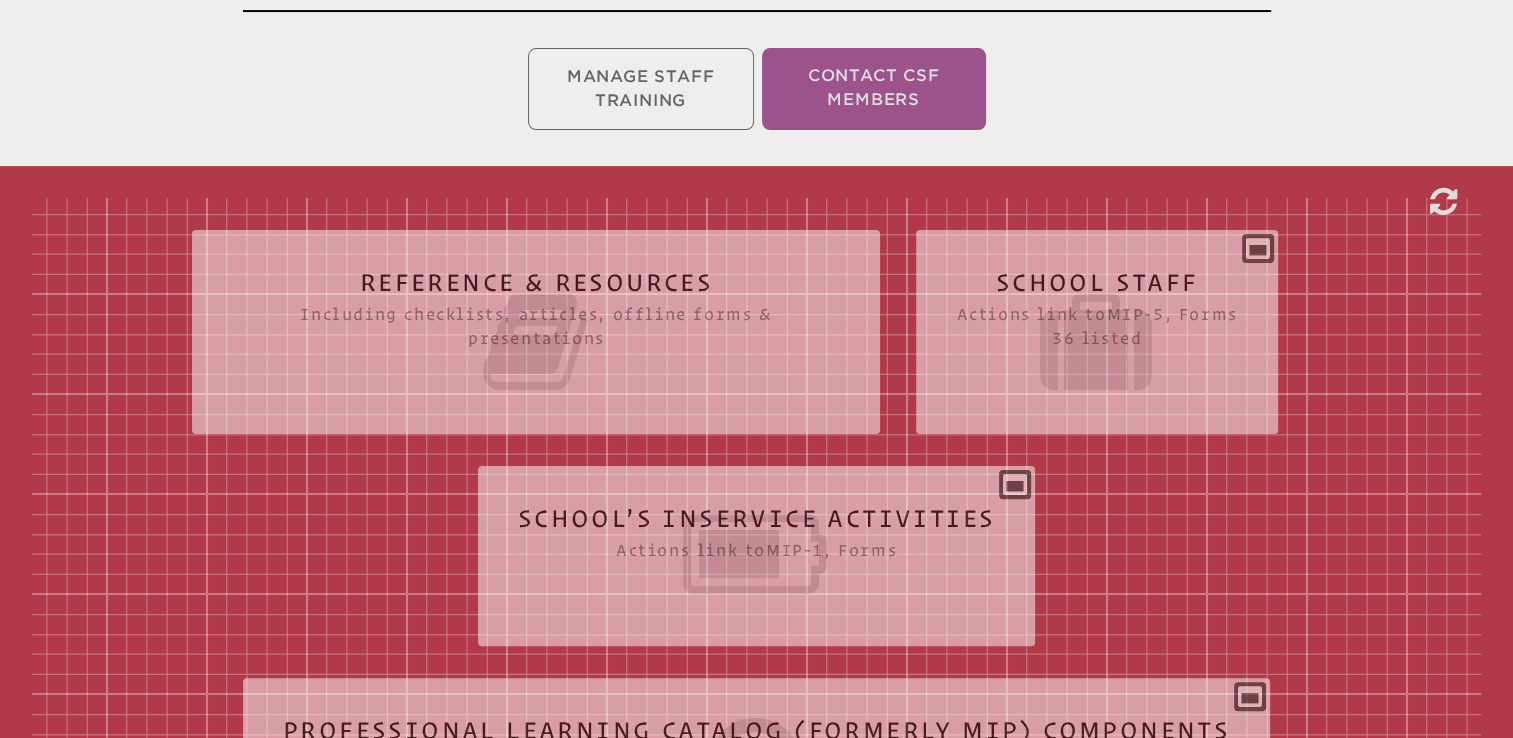 scroll, scrollTop: 454, scrollLeft: 0, axis: vertical 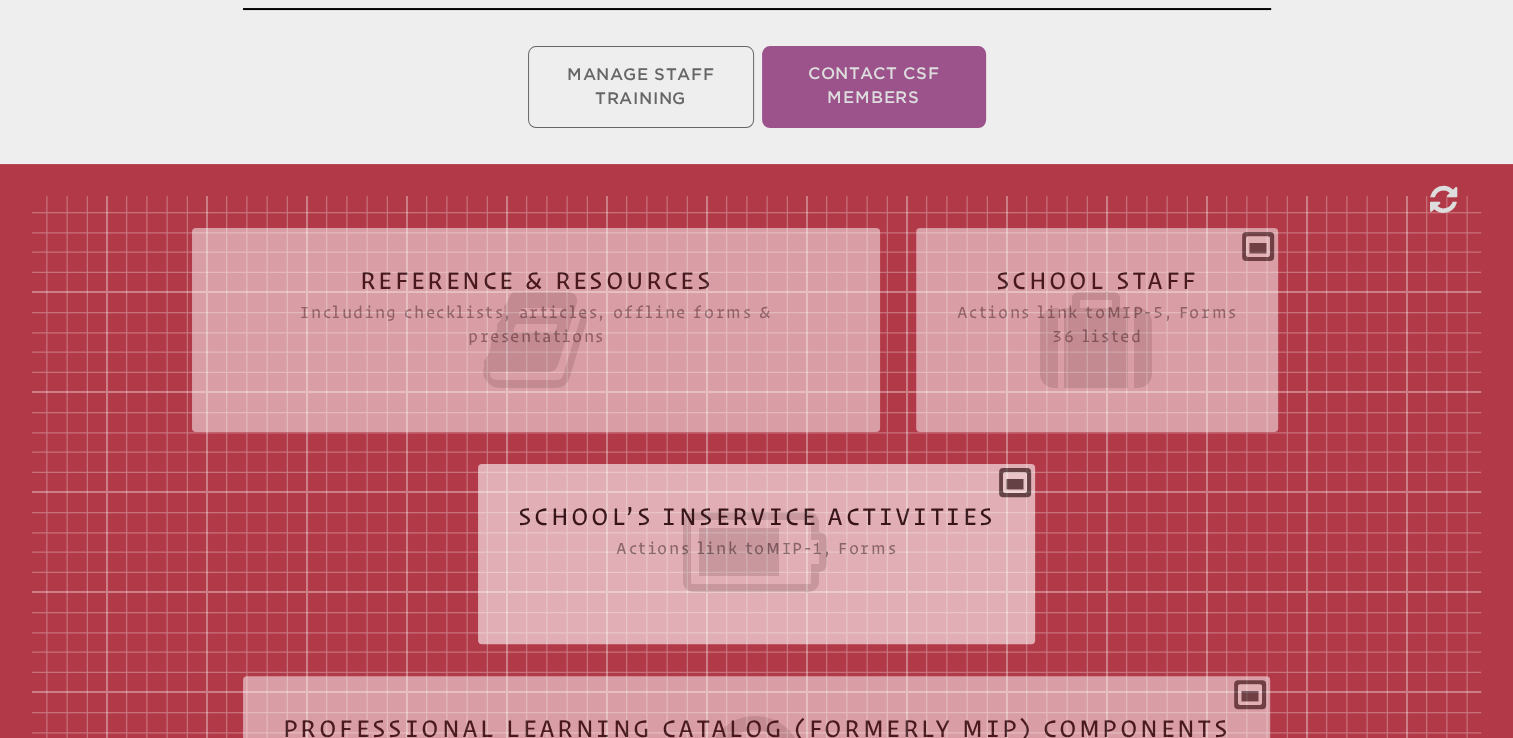click on "School’s Inservice Activities
Actions link
to
mip-1 ,                     Forms
Status
Year
#
Title & Participants
Component
Points
Personnel
Documents
Notes
Actions
Add New PLC Activity" at bounding box center [757, 546] 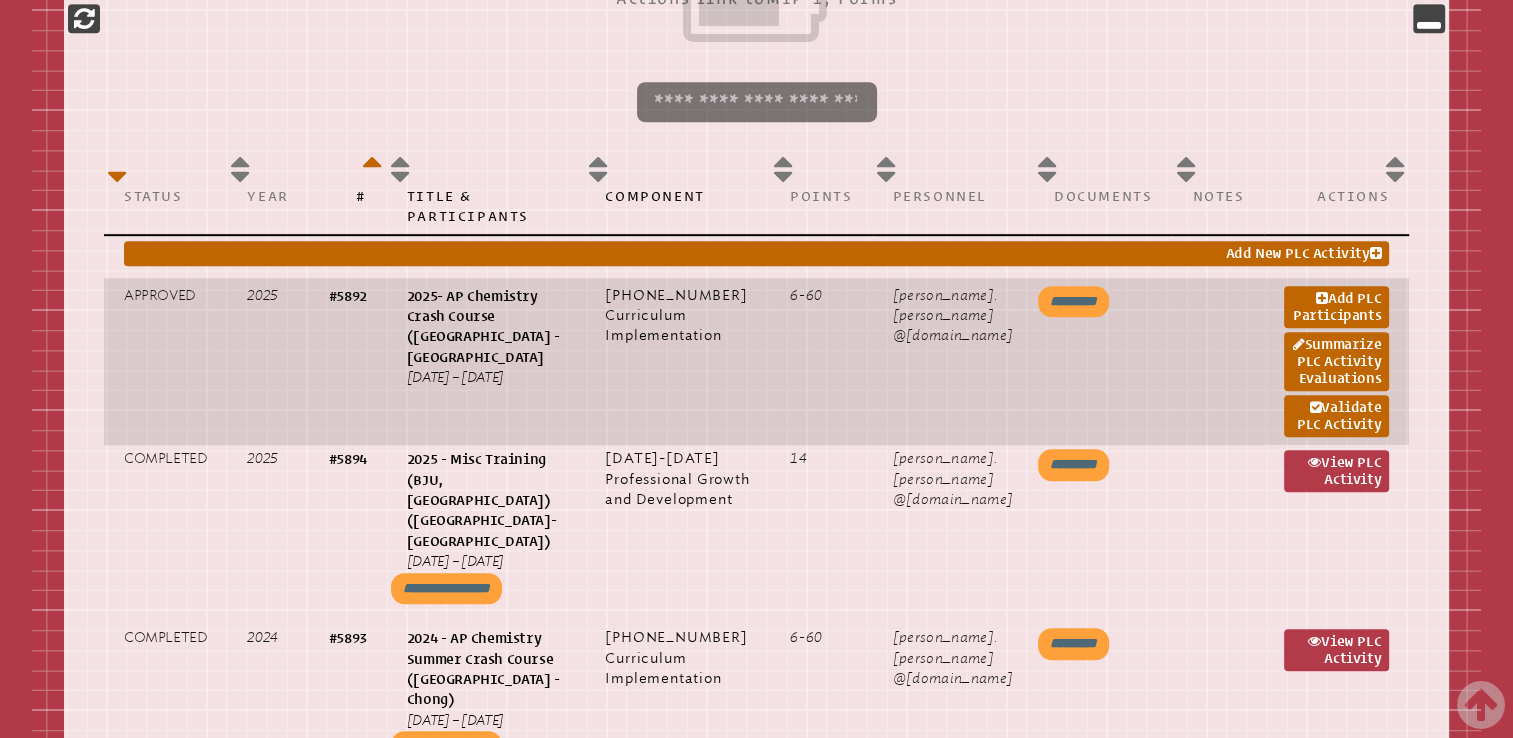 scroll, scrollTop: 1006, scrollLeft: 0, axis: vertical 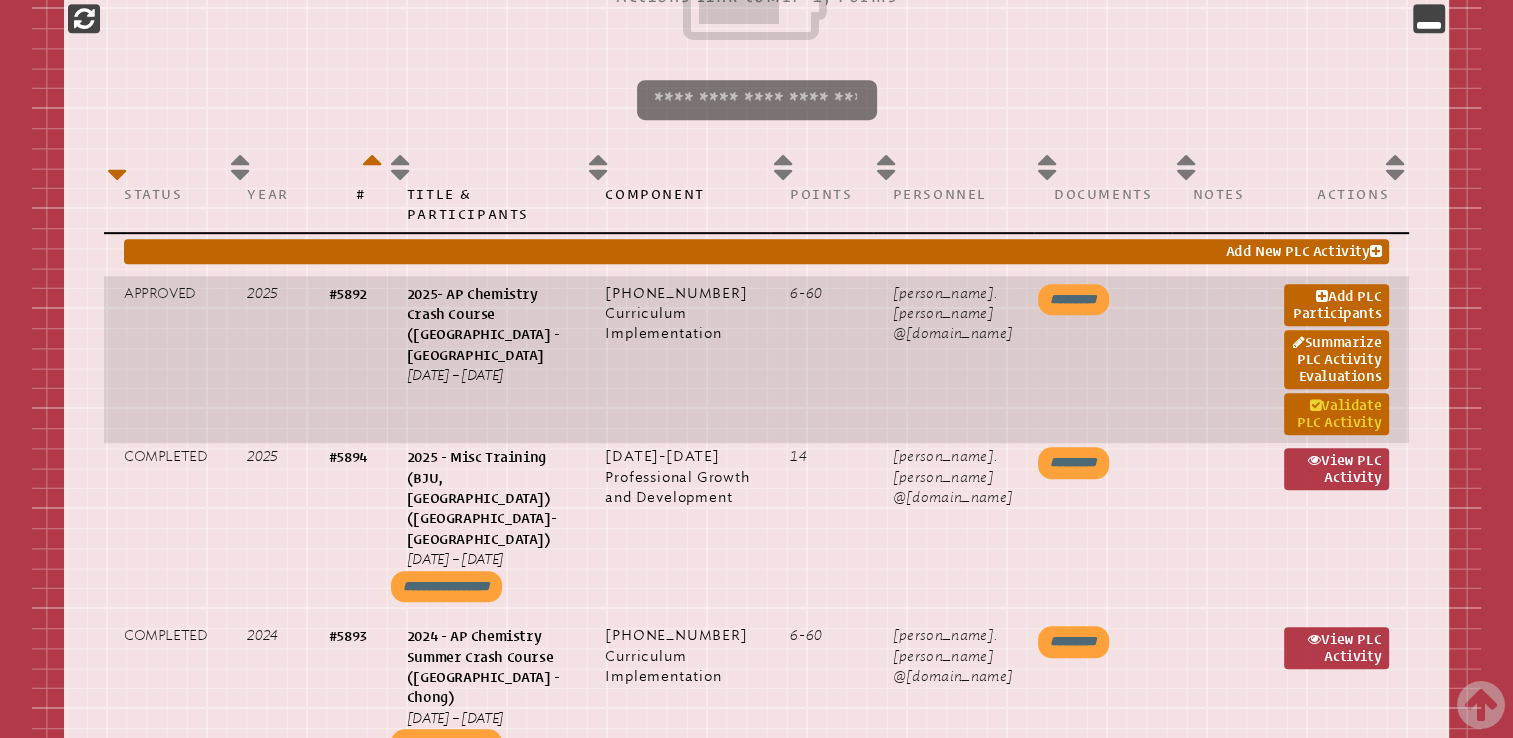 click on "Validate PLC Activity" at bounding box center (1336, 414) 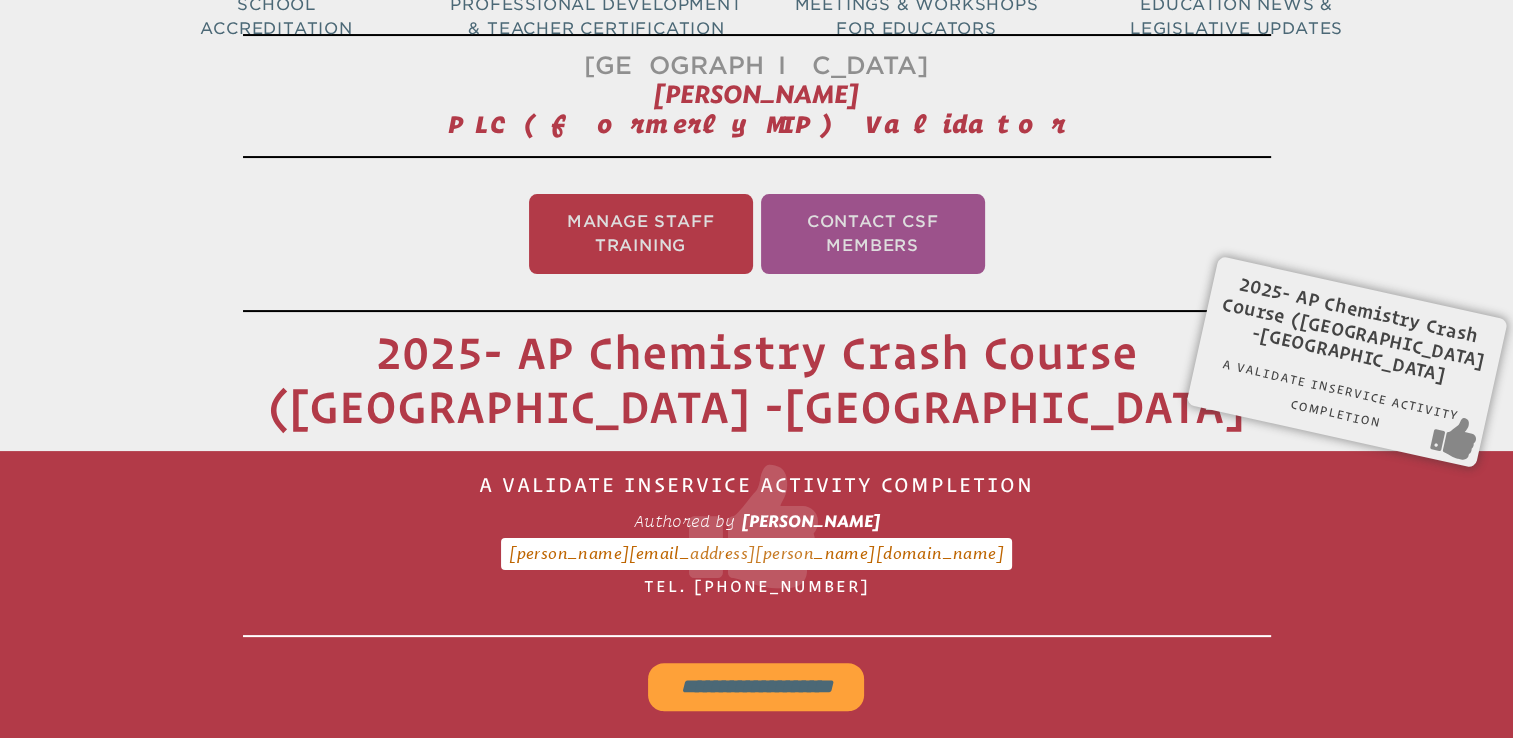 scroll, scrollTop: 305, scrollLeft: 0, axis: vertical 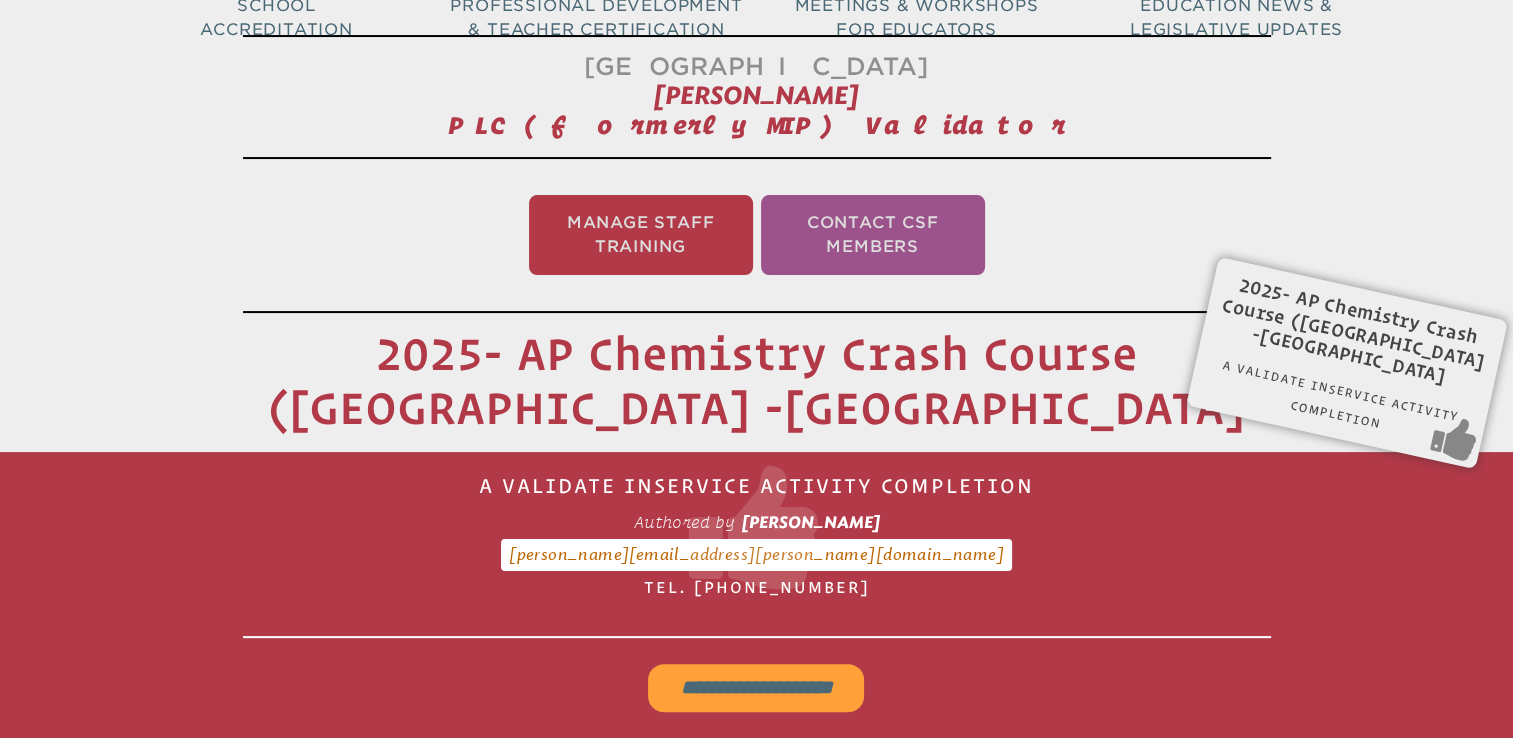 click on "**********" at bounding box center [756, 688] 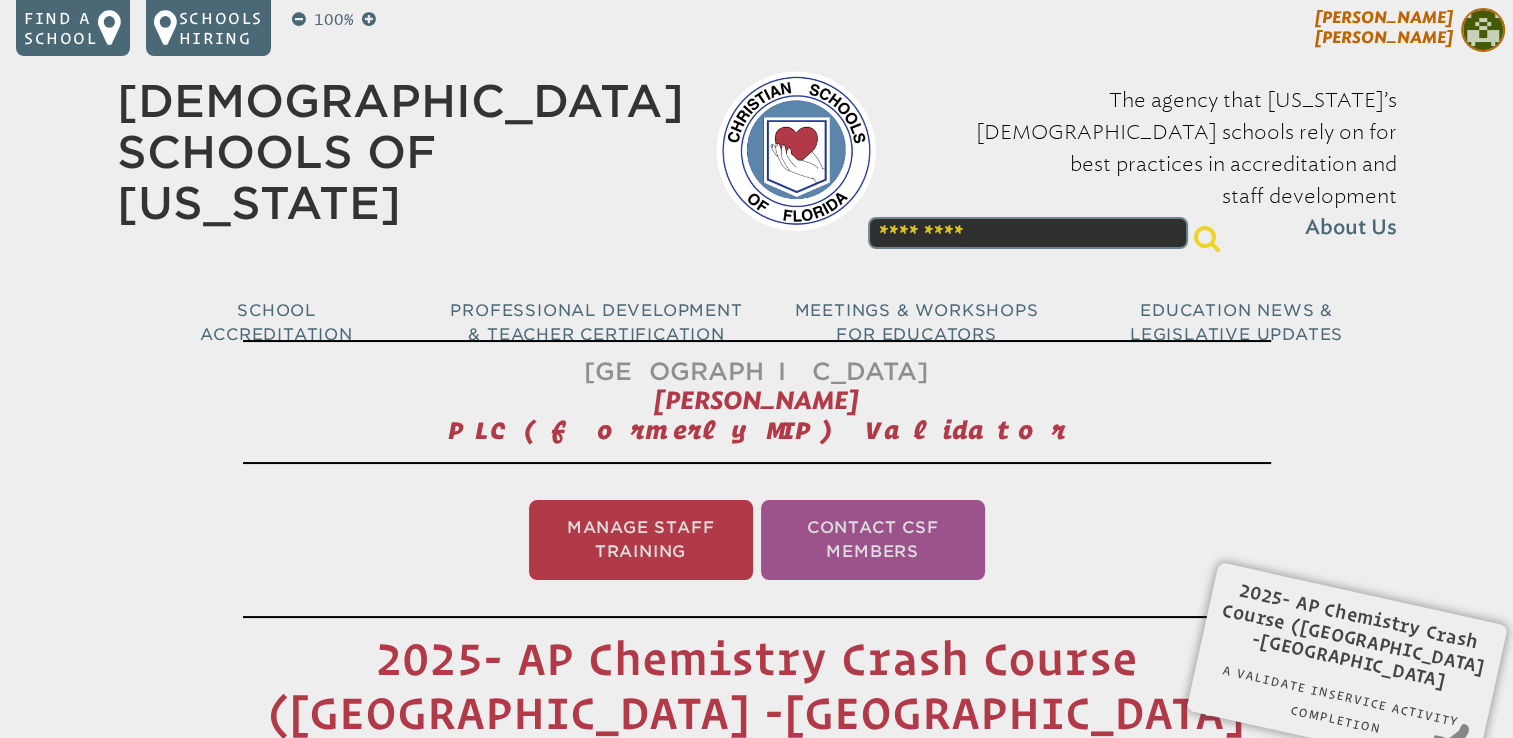 click on "[PERSON_NAME]" at bounding box center (1384, 27) 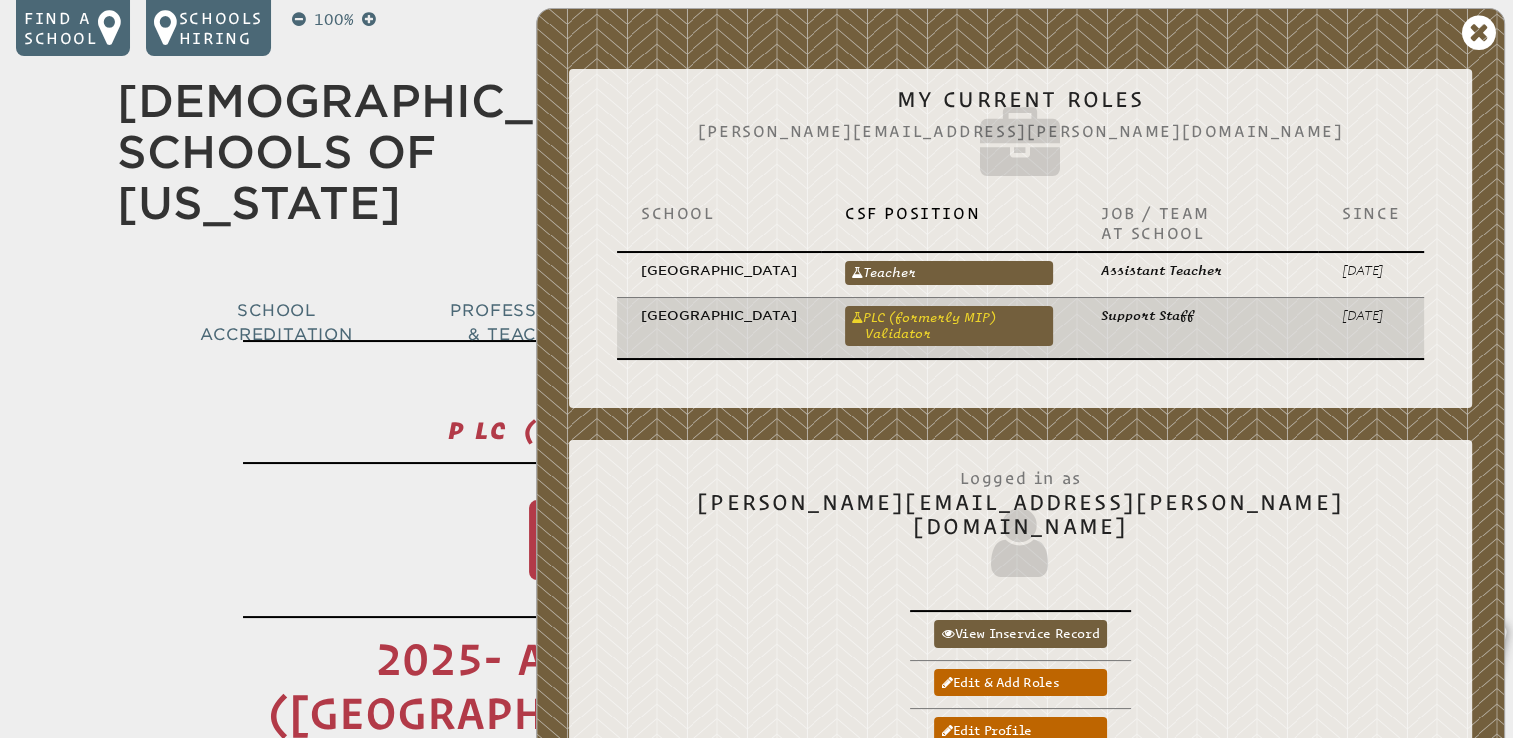 click on "PLC (formerly MIP) Validator" at bounding box center [949, 326] 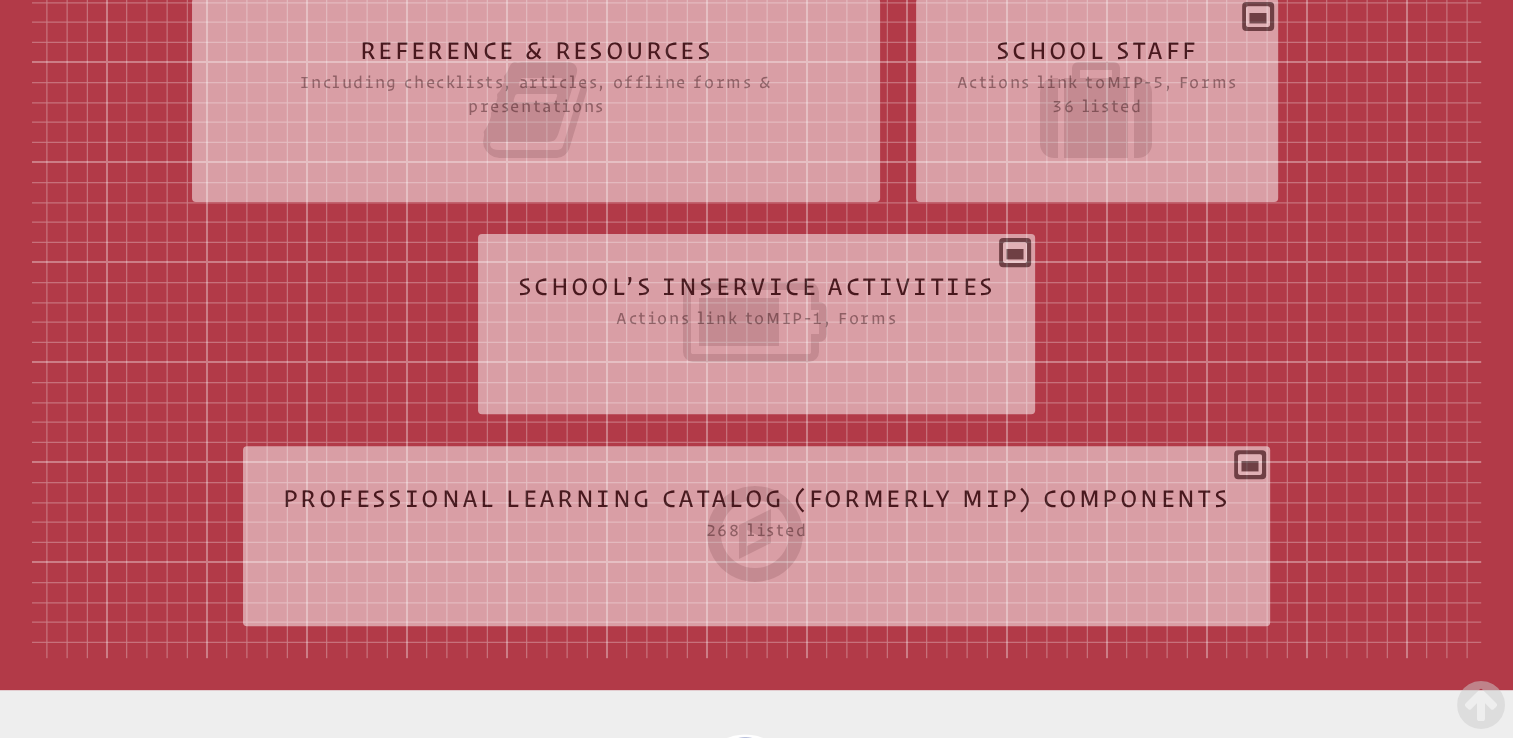 scroll, scrollTop: 683, scrollLeft: 0, axis: vertical 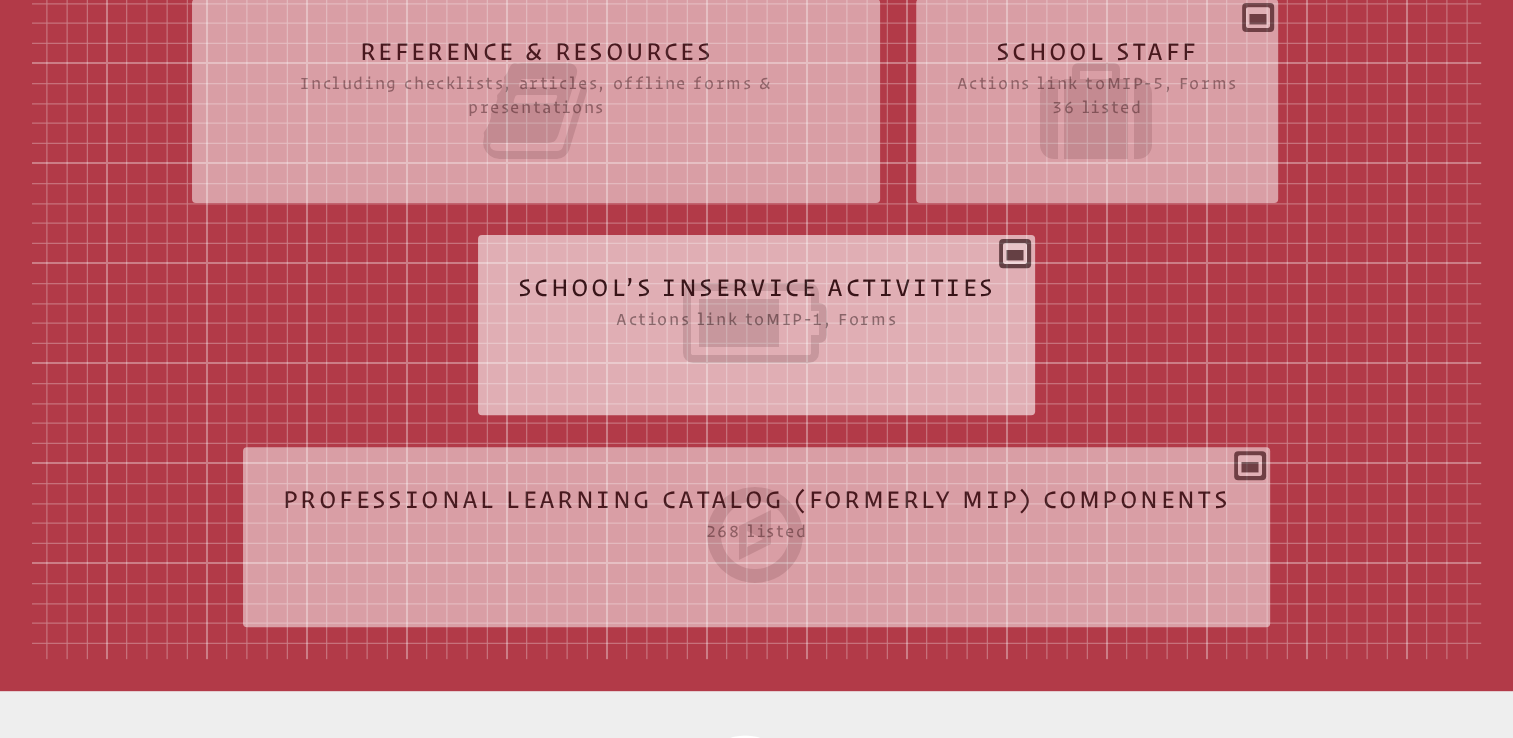 click on "School’s Inservice Activities
Actions link
to
mip-1 ,                     Forms
Status
Year
#
Title & Participants
Component
Points
Personnel
Documents
Notes
Actions
Add New PLC Activity" at bounding box center (757, 317) 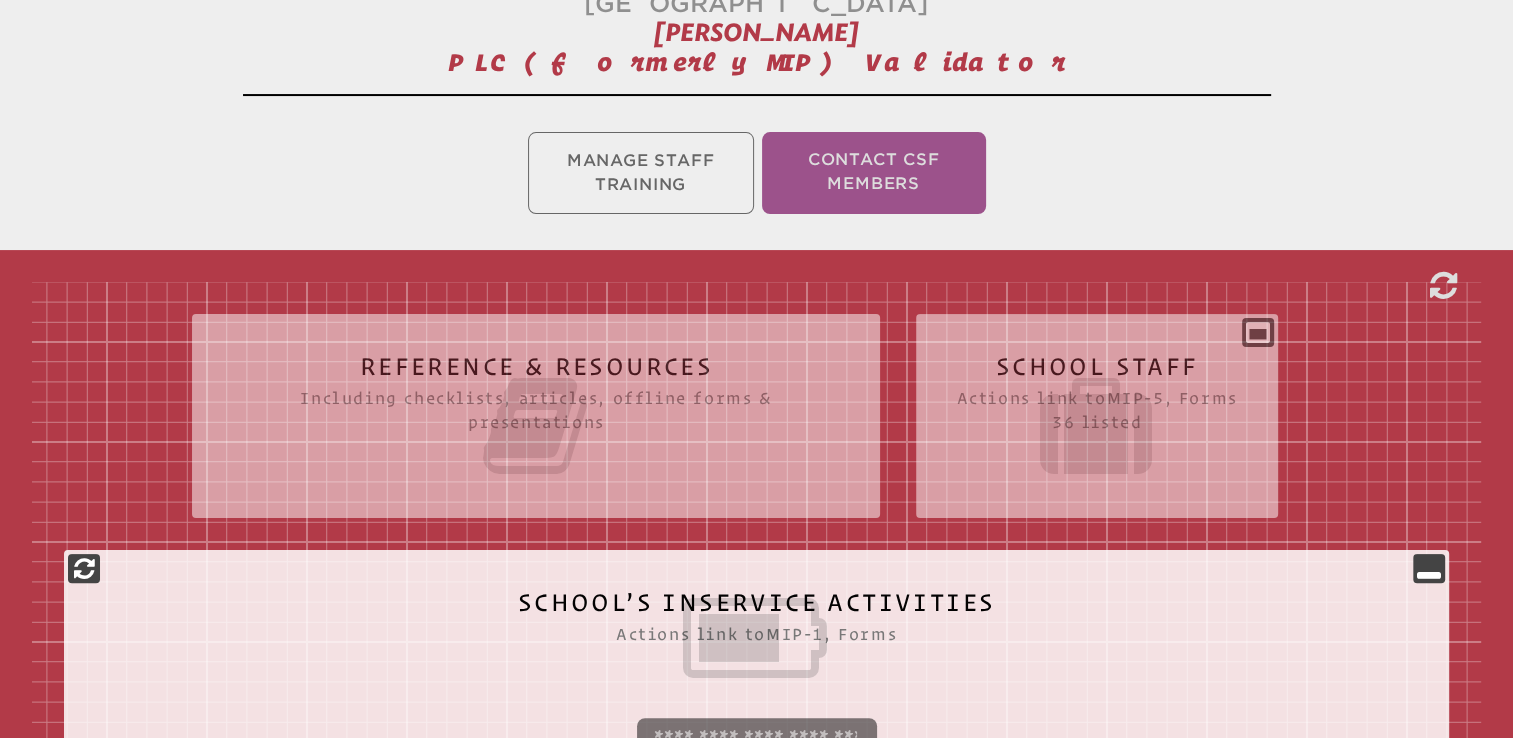 scroll, scrollTop: 0, scrollLeft: 0, axis: both 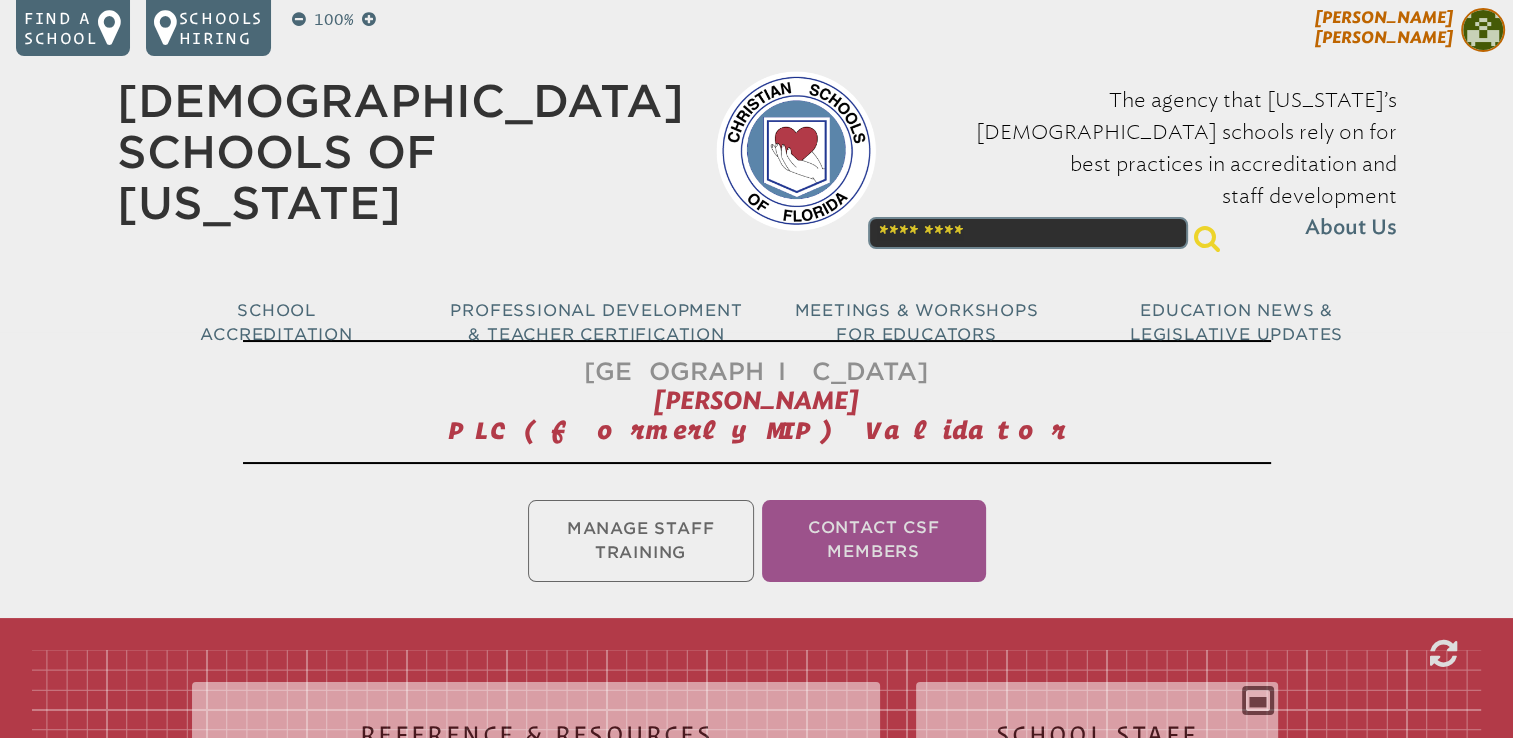 click on "[PERSON_NAME]" at bounding box center (1384, 27) 